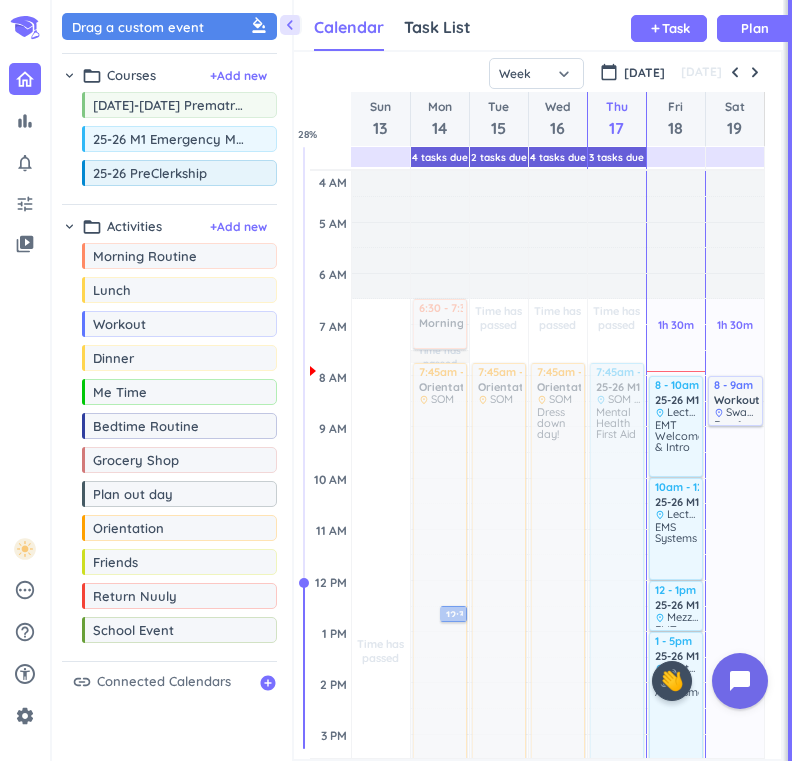 scroll, scrollTop: 0, scrollLeft: 0, axis: both 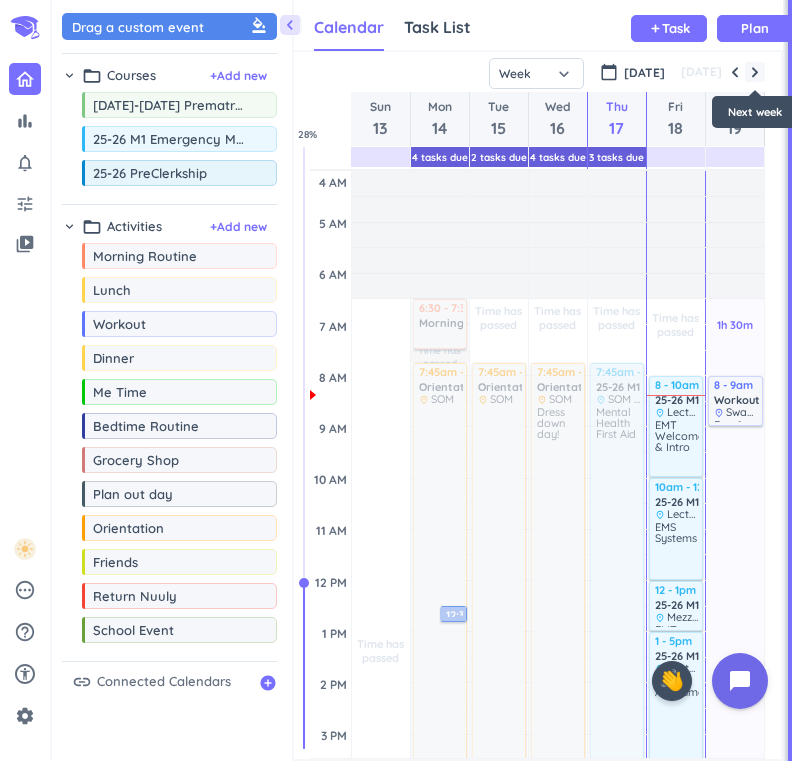 click at bounding box center [755, 72] 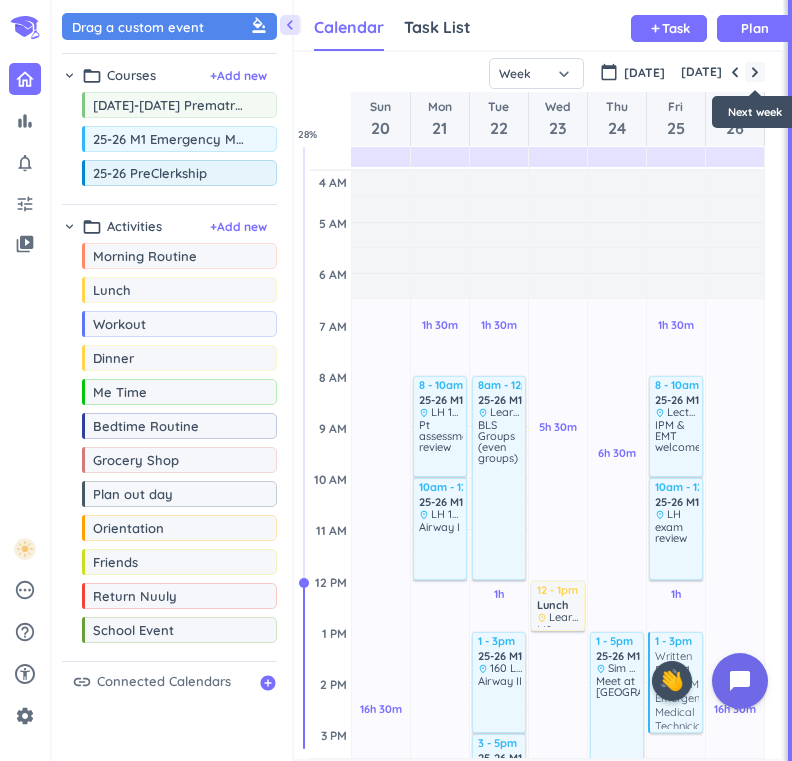 scroll, scrollTop: 104, scrollLeft: 0, axis: vertical 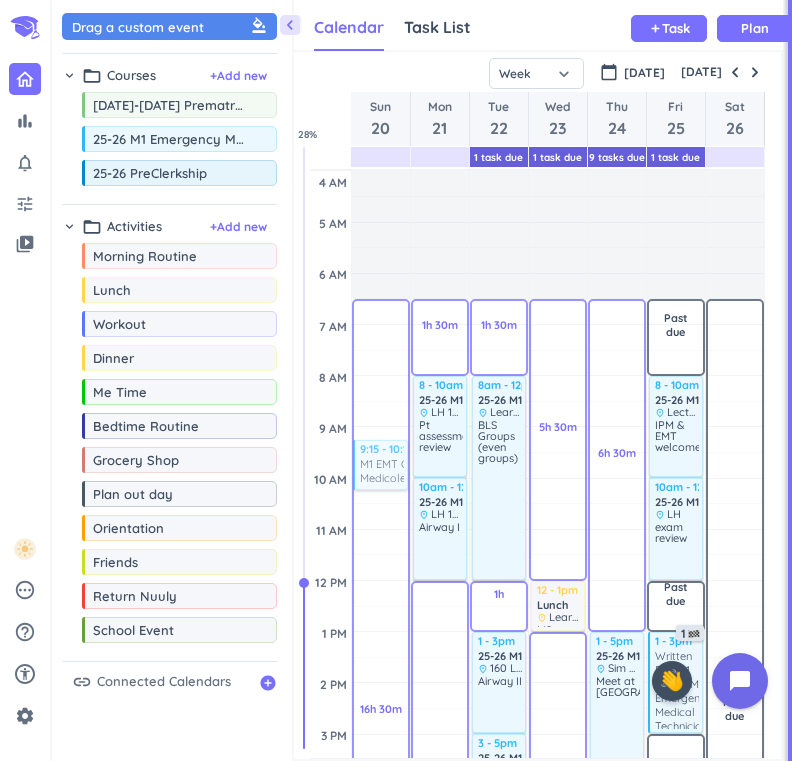 drag, startPoint x: 601, startPoint y: 267, endPoint x: 396, endPoint y: 440, distance: 268.24243 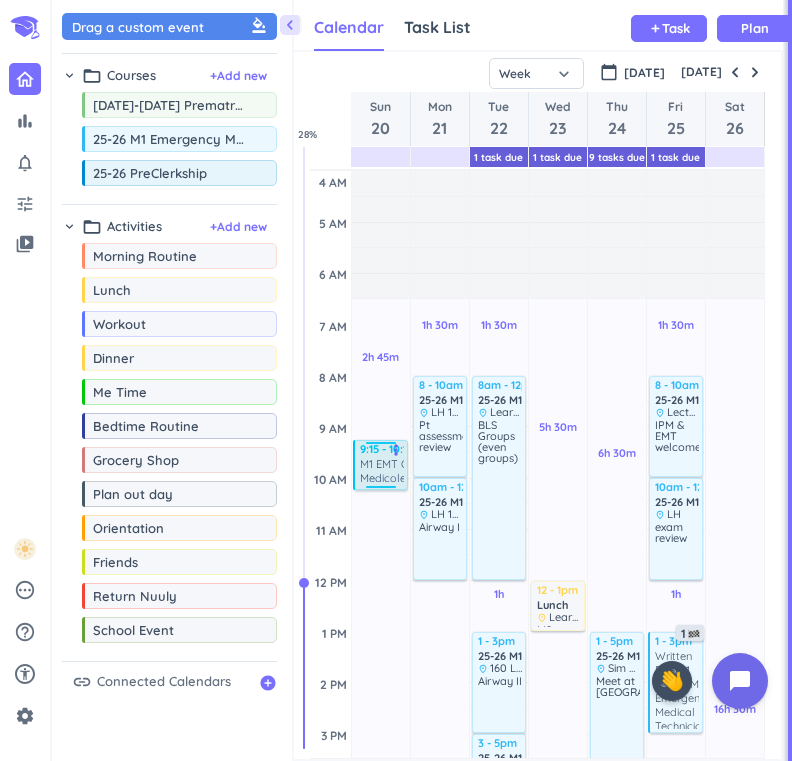 click on "M1 EMT CH 3 Medicolegal ([PERSON_NAME]) [25-26 M1 Emergency Medical Technician (EMT)]" at bounding box center (407, 471) 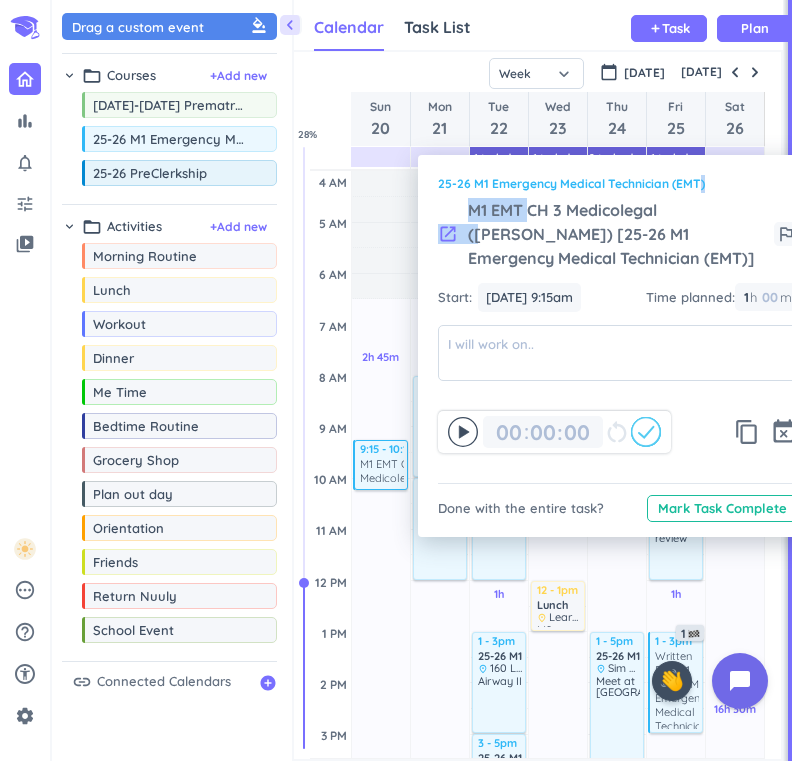 drag, startPoint x: 701, startPoint y: 184, endPoint x: 526, endPoint y: 206, distance: 176.37744 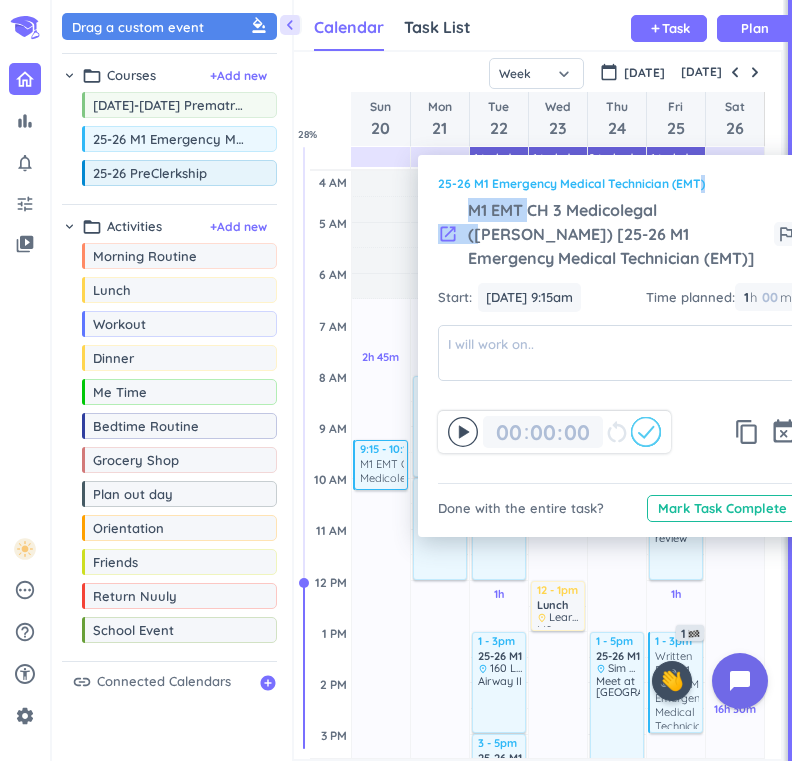 click on "close 25-26 M1 Emergency Medical Technician (EMT) launch M1 EMT CH 3 Medicolegal ([PERSON_NAME]) [25-26 M1 Emergency Medical Technician (EMT)] outlined_flag Start: [DATE] 9:15am [DATE] 9:15am Time planned : 1 1 00 h 00 m 00 00 : 00 restart_alt content_copy event_busy Done with the entire task? Mark Task Complete" at bounding box center [618, 346] 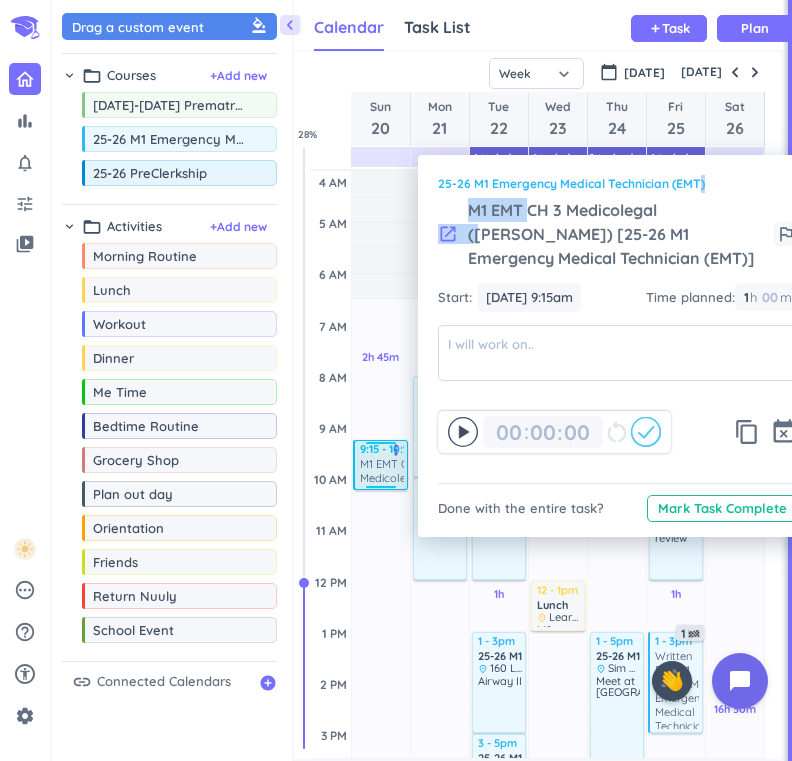 click on "M1 EMT CH 3 Medicolegal ([PERSON_NAME]) [25-26 M1 Emergency Medical Technician (EMT)]" at bounding box center [407, 471] 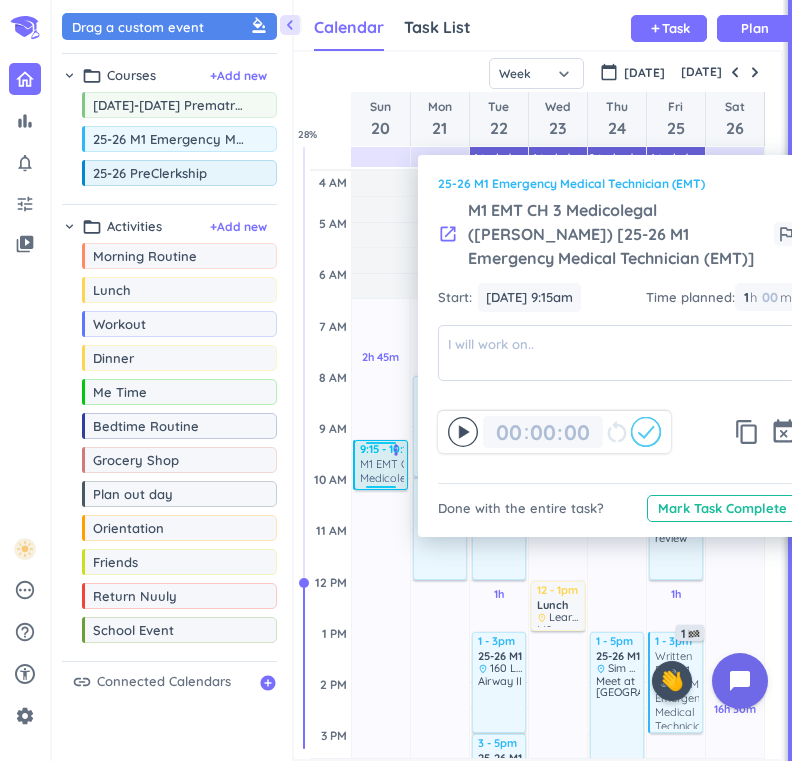 click at bounding box center [381, 446] 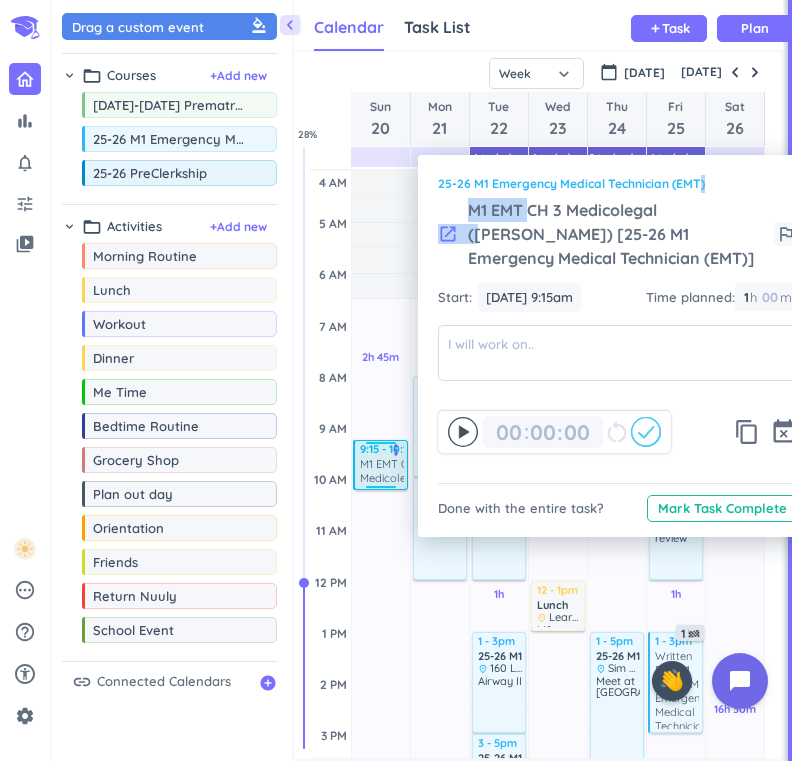 click on "M1 EMT CH 3 Medicolegal ([PERSON_NAME]) [25-26 M1 Emergency Medical Technician (EMT)]" at bounding box center [407, 471] 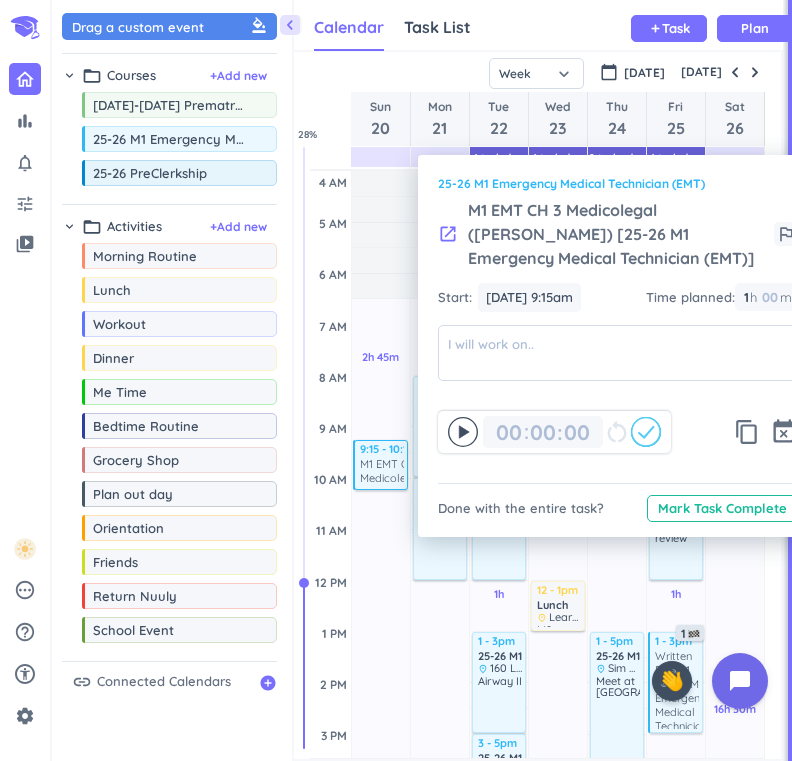 click on "SHOVEL [DATE] - [DATE] Week Month Next 7 days keyboard_arrow_down Week keyboard_arrow_down calendar_today [DATE] [DATE] Sun 20 Mon 21 Tue 22 Wed 23 Thu 24 Fri 25 Sat 26 4 AM 5 AM 6 AM 7 AM 8 AM 9 AM 10 AM 11 AM 12 PM 1 PM 2 PM 3 PM 4 PM 5 PM 6 PM 7 PM 8 PM 9 PM 10 PM 11 PM 12 AM 1 AM 2 AM 3 AM 2h 45m Past due Plan 12h 45m Past due Plan Adjust Awake Time Adjust Awake Time 9:15 - 10:15am 25-26 M1 Emergency Medical Technician (EMT) M1 EMT CH 3 Medicolegal ([PERSON_NAME]) [25-26 M1 Emergency Medical Technician (EMT)] more_vert 1h 30m Past due Plan 11h  Past due Plan Adjust Awake Time Adjust Awake Time 8 - 10am 25-26 M1 Emergency Medical Technician (EMT) delete_outline place LH 160  Pt assessment review 10am - 12pm 25-26 M1 Emergency Medical Technician (EMT) delete_outline place LH 160  Airway I  1h 30m Past due Plan 1h  Past due Plan 6h  Past due Plan Adjust Awake Time Adjust Awake Time 8am - 12pm 25-26 M1 Emergency Medical Technician (EMT) delete_outline place Learning Studios BLS Groups (even groups)  1 - 3pm %" at bounding box center (537, 405) 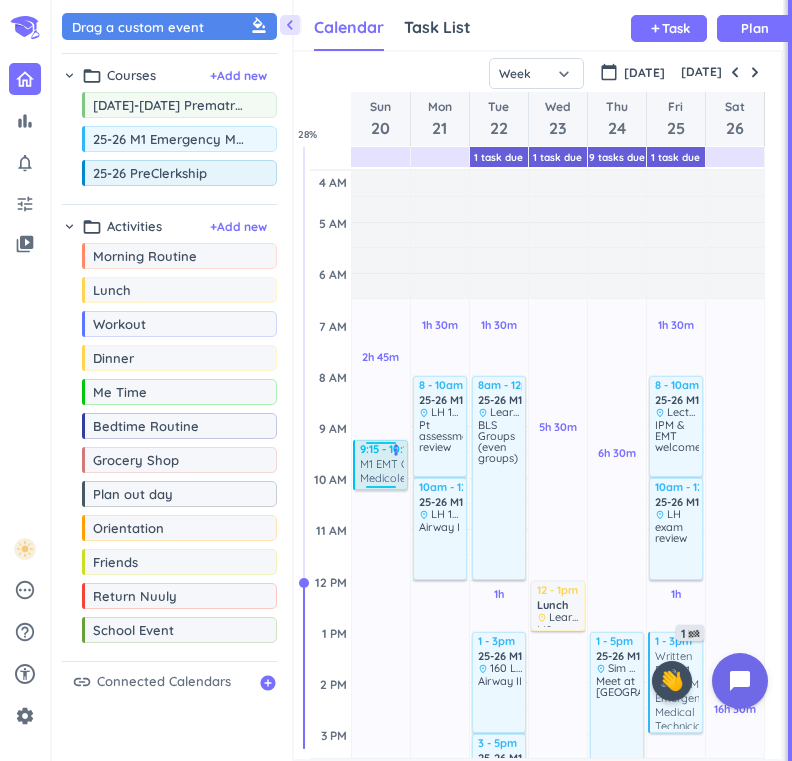 click at bounding box center [381, 446] 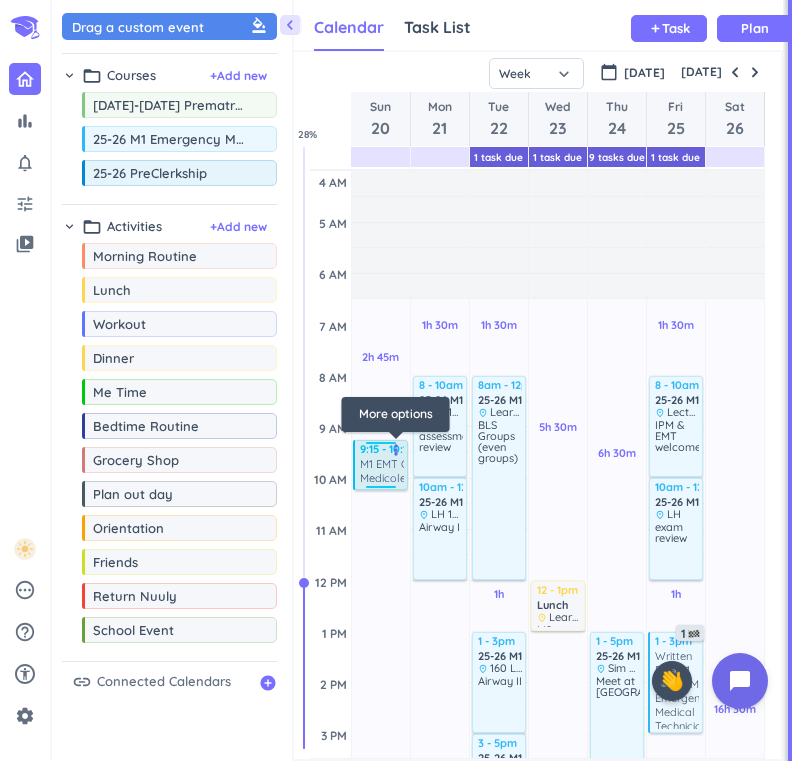 click on "more_vert" at bounding box center (396, 450) 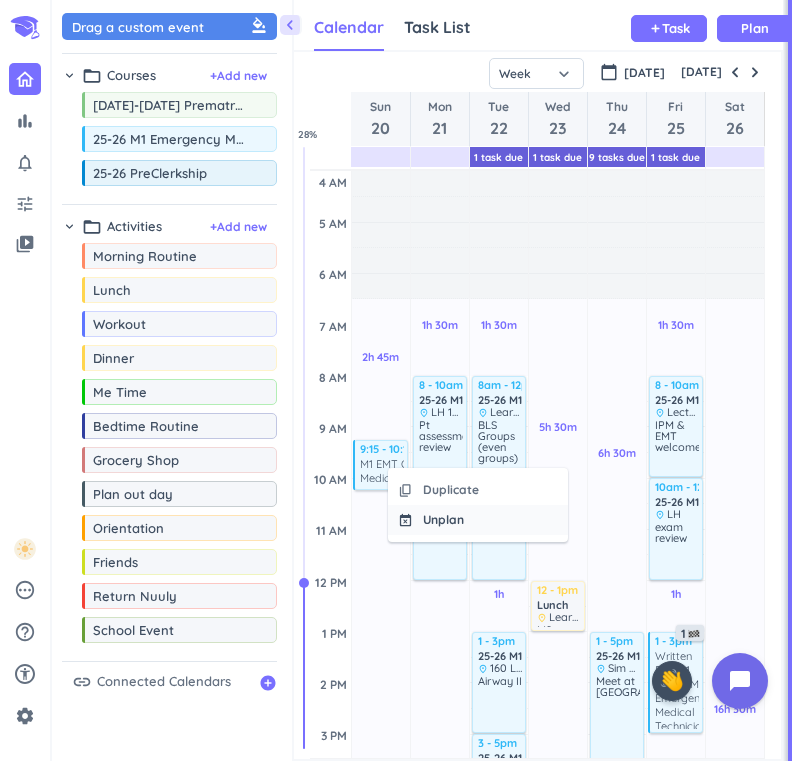 click on "Unplan" at bounding box center (443, 520) 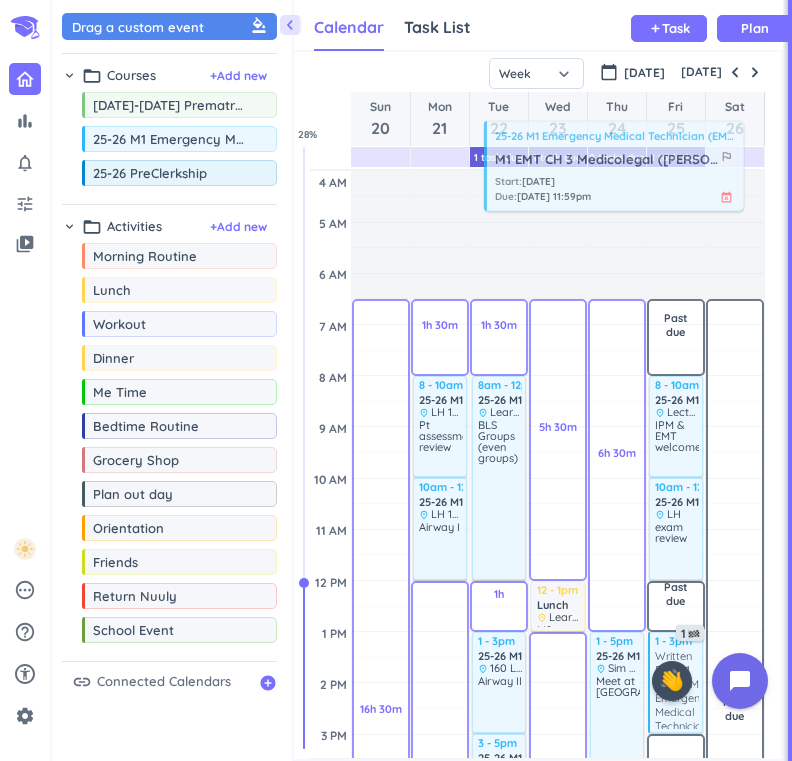 drag, startPoint x: 647, startPoint y: 249, endPoint x: 658, endPoint y: 146, distance: 103.58572 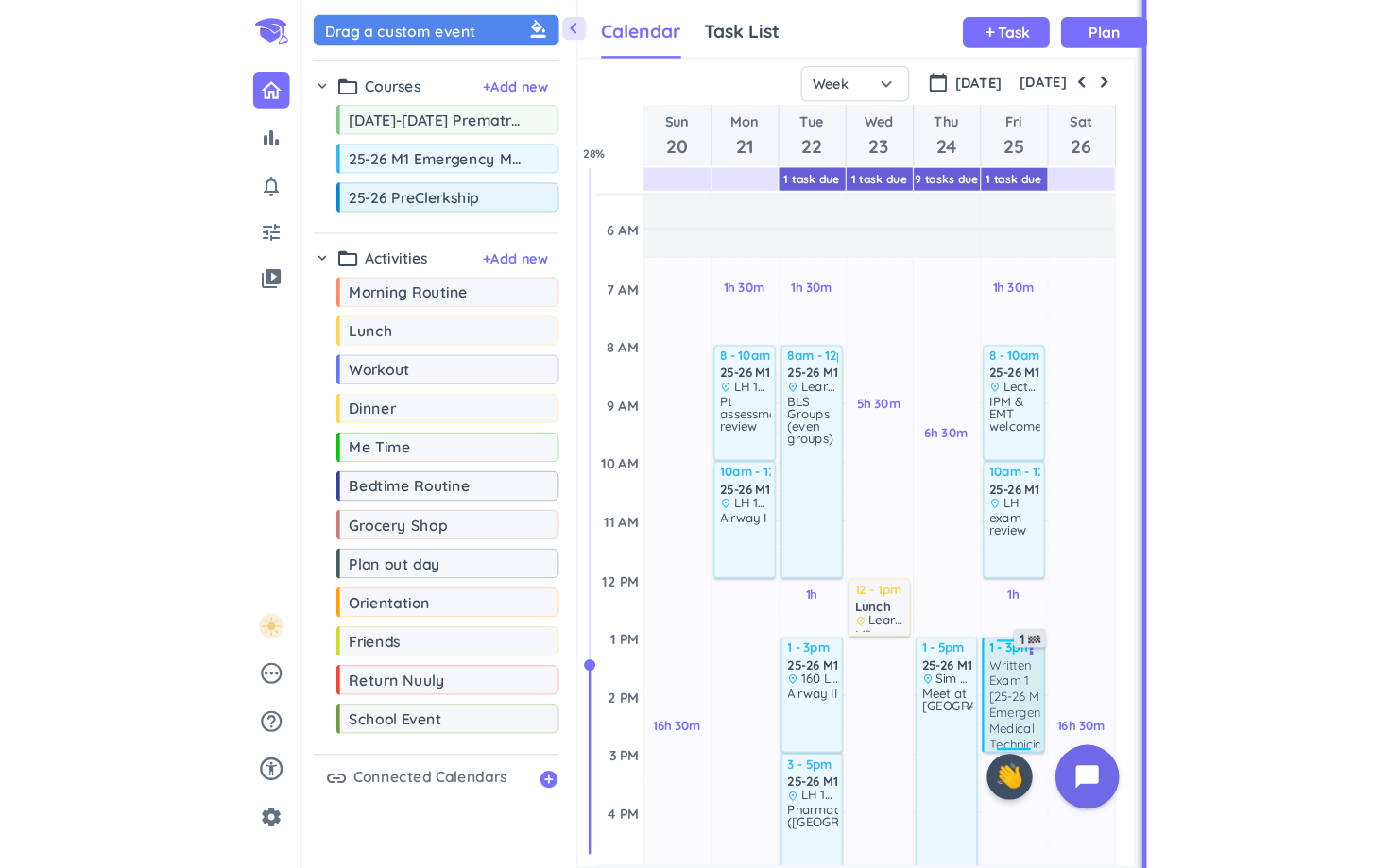 scroll, scrollTop: 66, scrollLeft: 0, axis: vertical 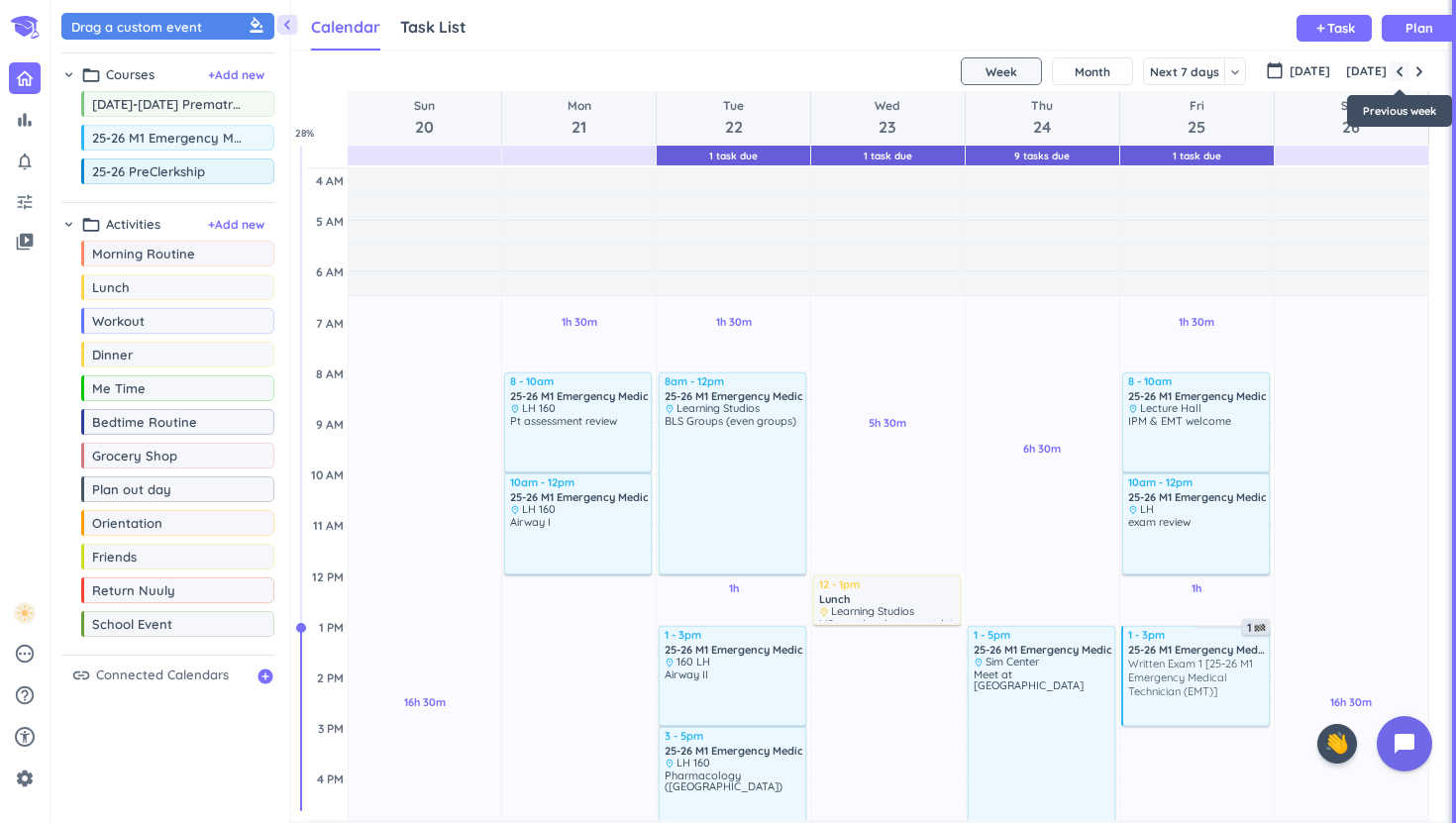 click at bounding box center [1400, 71] 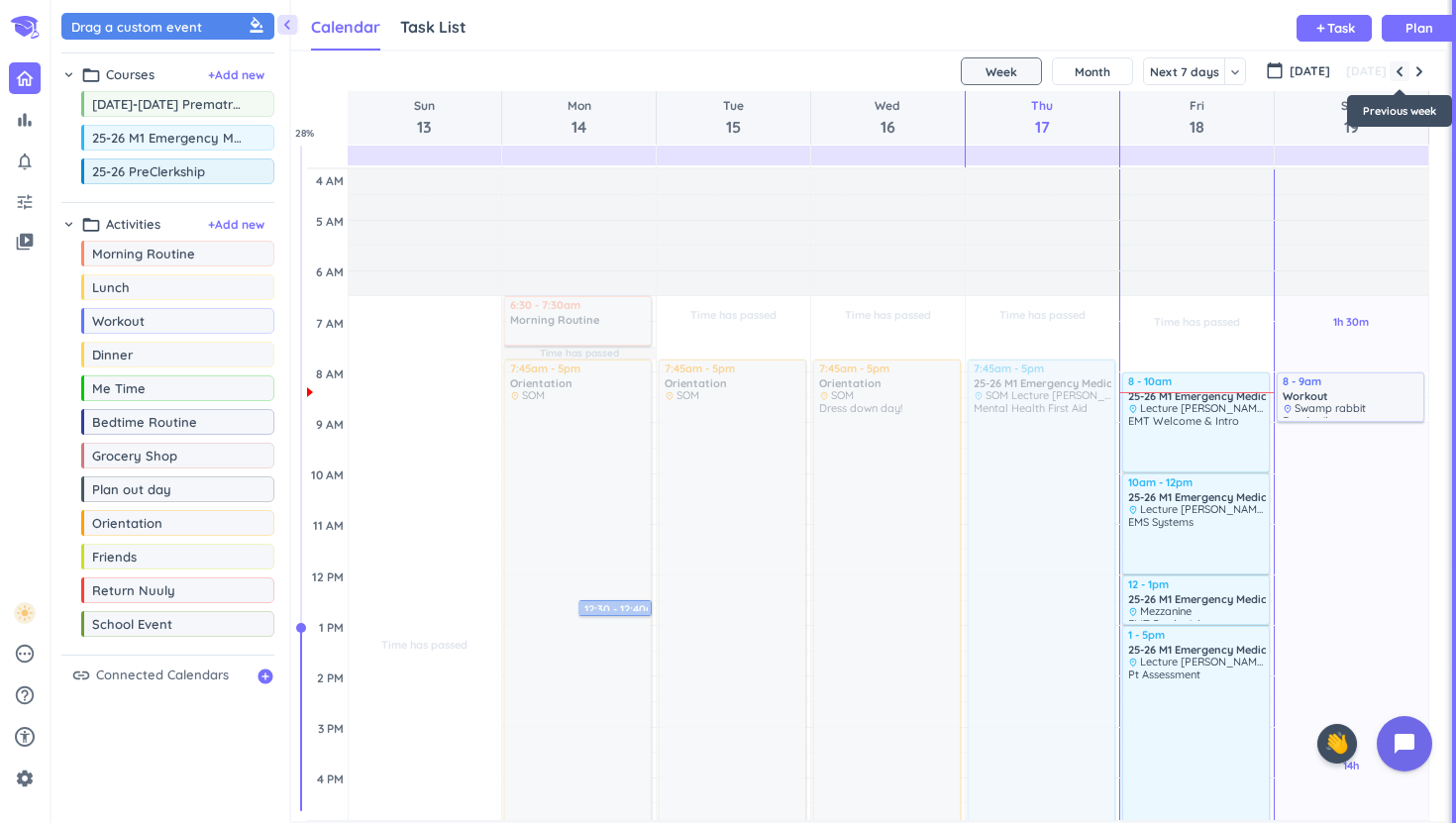 scroll, scrollTop: 103, scrollLeft: 0, axis: vertical 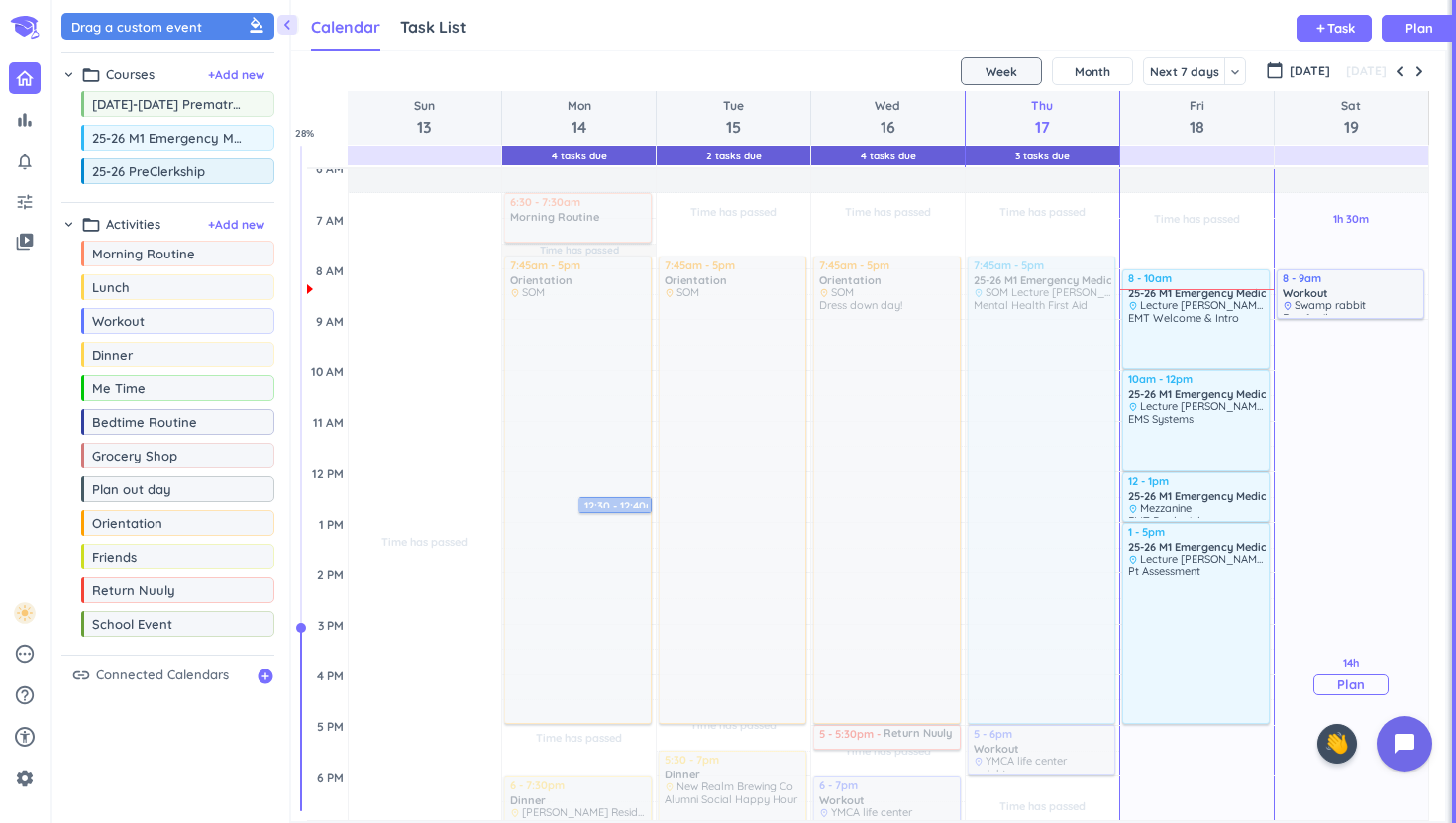 click on "Plan" at bounding box center (1351, 684) 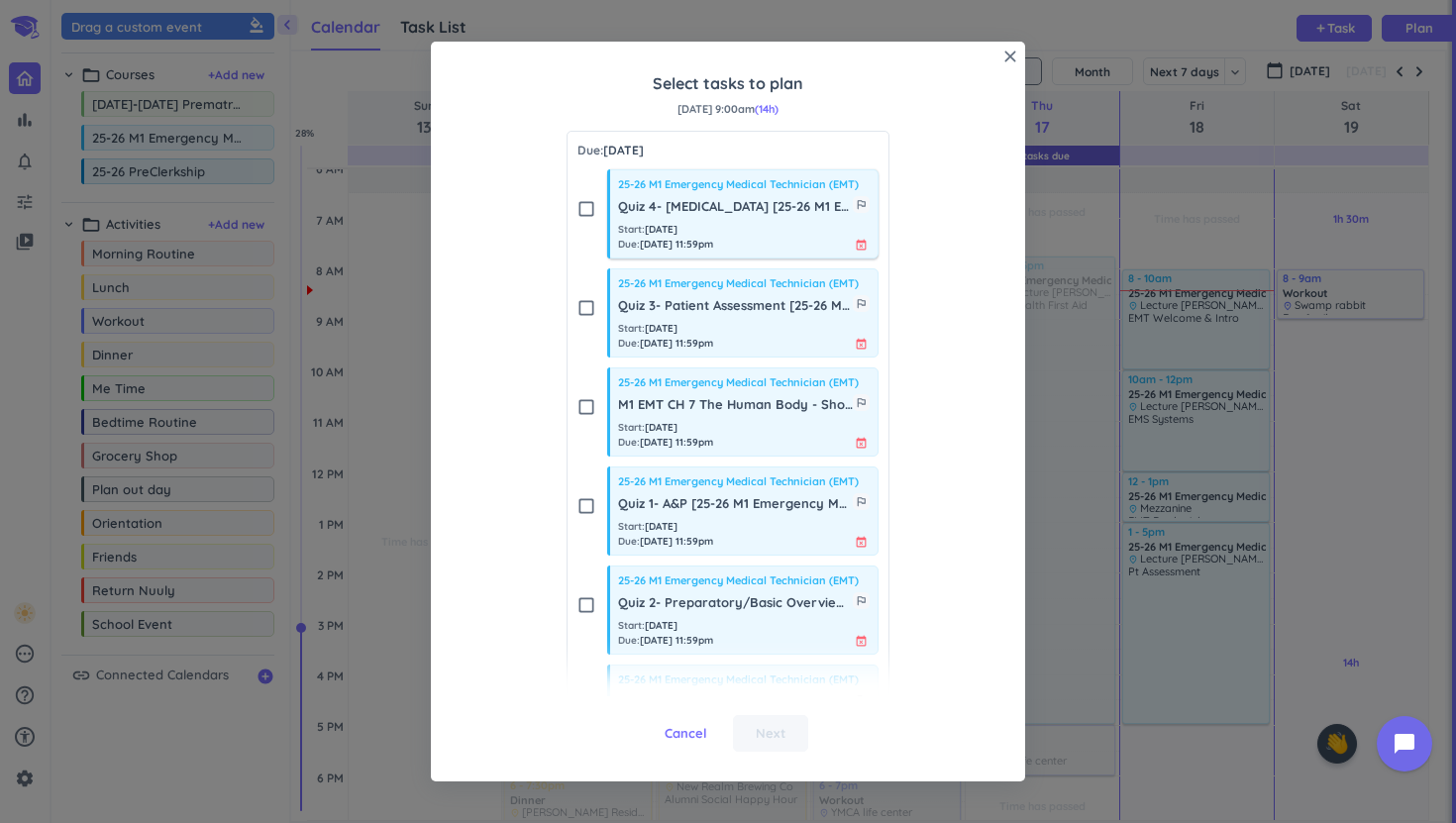 scroll, scrollTop: 456, scrollLeft: 0, axis: vertical 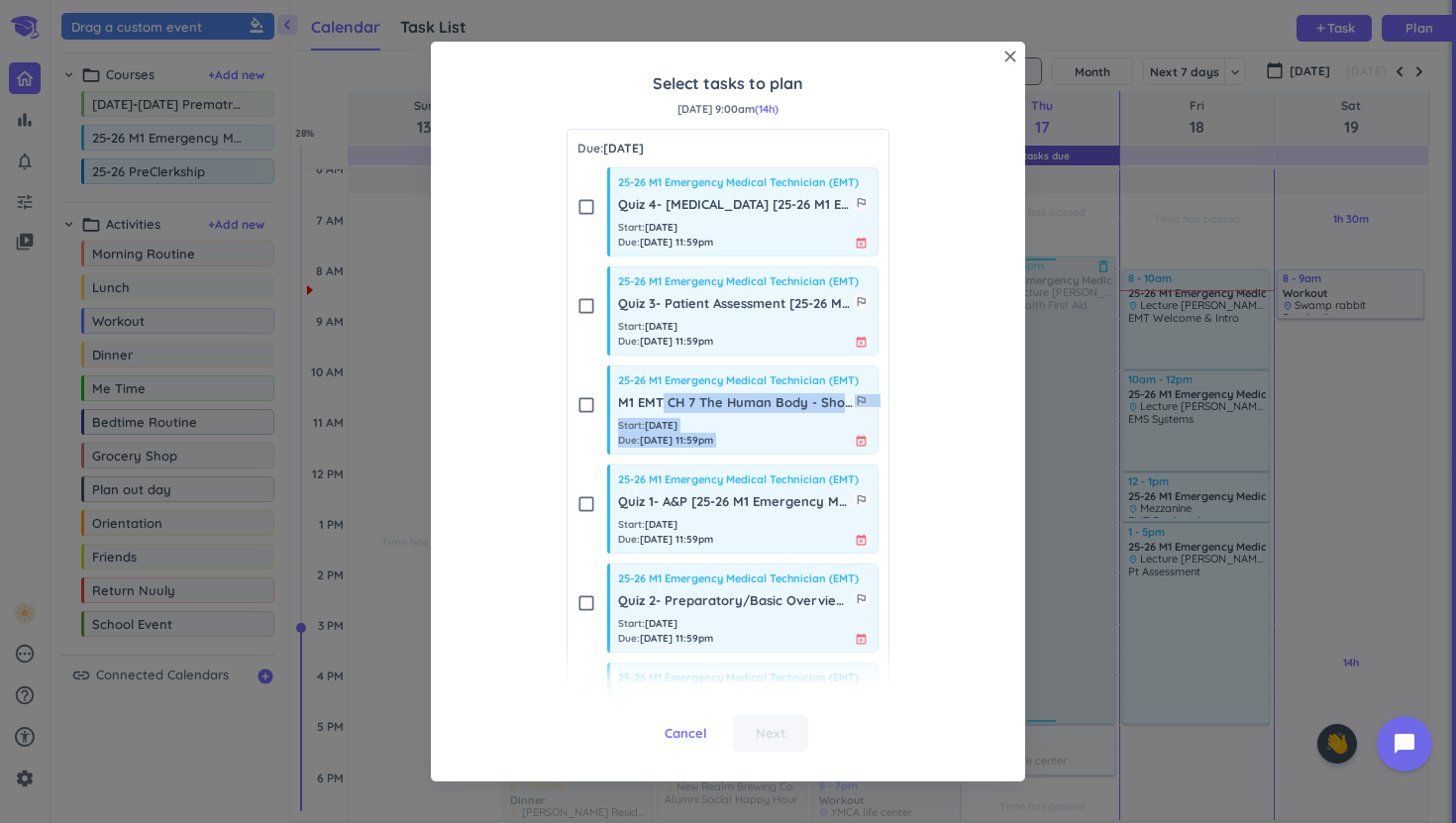 drag, startPoint x: 663, startPoint y: 399, endPoint x: 1038, endPoint y: 429, distance: 376.1981 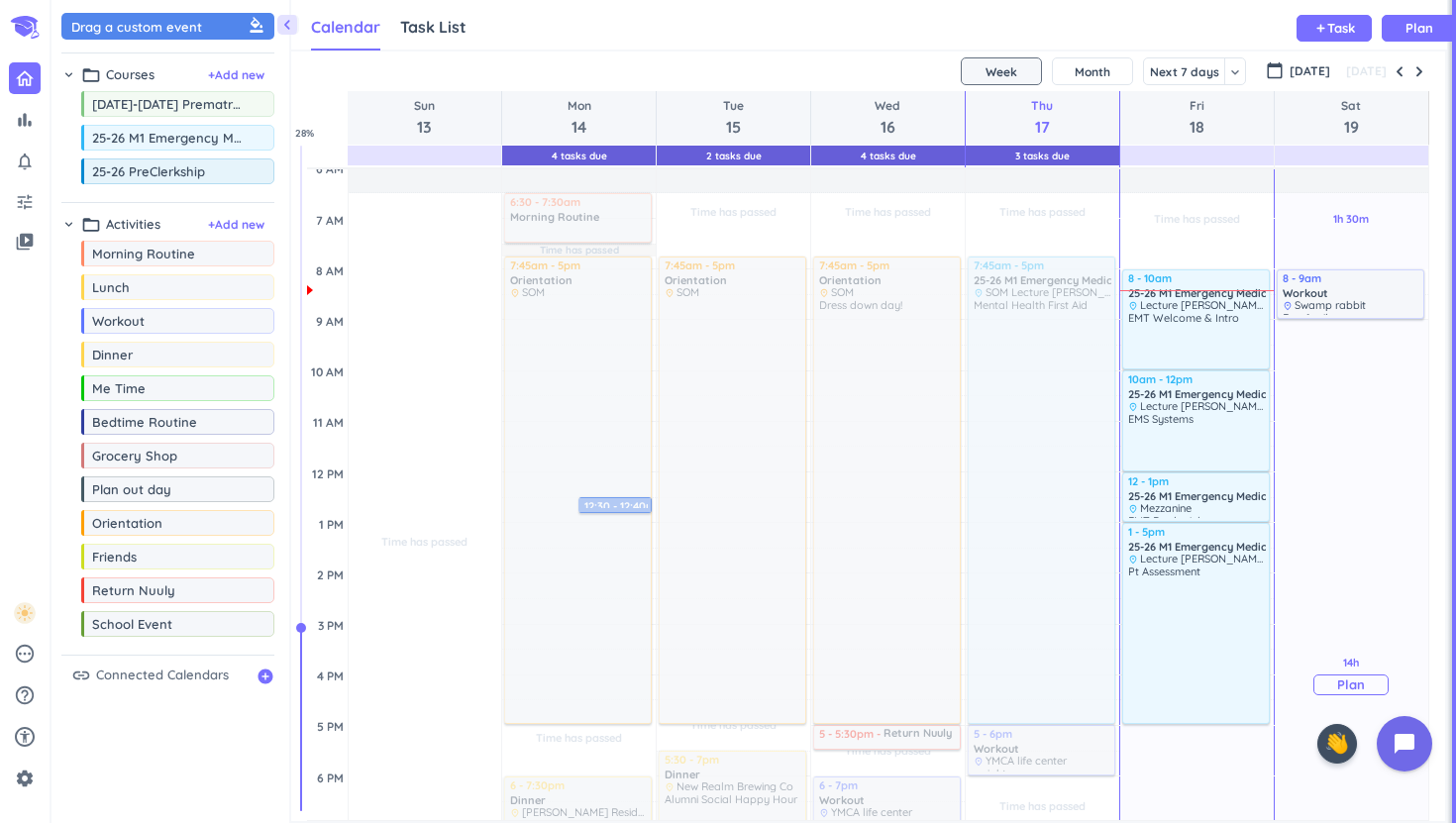 click on "Plan" at bounding box center (1351, 684) 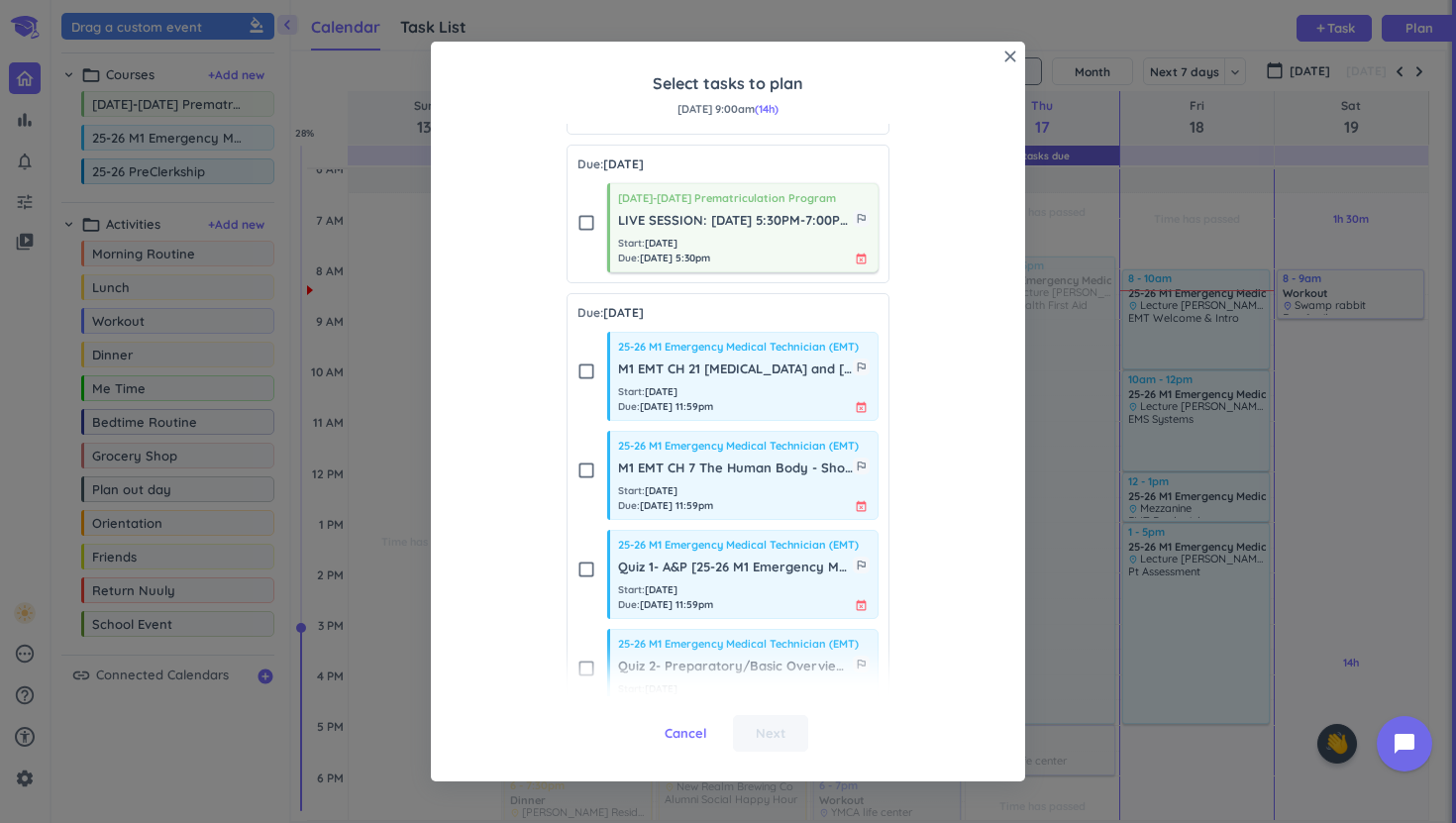scroll, scrollTop: 230, scrollLeft: 0, axis: vertical 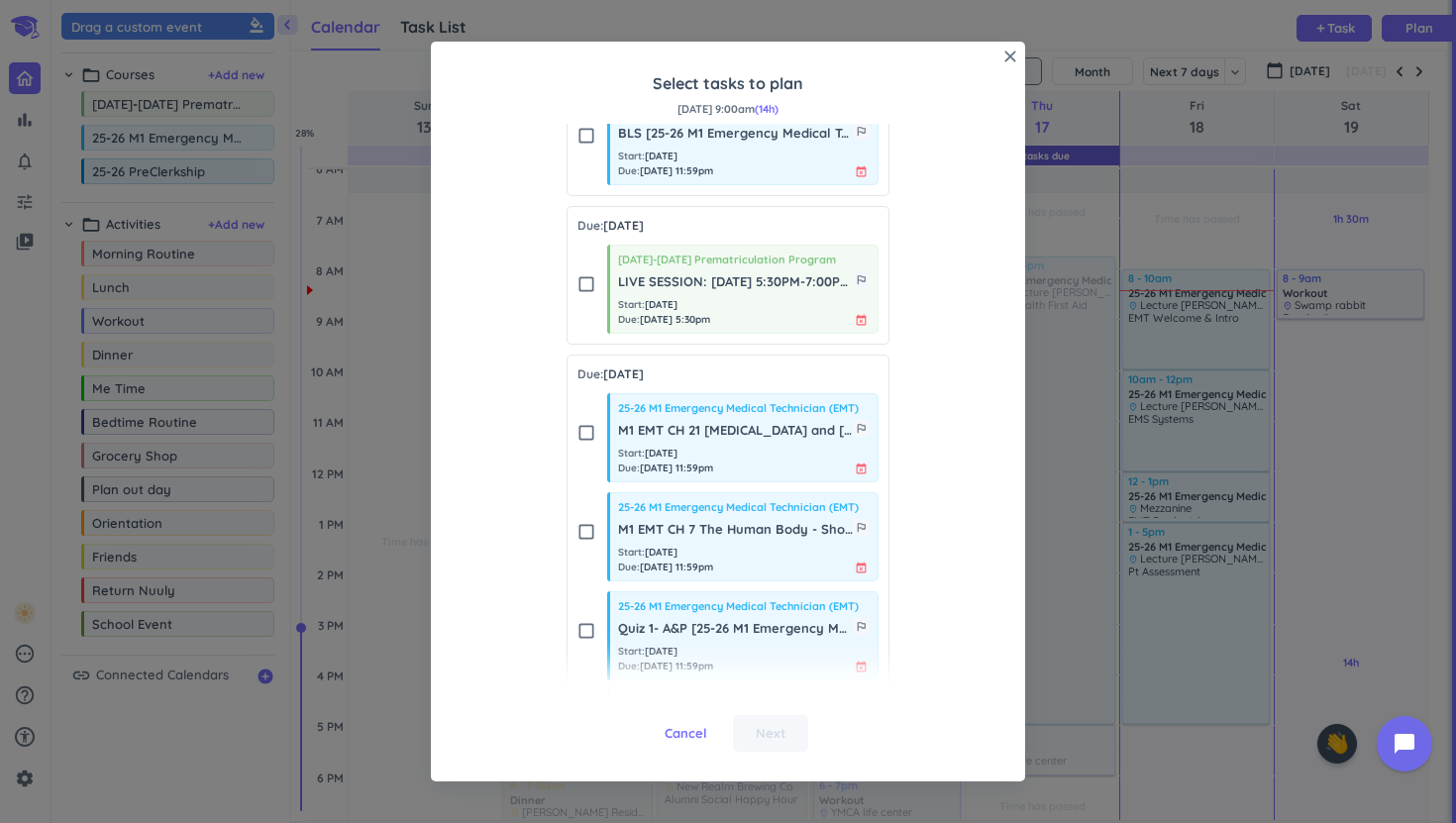 click on "check_box_outline_blank" at bounding box center [586, 433] 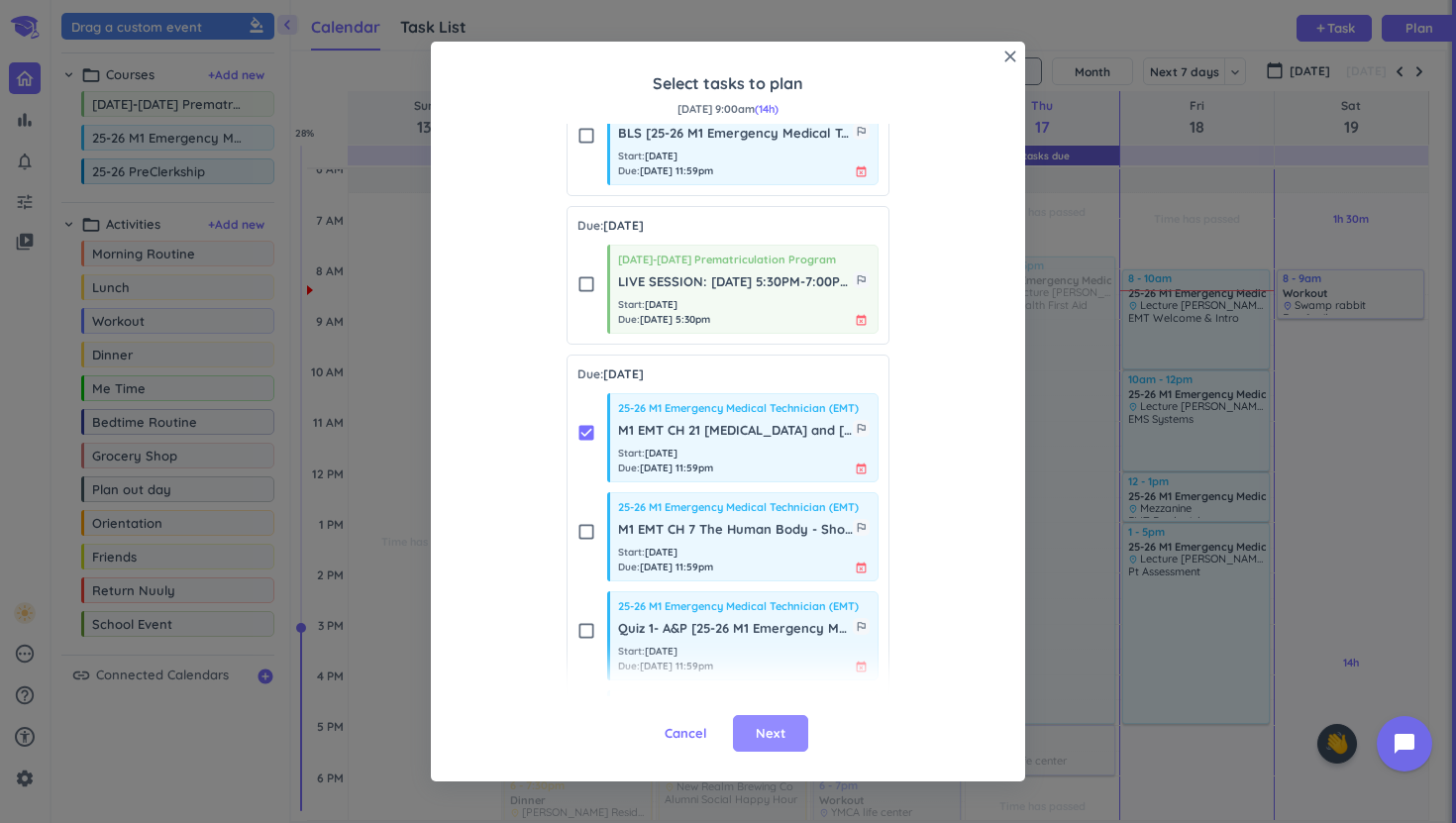 click on "Next" at bounding box center (771, 734) 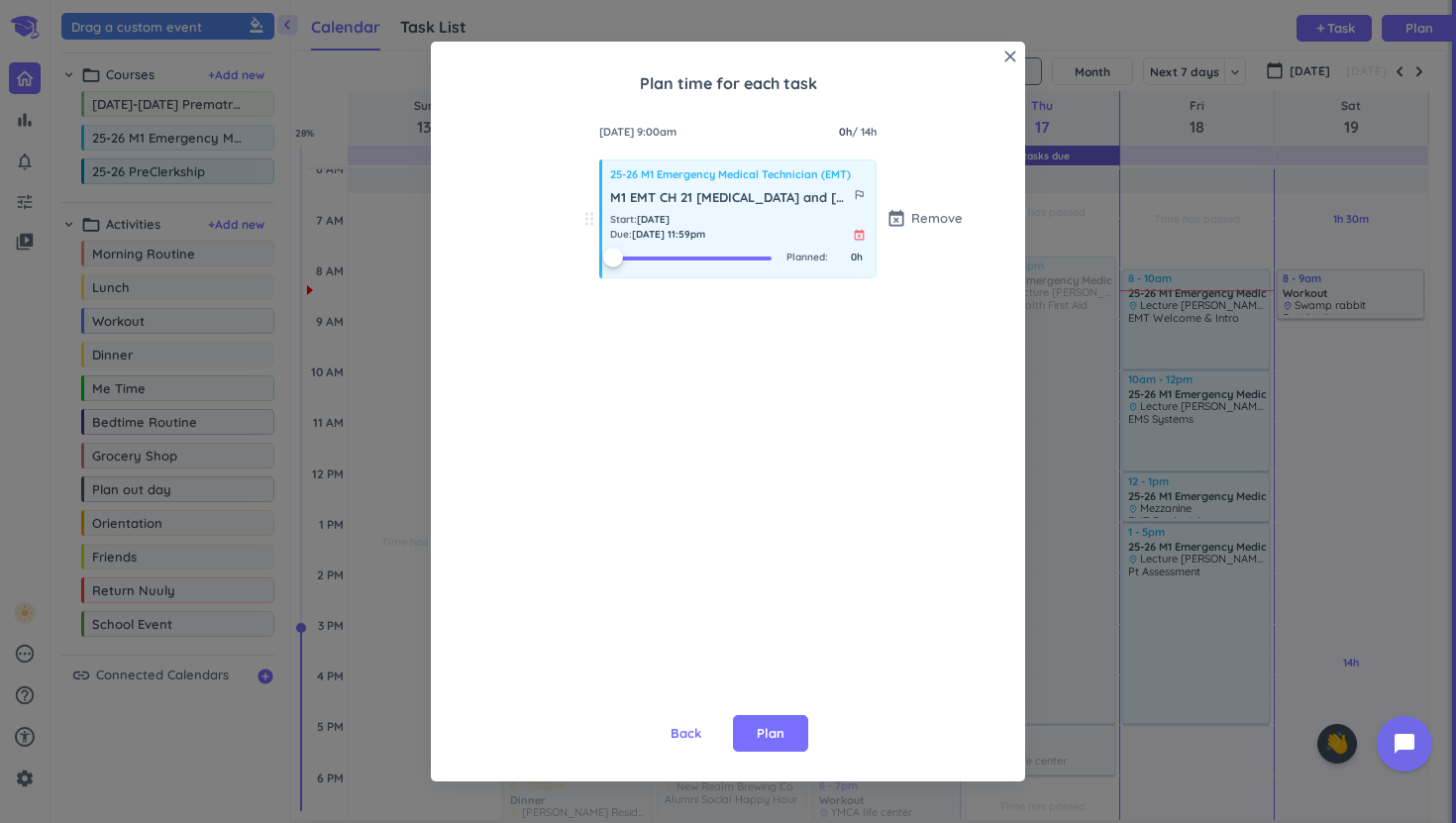 scroll, scrollTop: 0, scrollLeft: 0, axis: both 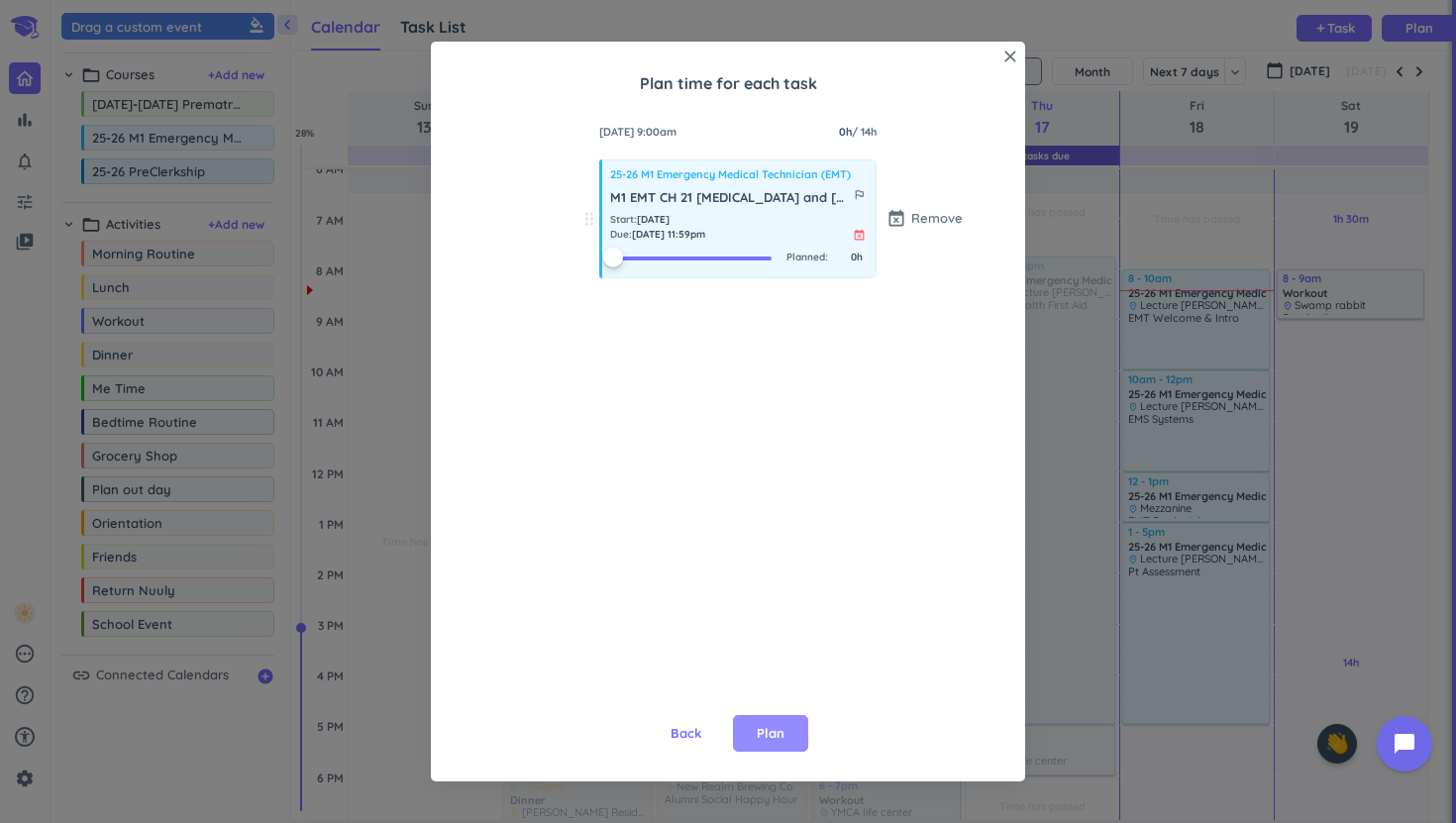 click on "Plan" at bounding box center (771, 734) 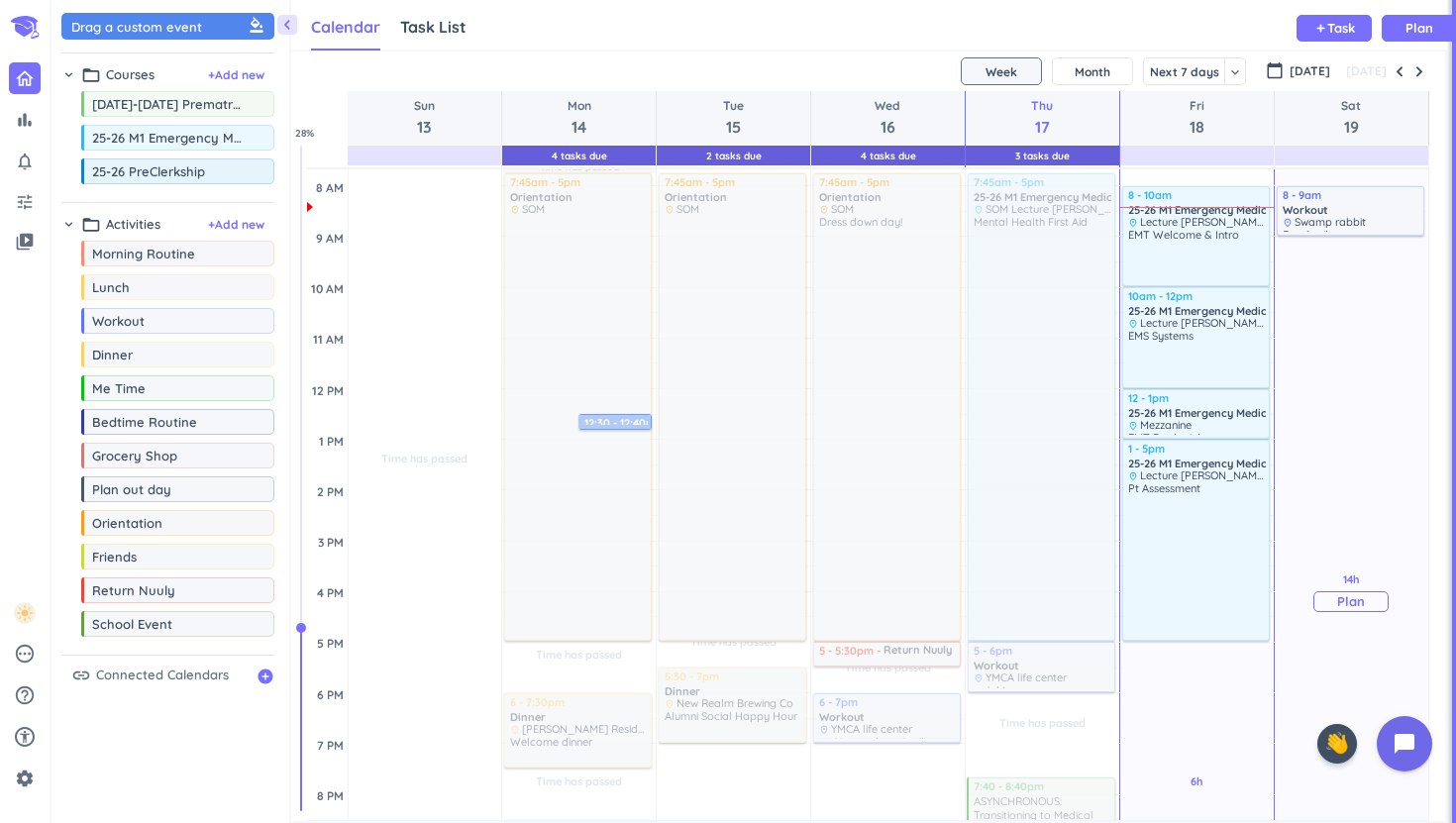 scroll, scrollTop: 185, scrollLeft: 0, axis: vertical 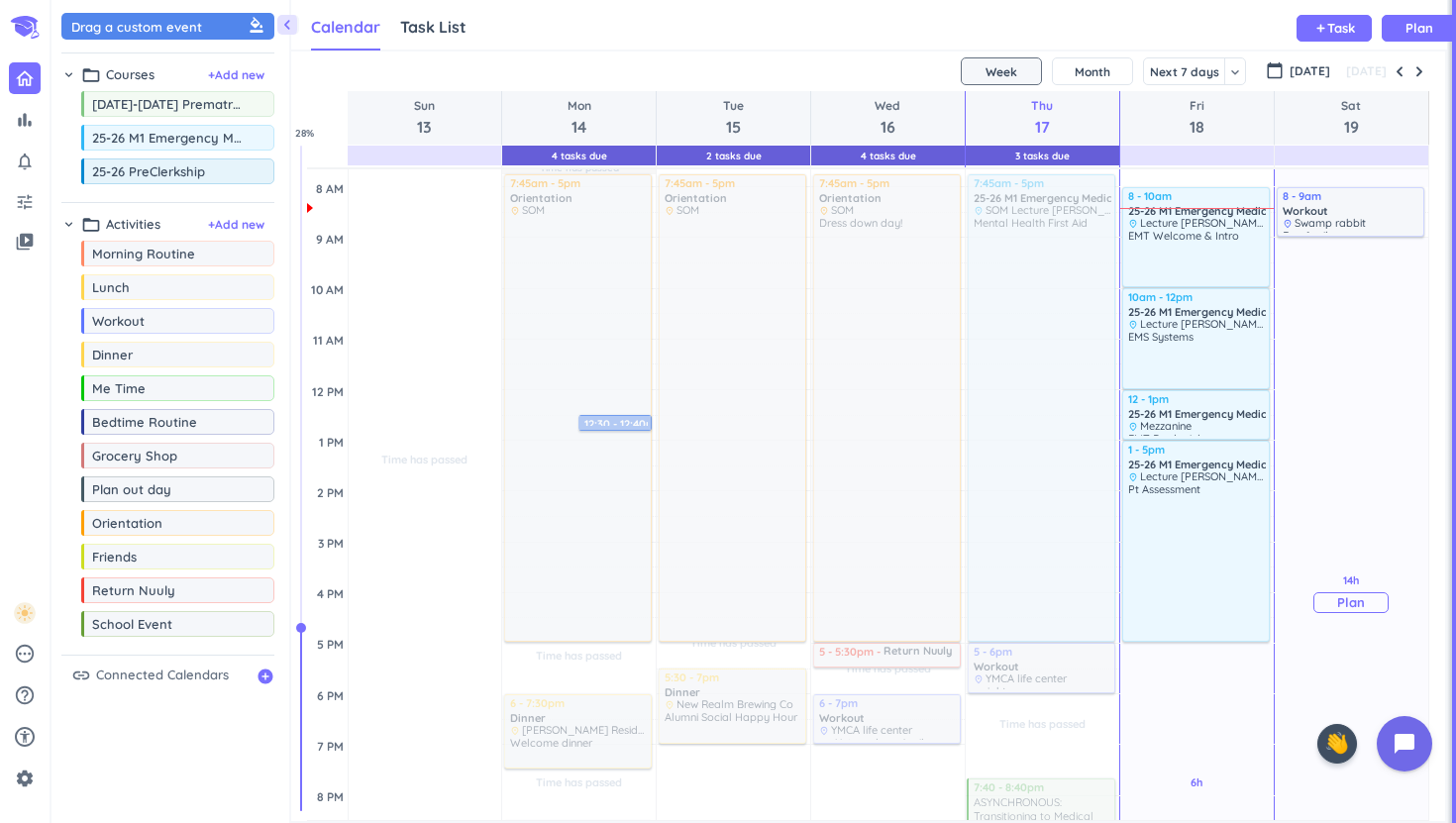 click on "Plan" at bounding box center (1351, 602) 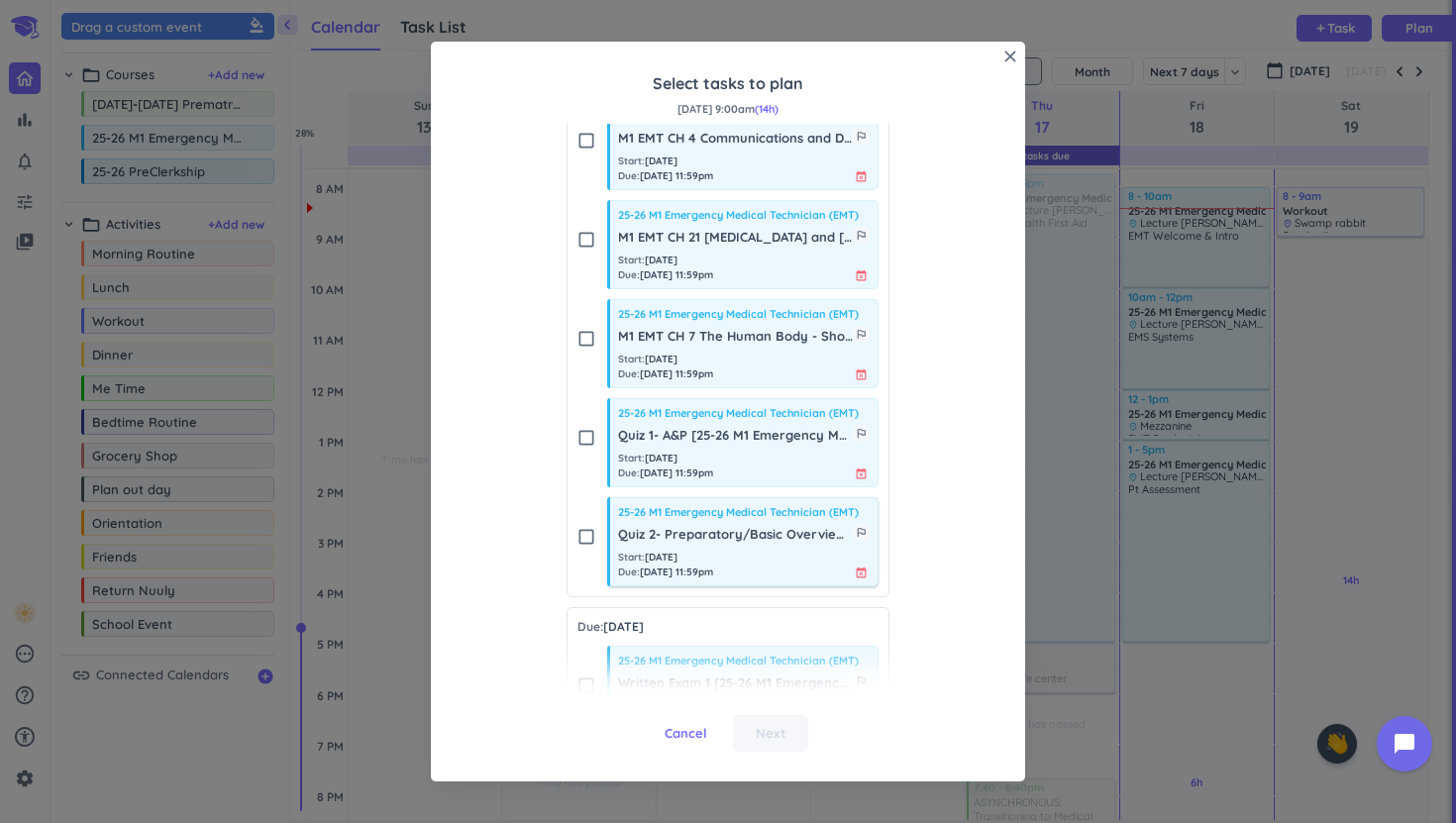 scroll, scrollTop: 0, scrollLeft: 0, axis: both 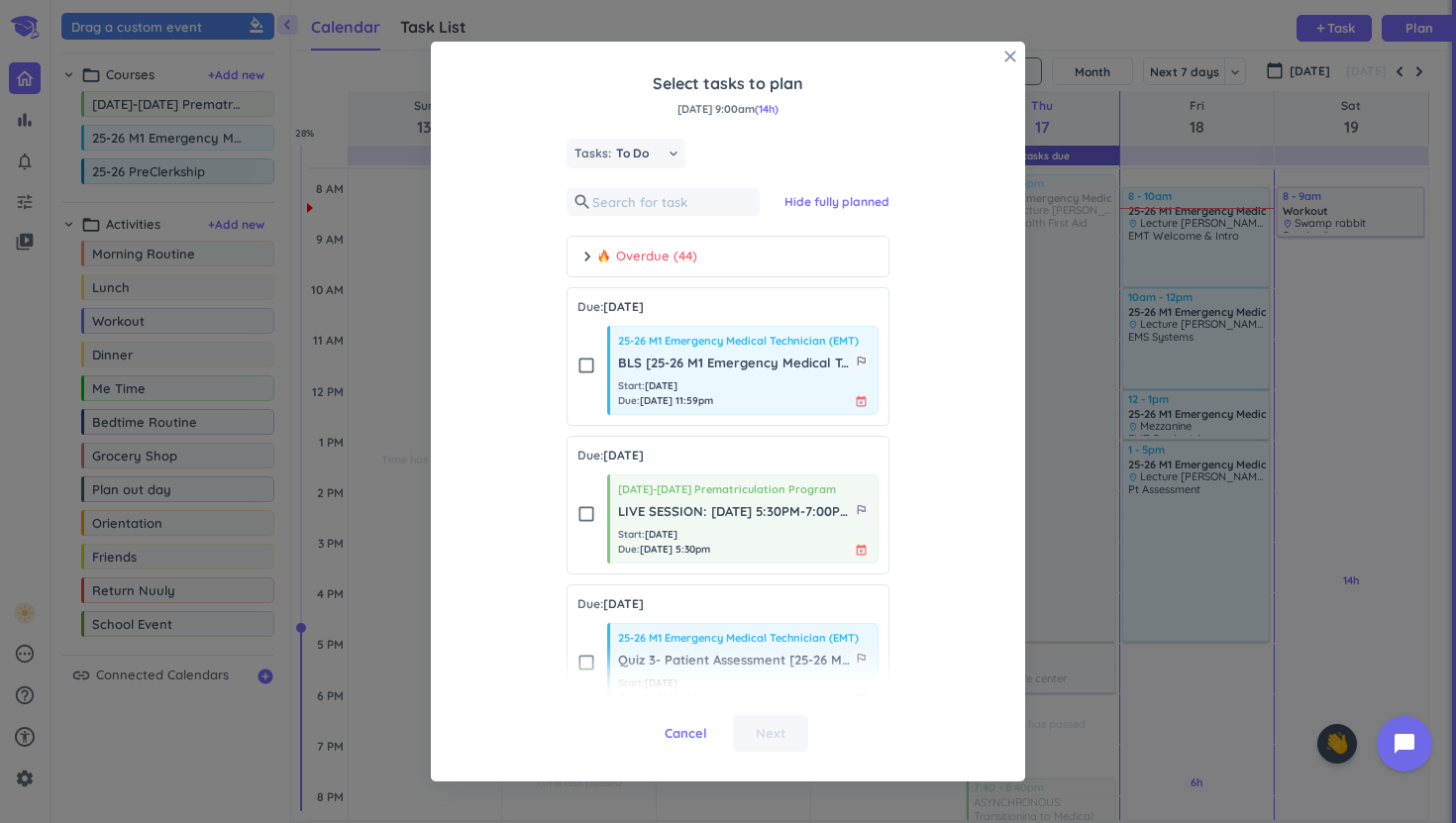 click on "close" at bounding box center [1010, 56] 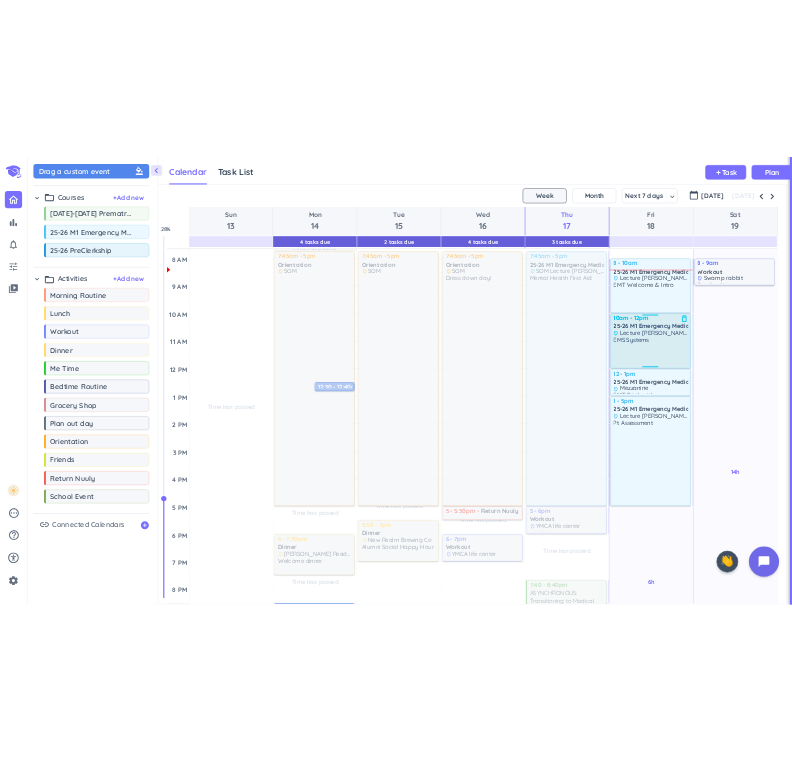 scroll, scrollTop: 0, scrollLeft: 0, axis: both 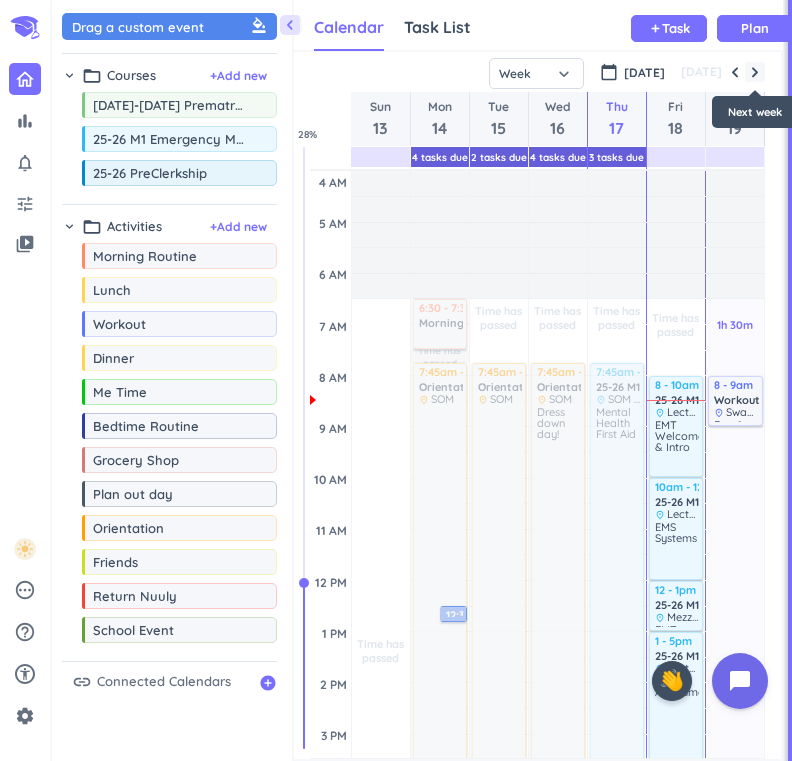 click at bounding box center [755, 72] 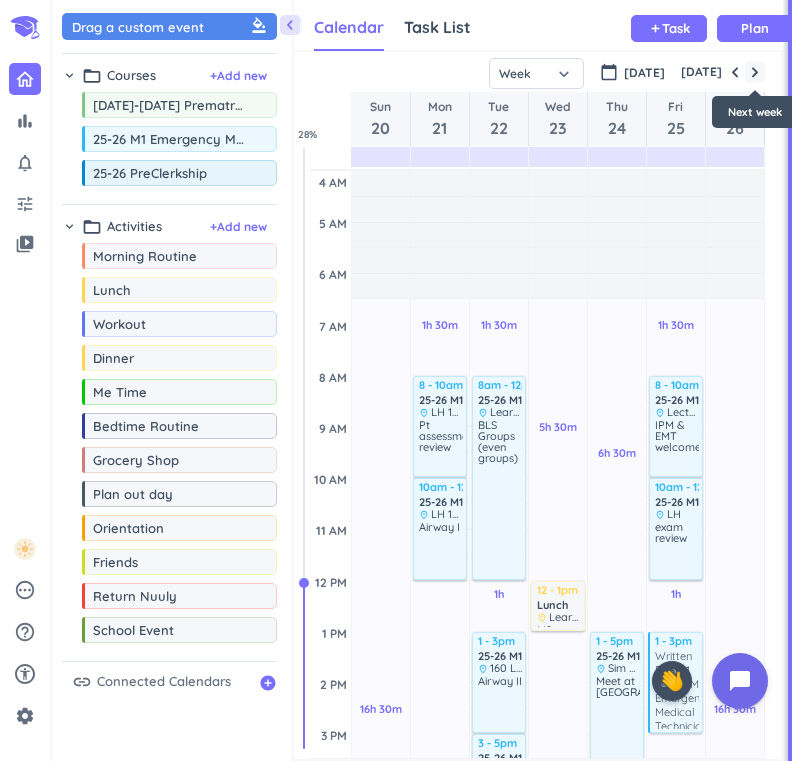 scroll, scrollTop: 104, scrollLeft: 0, axis: vertical 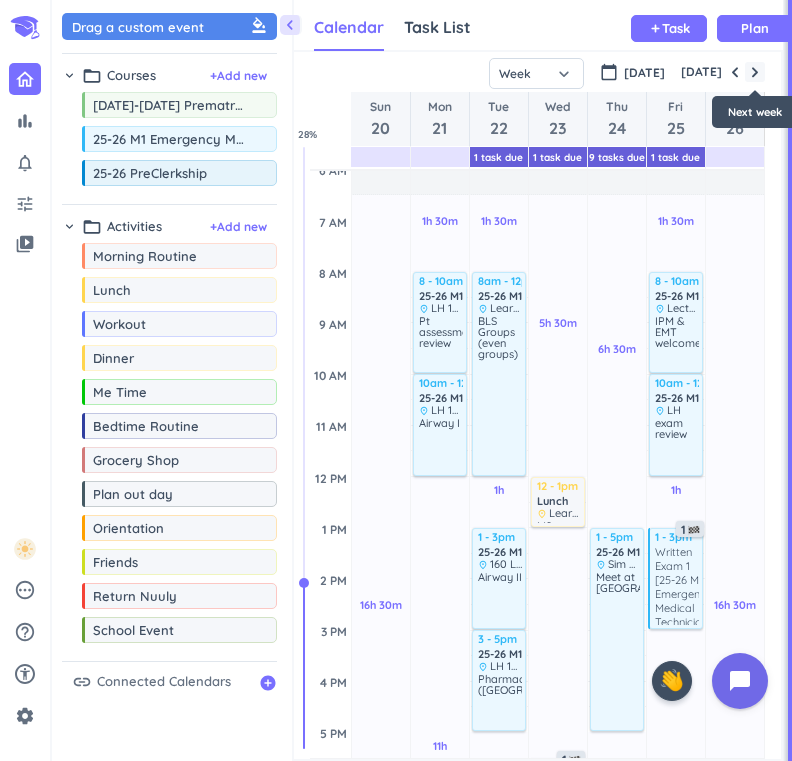 click at bounding box center [755, 72] 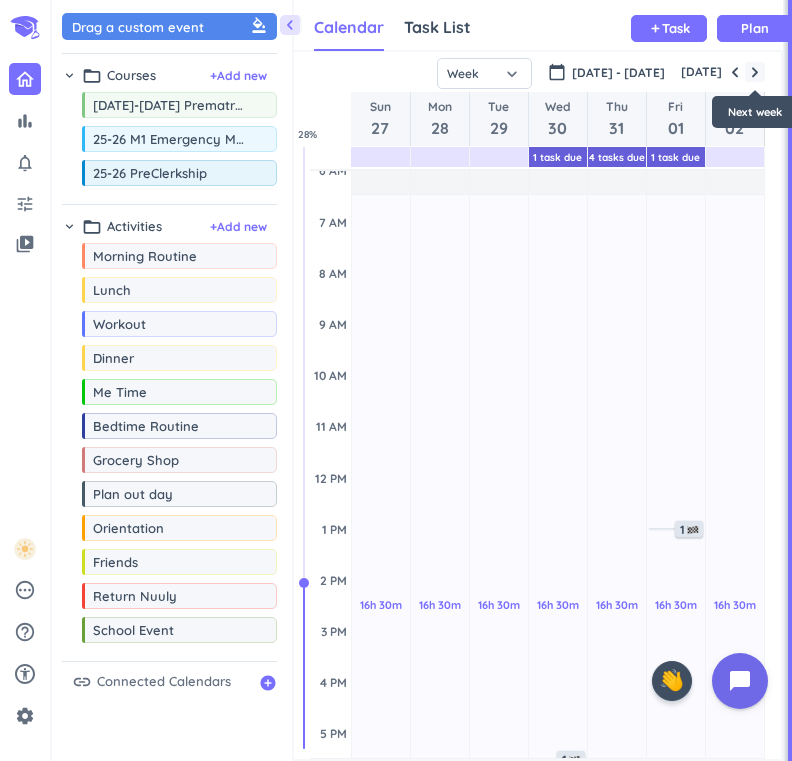 click at bounding box center [755, 72] 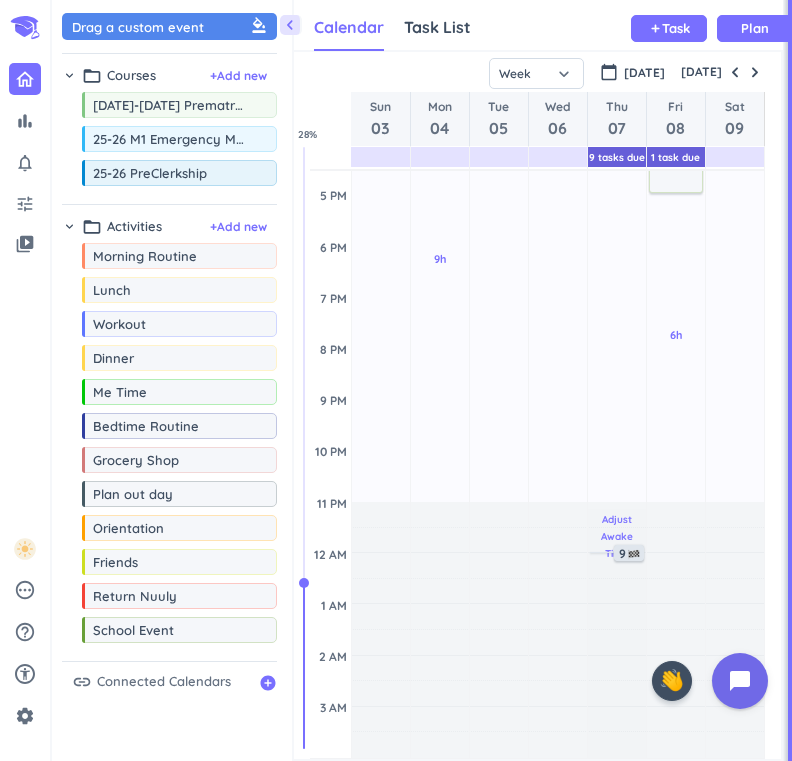 scroll, scrollTop: 639, scrollLeft: 0, axis: vertical 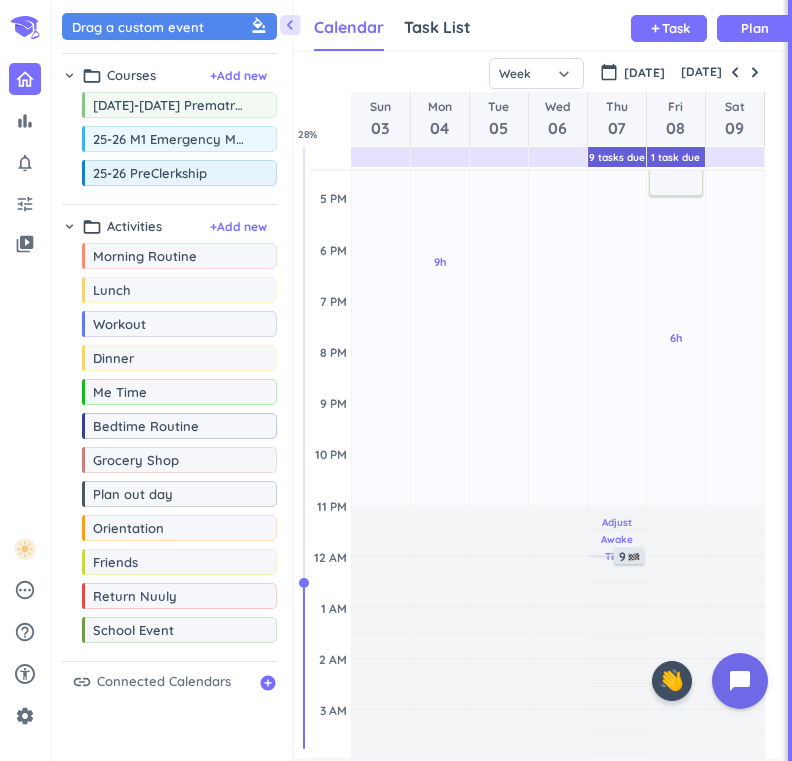 click on "Adjust Awake Time" at bounding box center (617, 539) 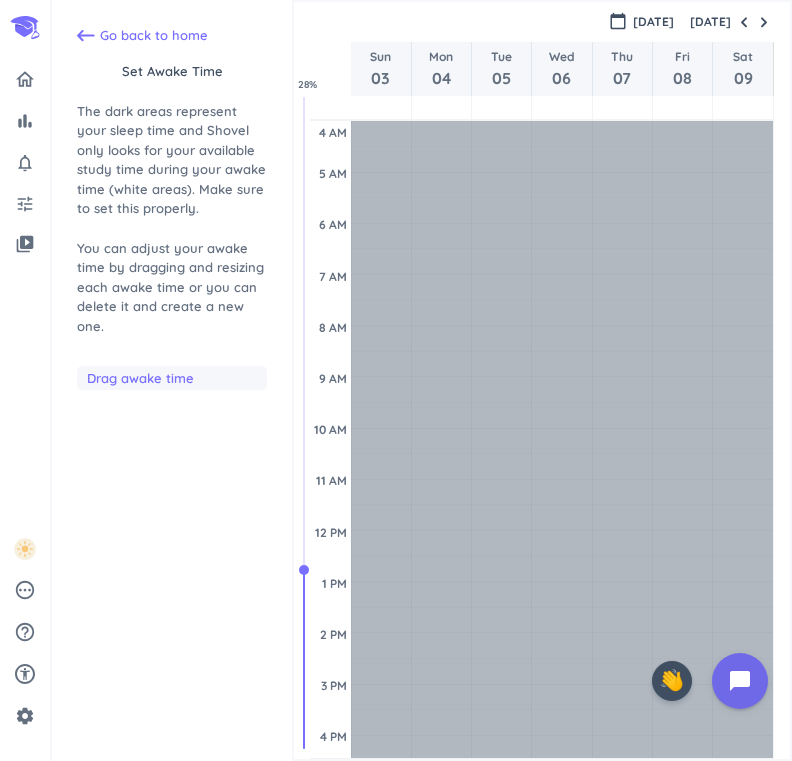 scroll, scrollTop: 104, scrollLeft: 0, axis: vertical 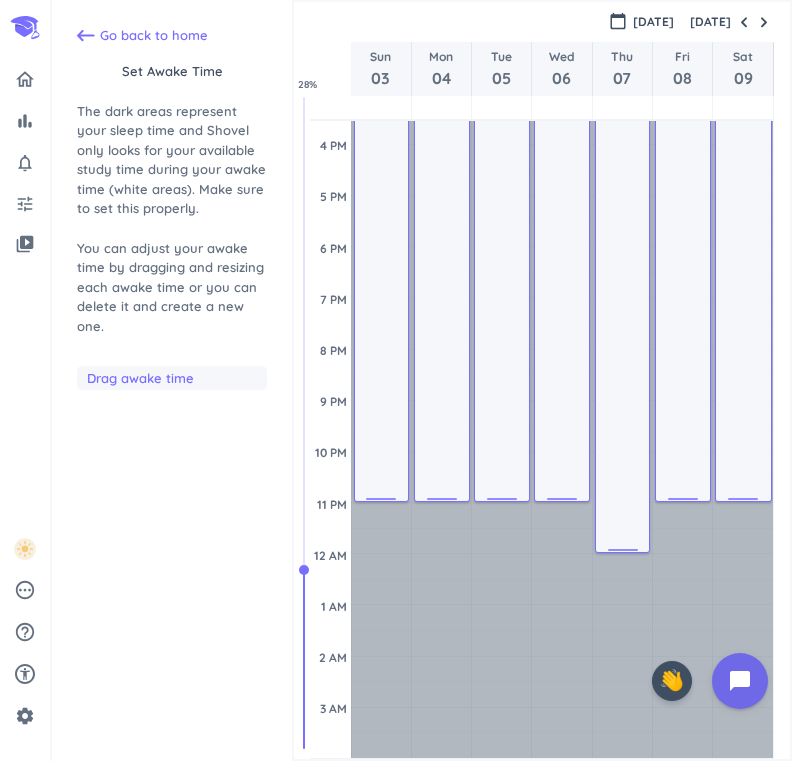 drag, startPoint x: 623, startPoint y: 501, endPoint x: 629, endPoint y: 551, distance: 50.358715 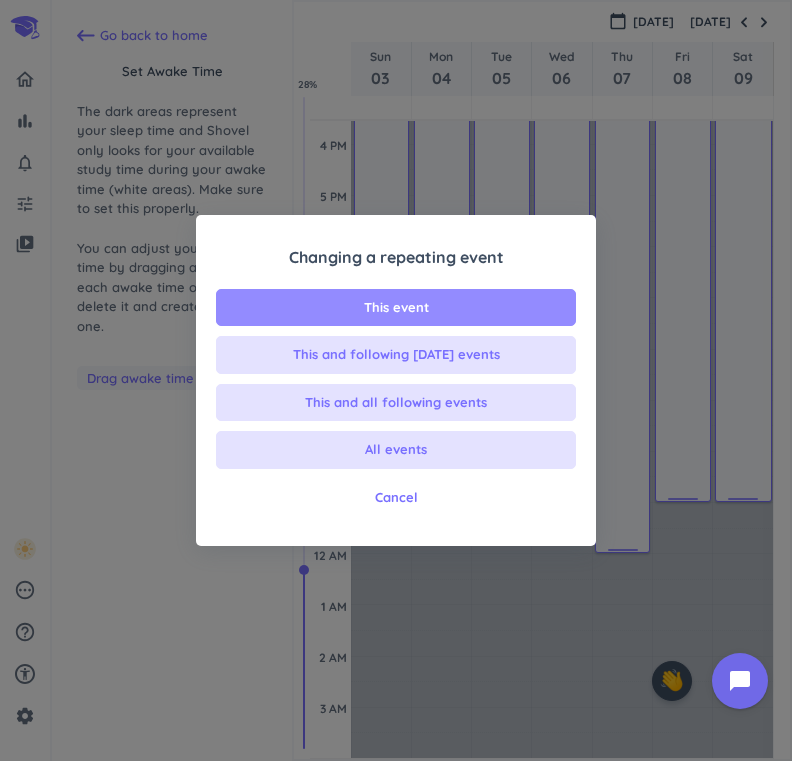 click on "This event" at bounding box center [396, 308] 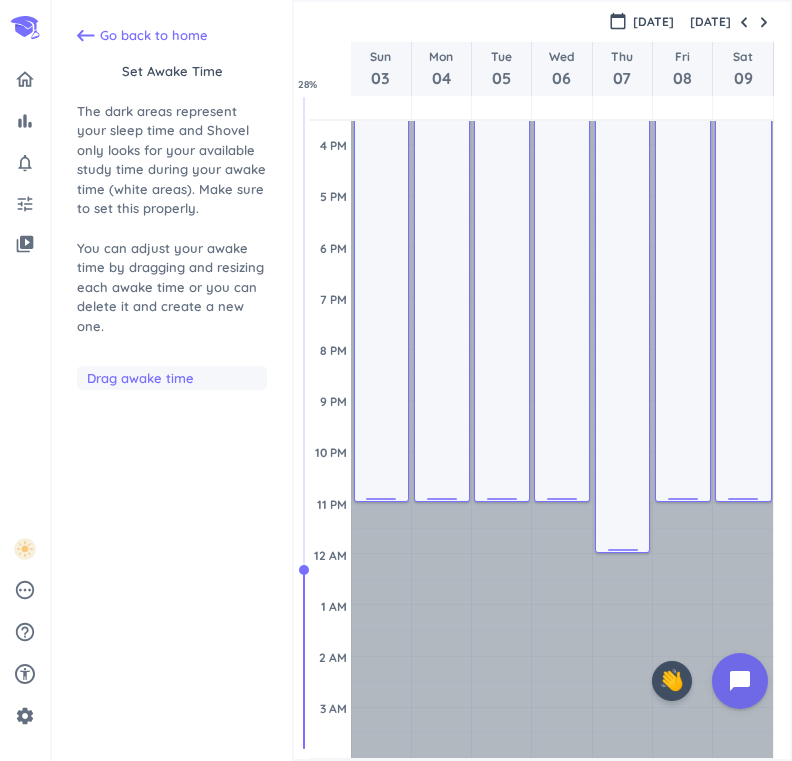click on "Awake   17h 30m" at bounding box center (624, 112) 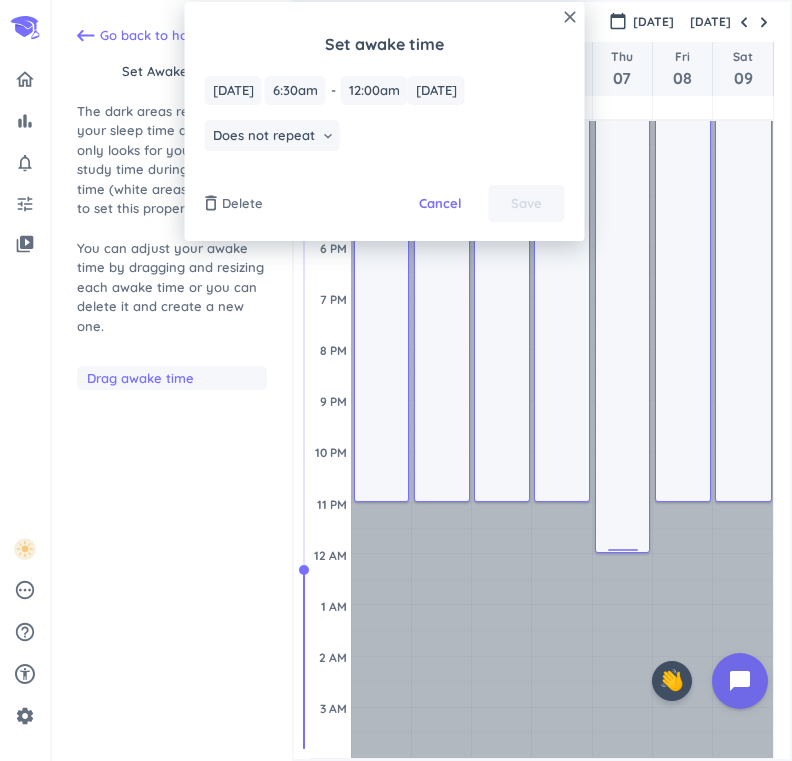 click on "close Set awake time [DATE] [DATE]   6:30am 6:30am - 12:00am 12:00am [DATE] [DATE] Does not repeat keyboard_arrow_down delete_outline Delete Cancel Save" at bounding box center (385, 121) 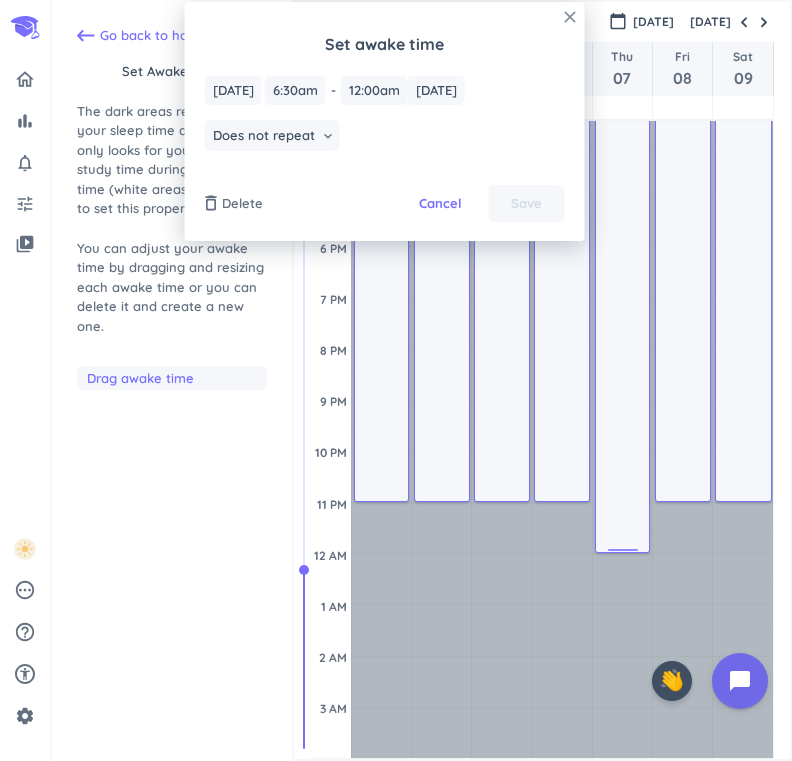 click on "close" at bounding box center (570, 17) 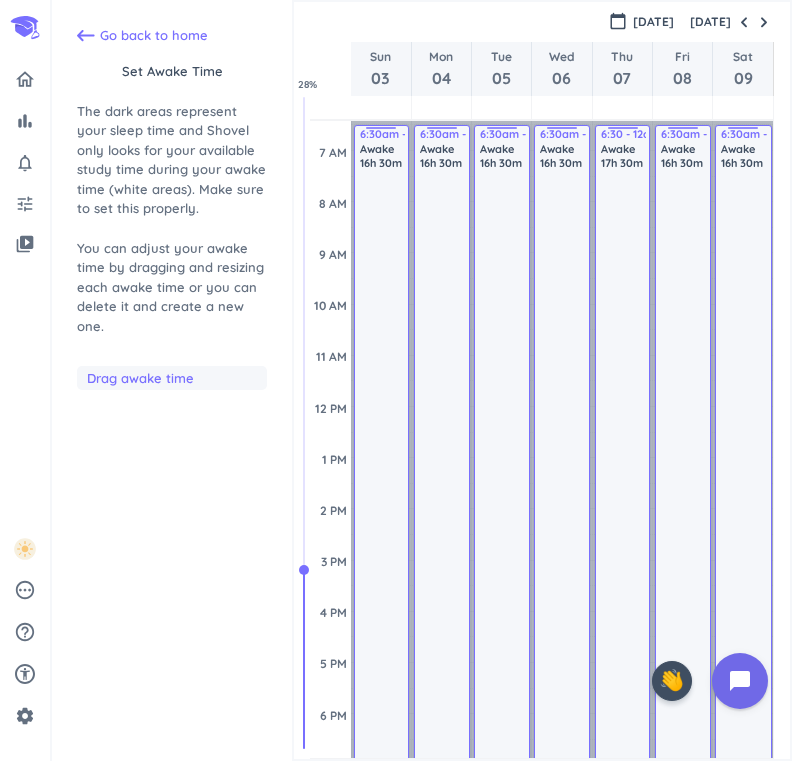 scroll, scrollTop: 0, scrollLeft: 0, axis: both 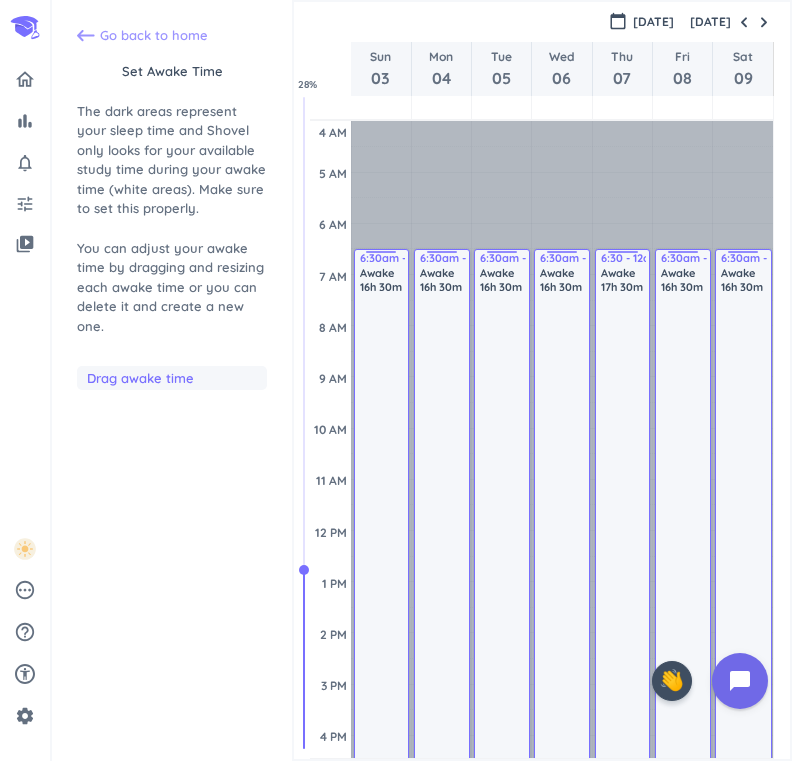 click on "Go back to home" at bounding box center (172, 36) 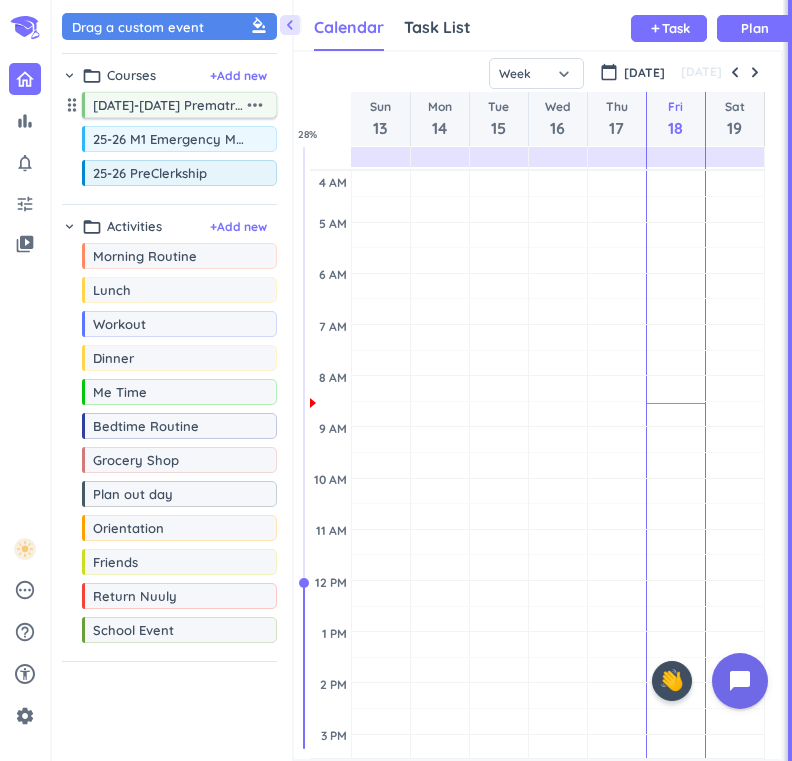 scroll, scrollTop: 1, scrollLeft: 1, axis: both 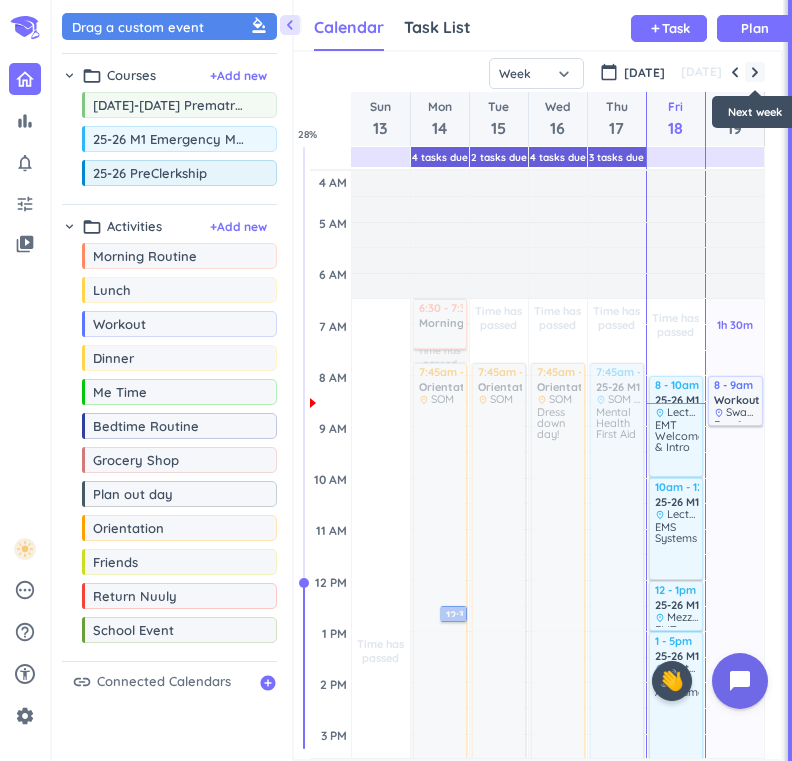 click at bounding box center [755, 72] 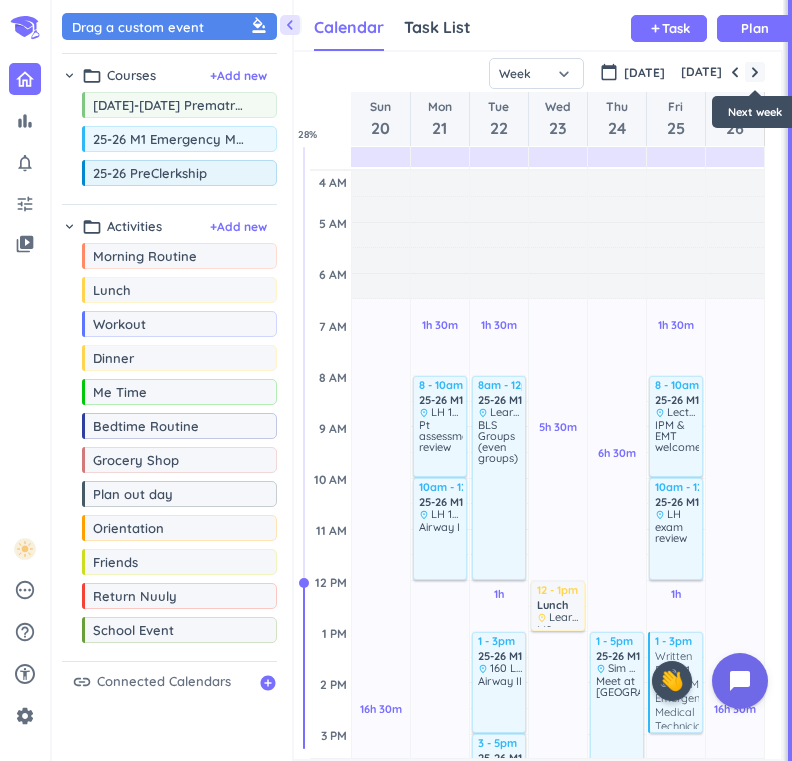 scroll, scrollTop: 104, scrollLeft: 0, axis: vertical 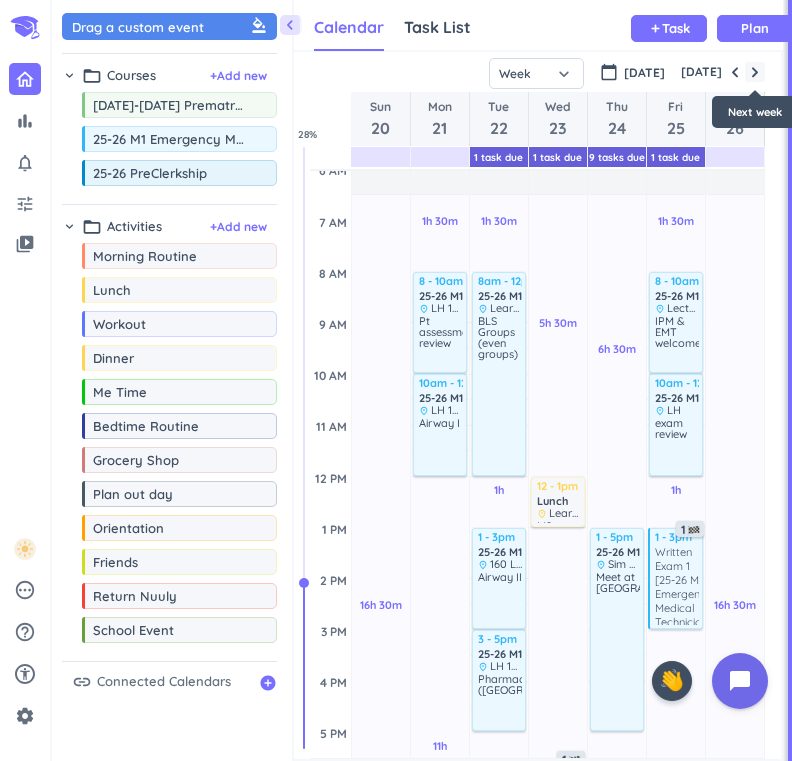 click at bounding box center [755, 72] 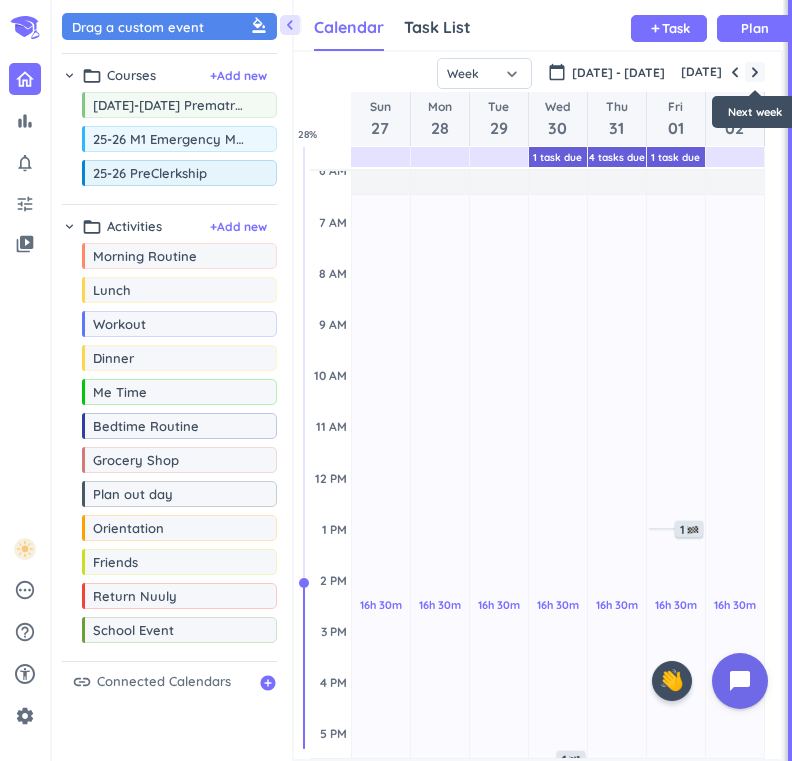 click at bounding box center [755, 72] 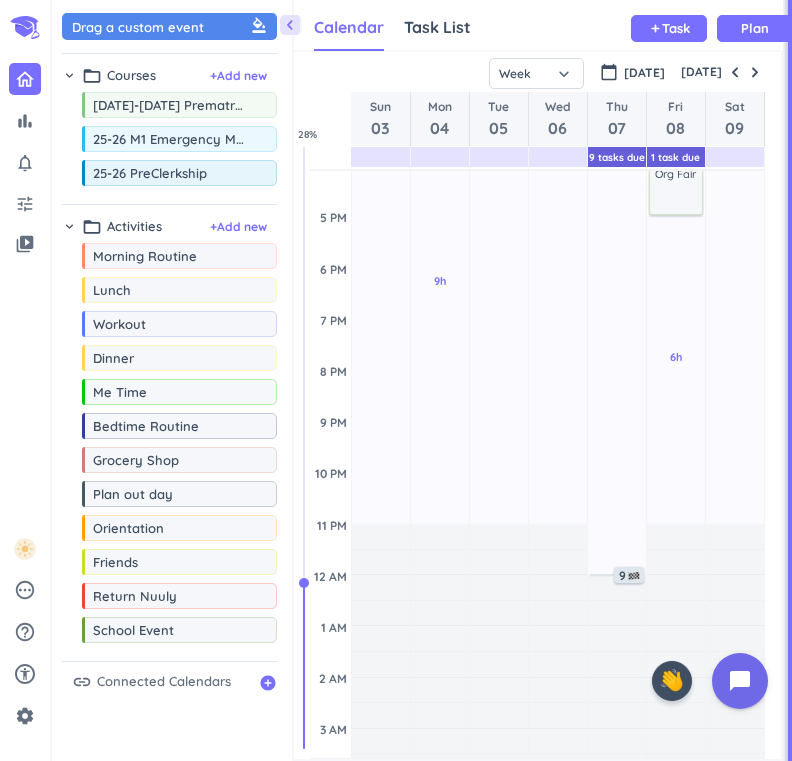 scroll, scrollTop: 642, scrollLeft: 0, axis: vertical 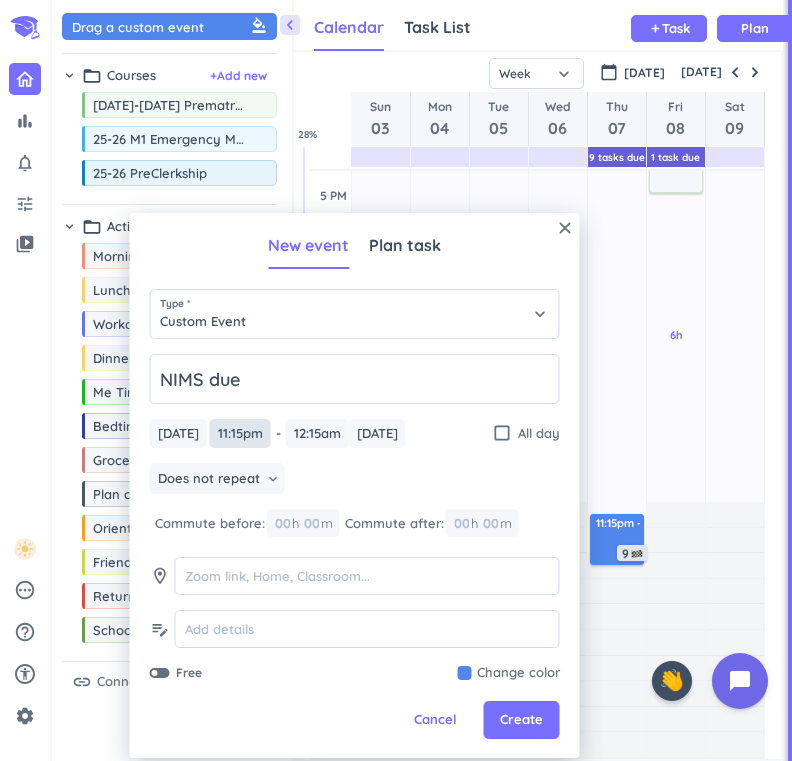 type on "NIMS due" 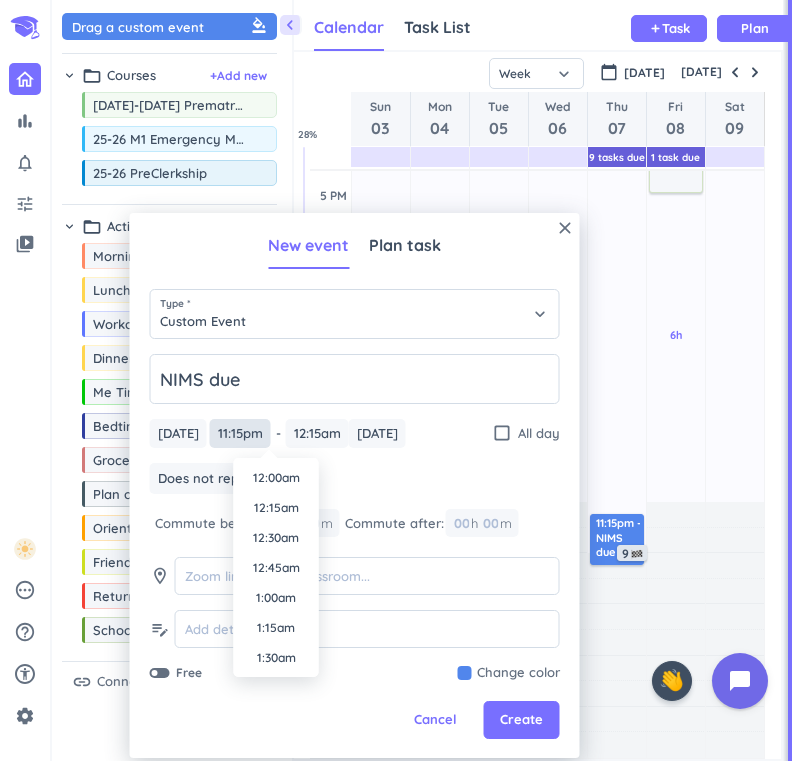 scroll, scrollTop: 2671, scrollLeft: 0, axis: vertical 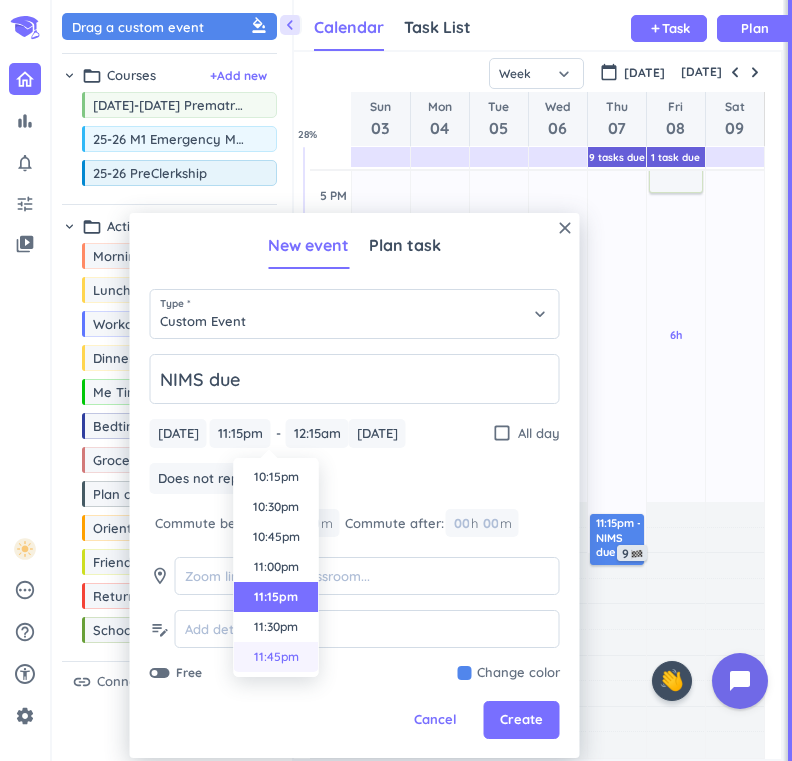 click on "11:45pm" at bounding box center [276, 657] 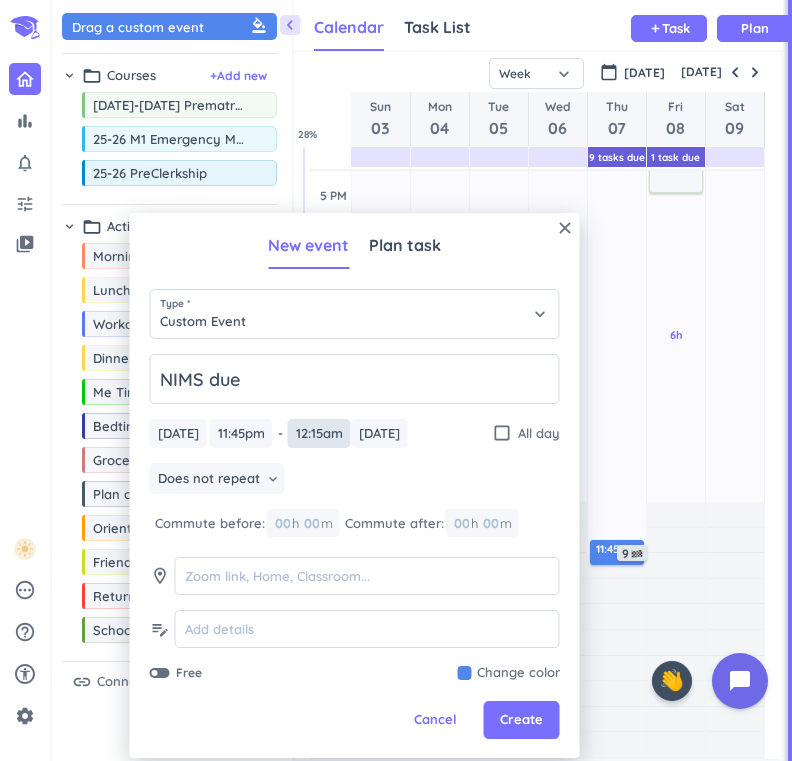 click on "12:15am" at bounding box center (319, 433) 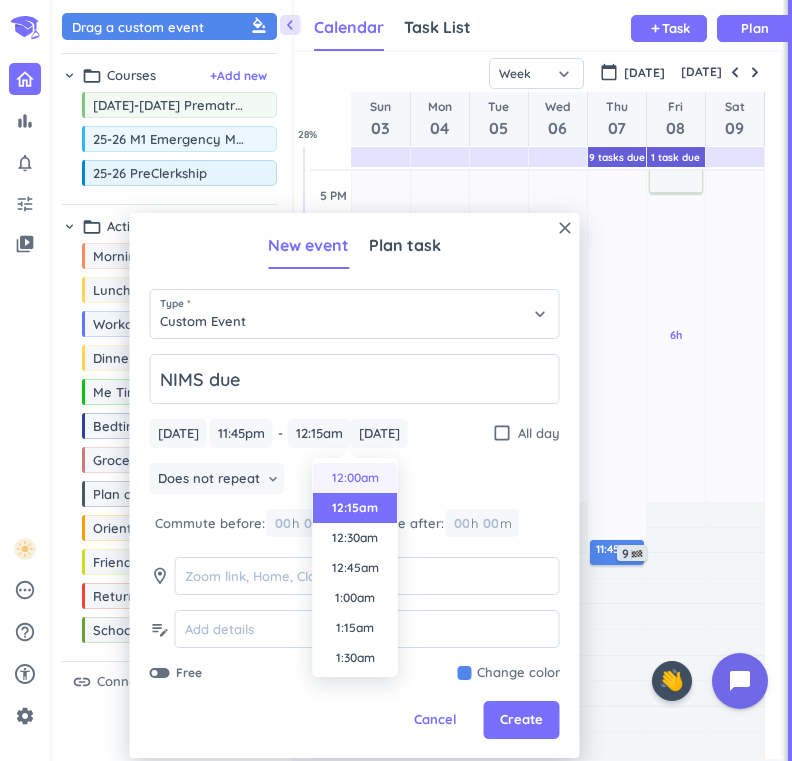 click on "12:00am" at bounding box center (355, 478) 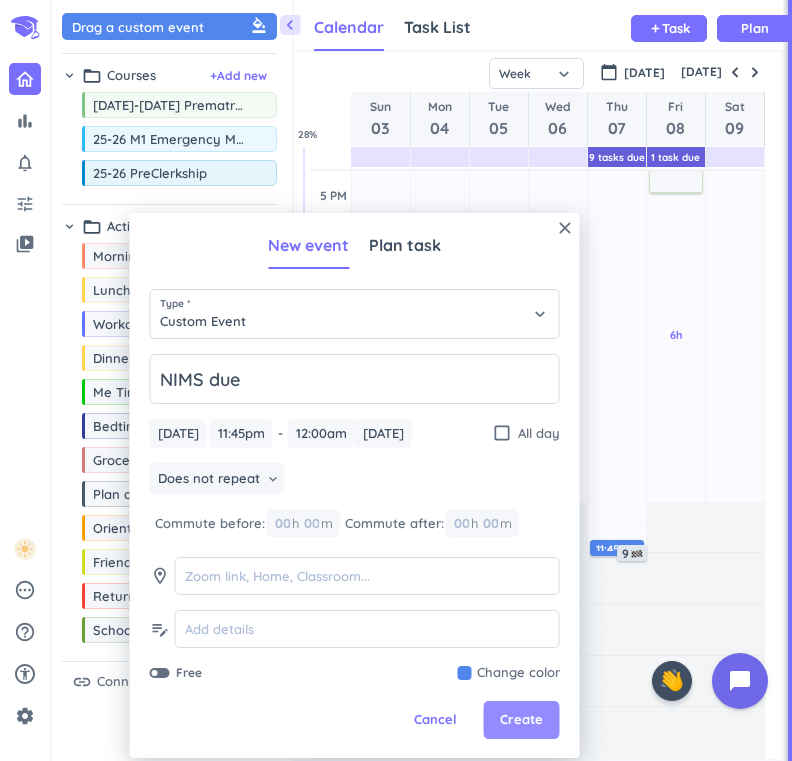 click on "Create" at bounding box center (521, 720) 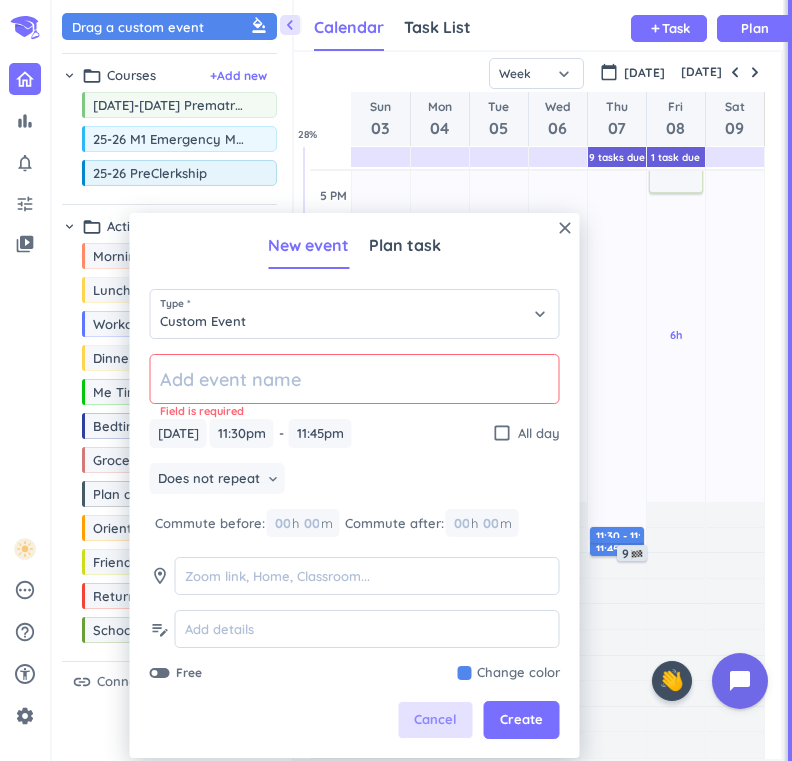 click on "Cancel" at bounding box center (436, 720) 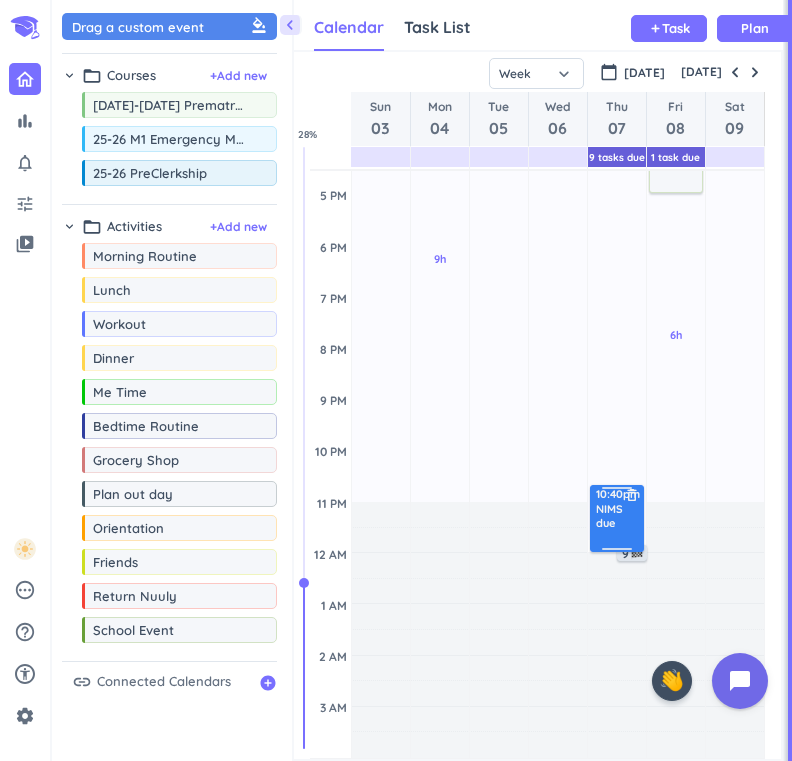 drag, startPoint x: 610, startPoint y: 541, endPoint x: 607, endPoint y: 484, distance: 57.07889 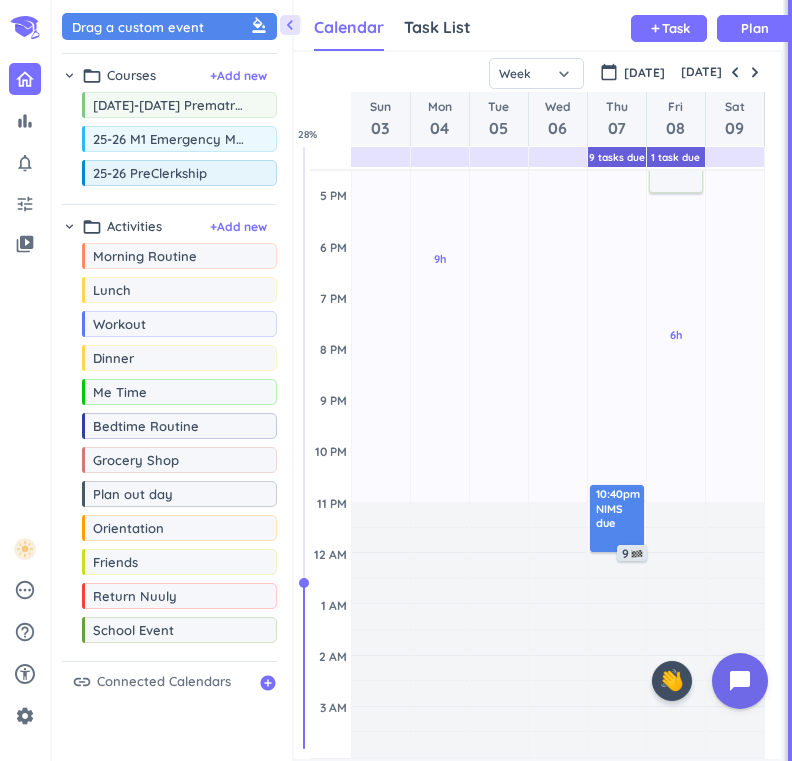 click on "NIMS due" at bounding box center [618, 516] 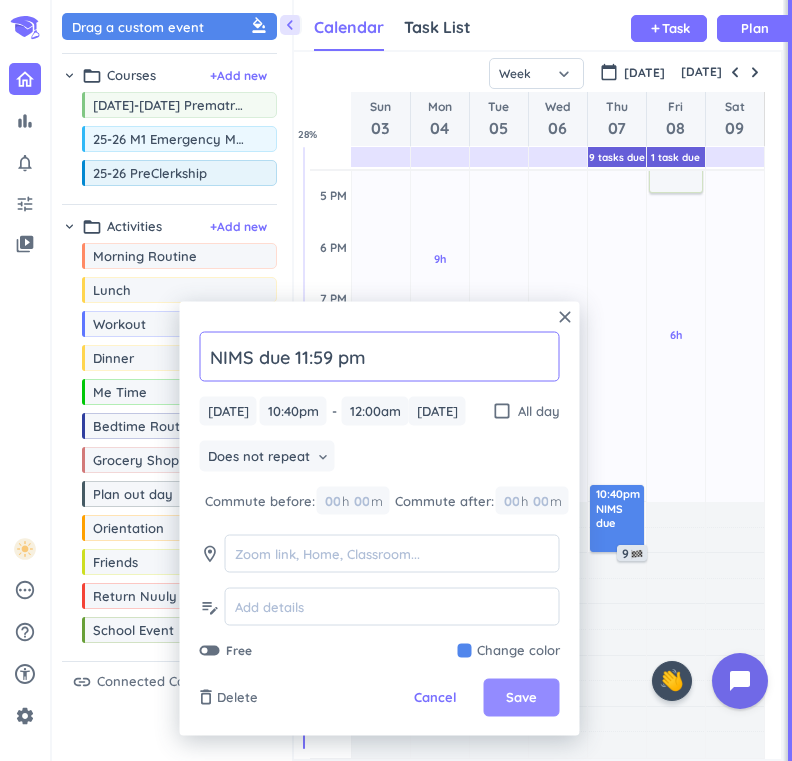 type on "NIMS due 11:59 pm" 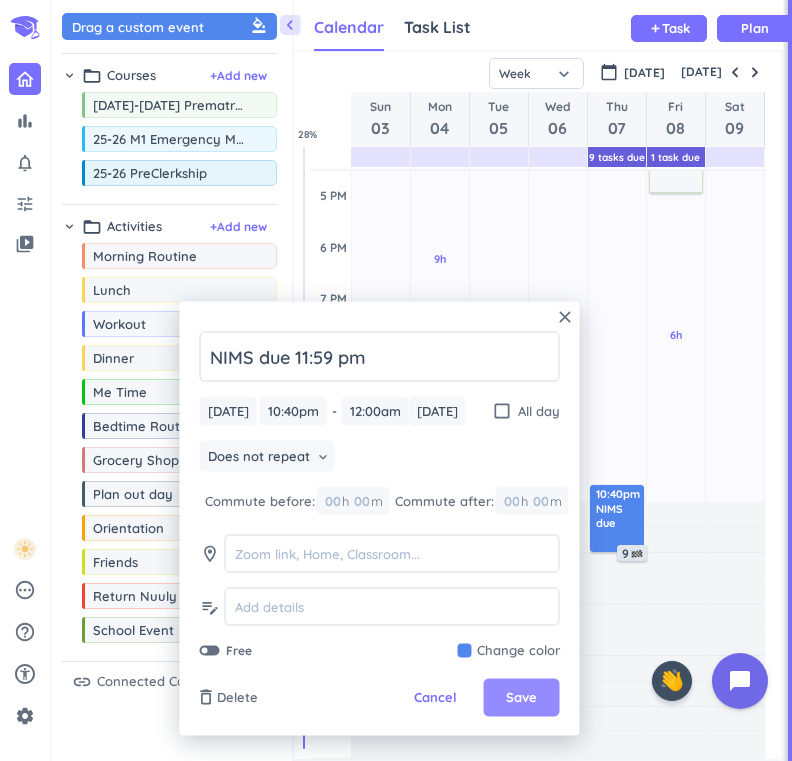 click on "Save" at bounding box center [522, 698] 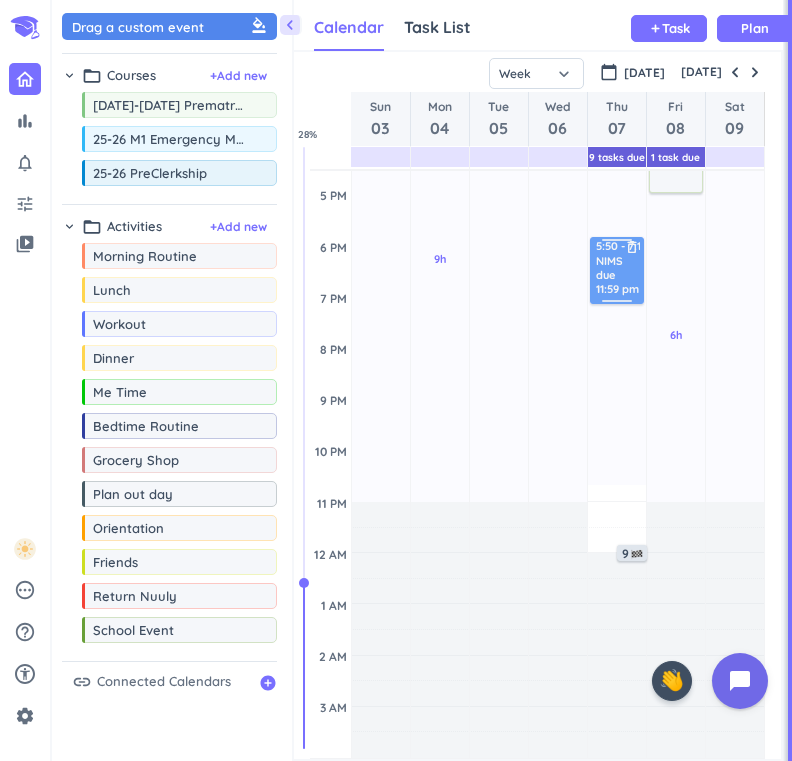 drag, startPoint x: 615, startPoint y: 519, endPoint x: 626, endPoint y: 278, distance: 241.2509 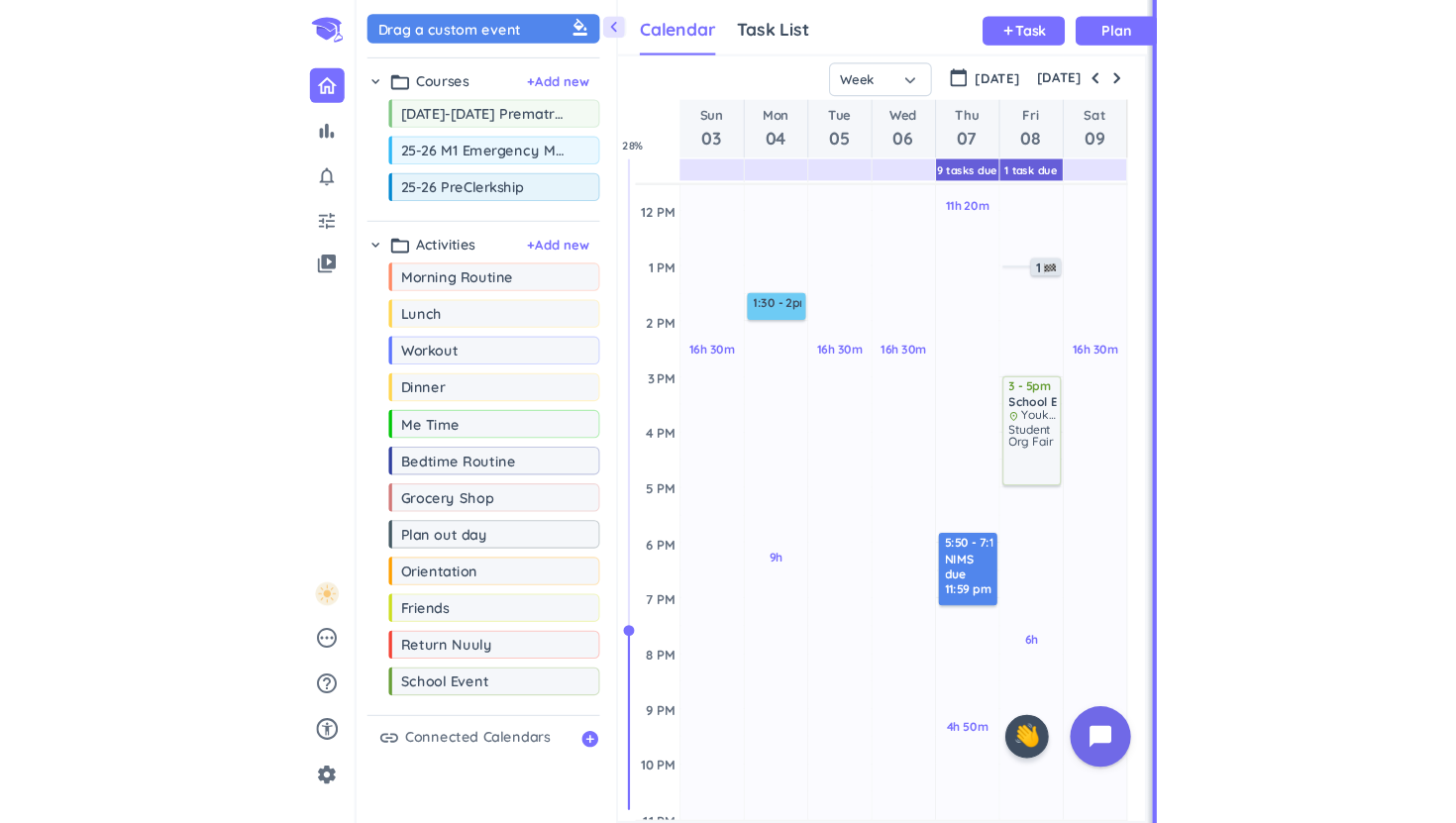 scroll, scrollTop: 354, scrollLeft: 0, axis: vertical 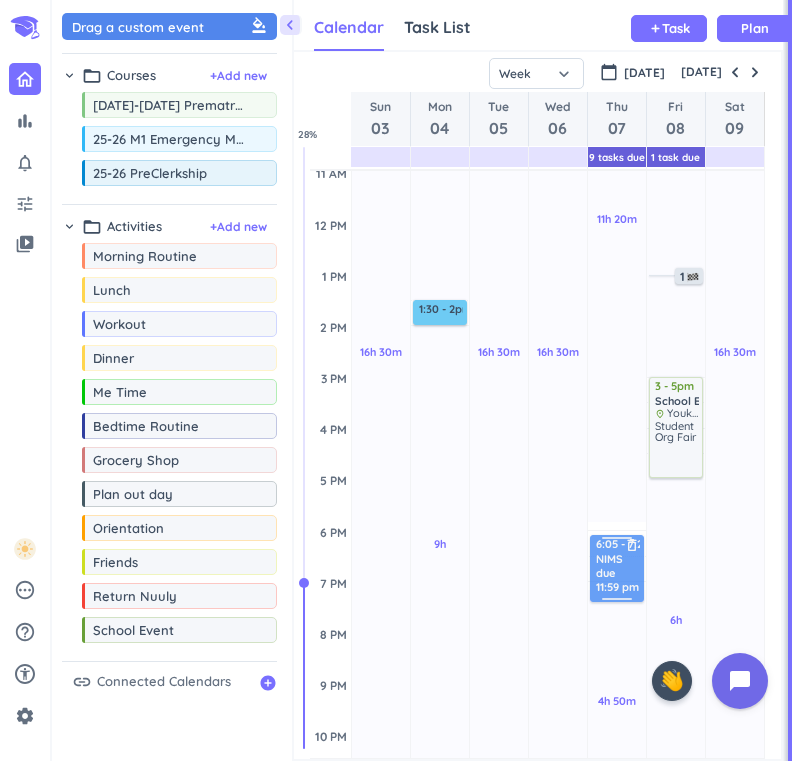 drag, startPoint x: 615, startPoint y: 551, endPoint x: 615, endPoint y: 571, distance: 20 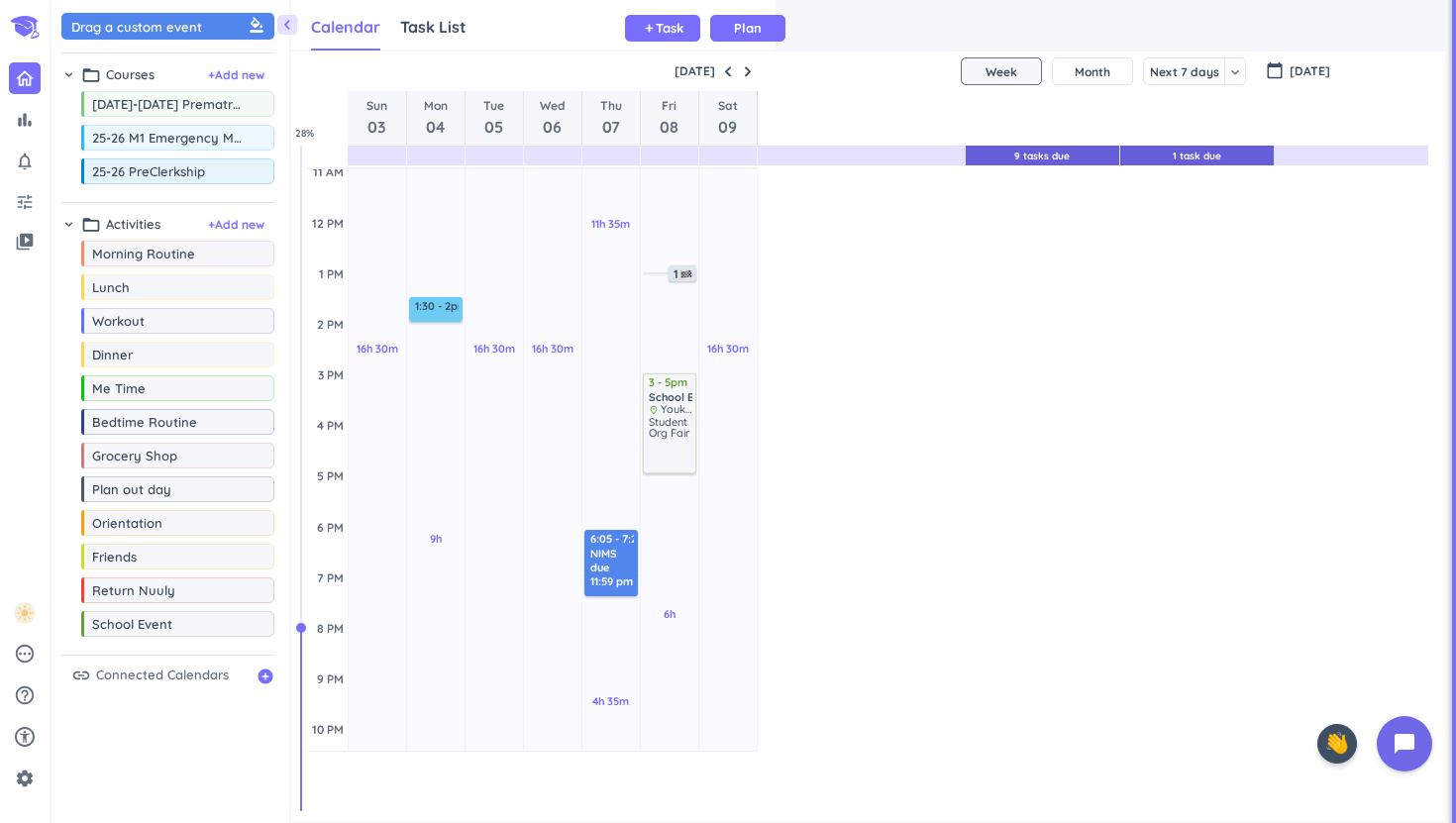 scroll, scrollTop: 1, scrollLeft: 1, axis: both 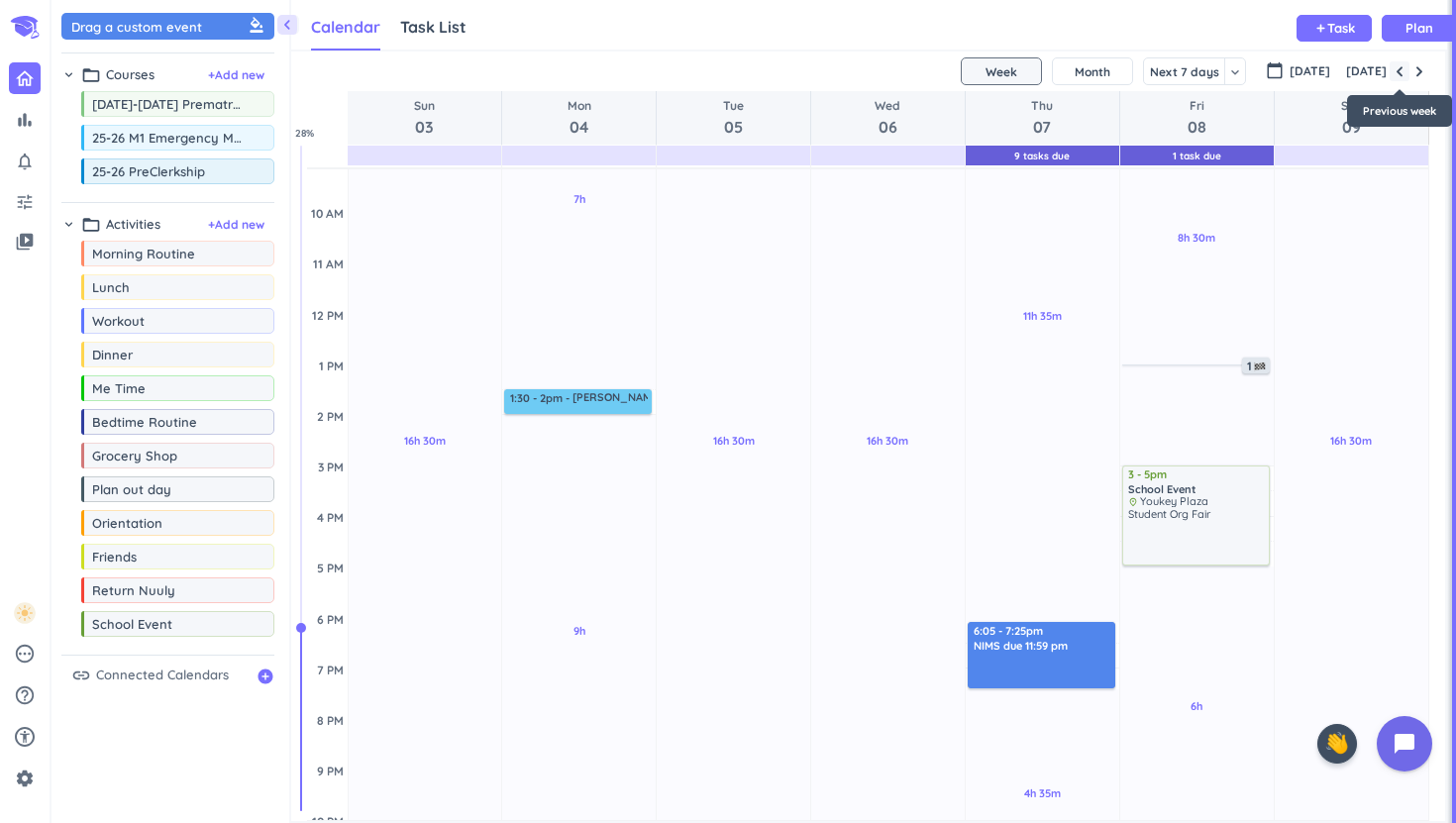 click at bounding box center [1400, 71] 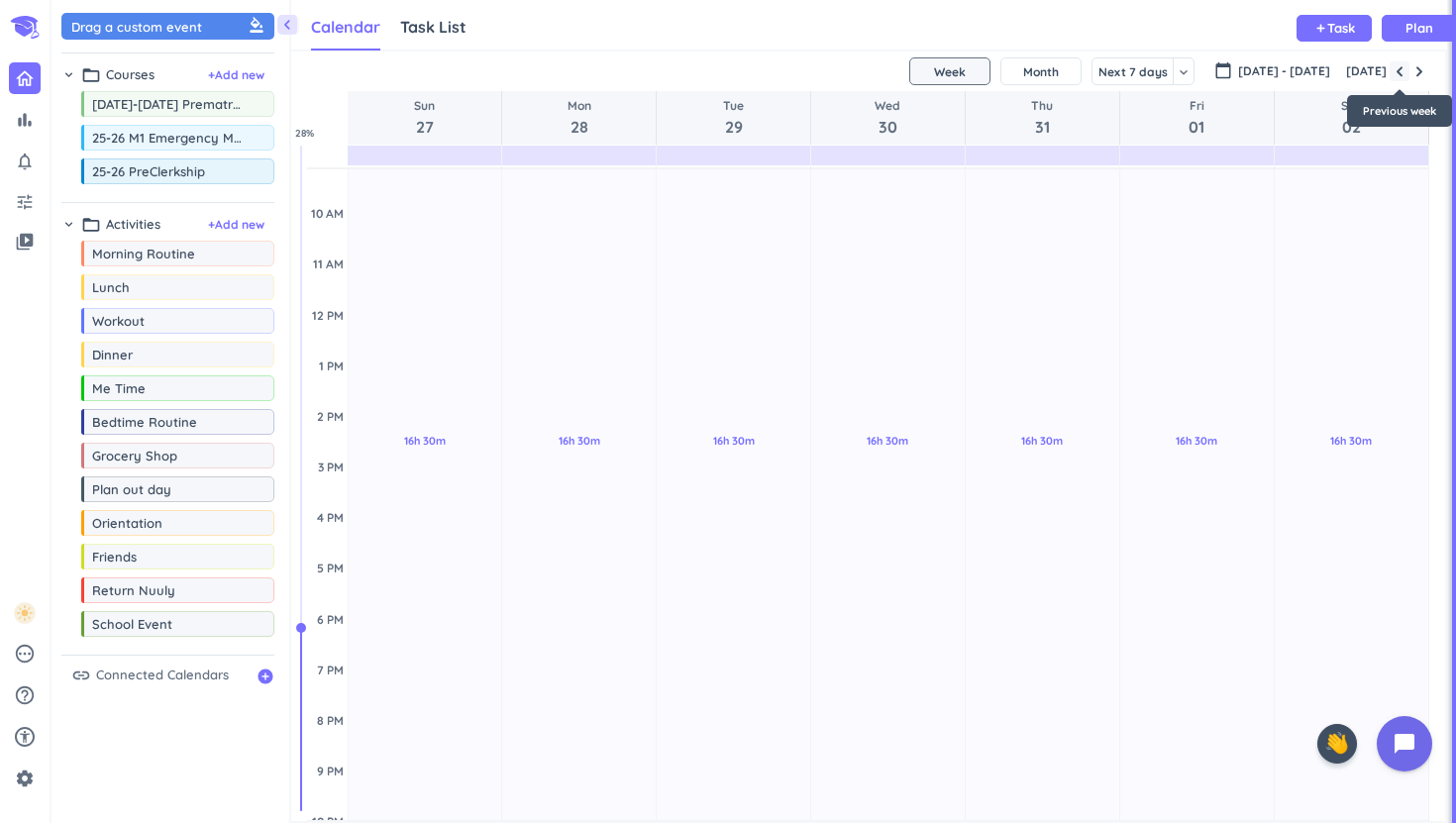 scroll, scrollTop: 103, scrollLeft: 0, axis: vertical 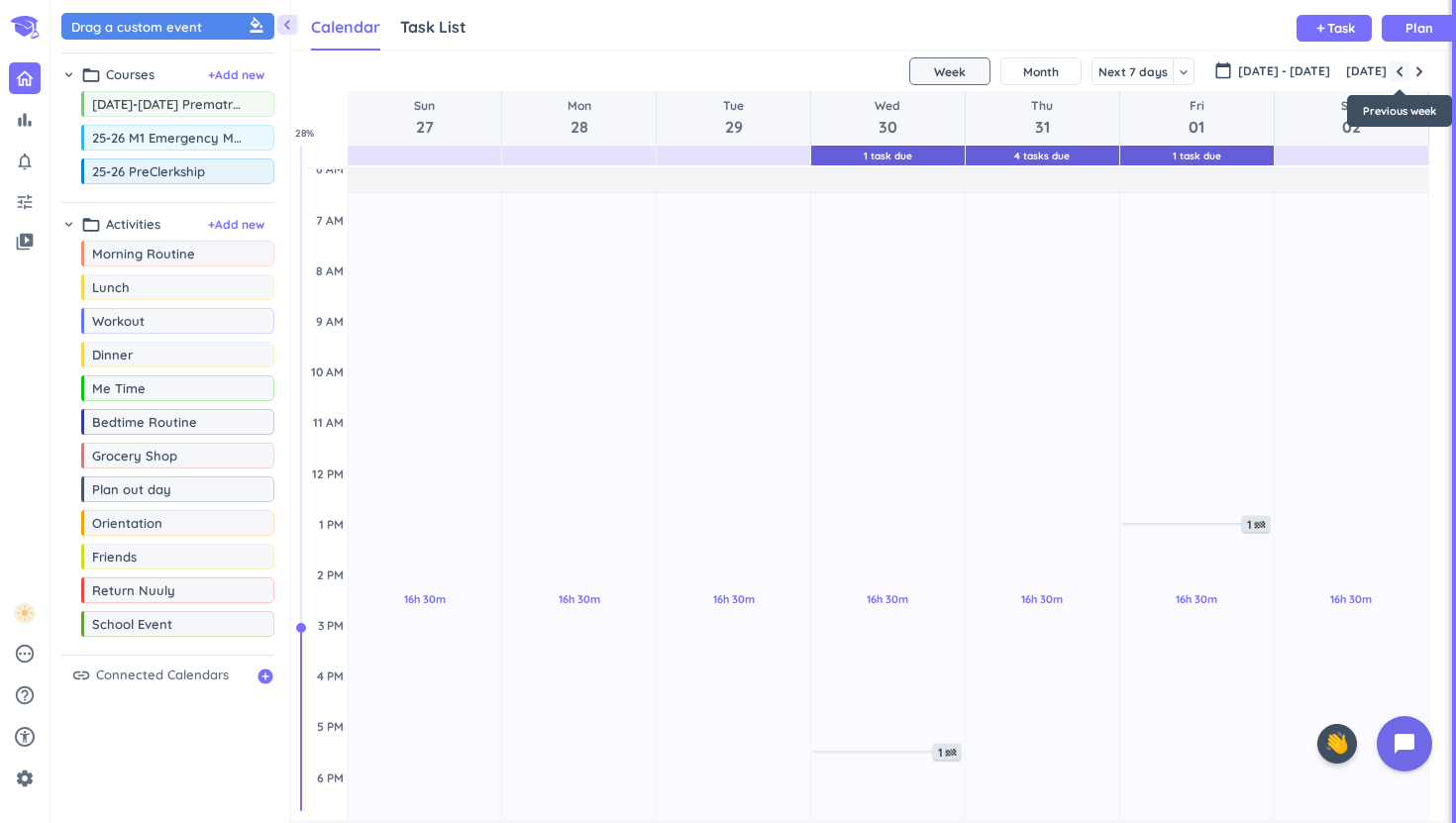 click at bounding box center [1400, 71] 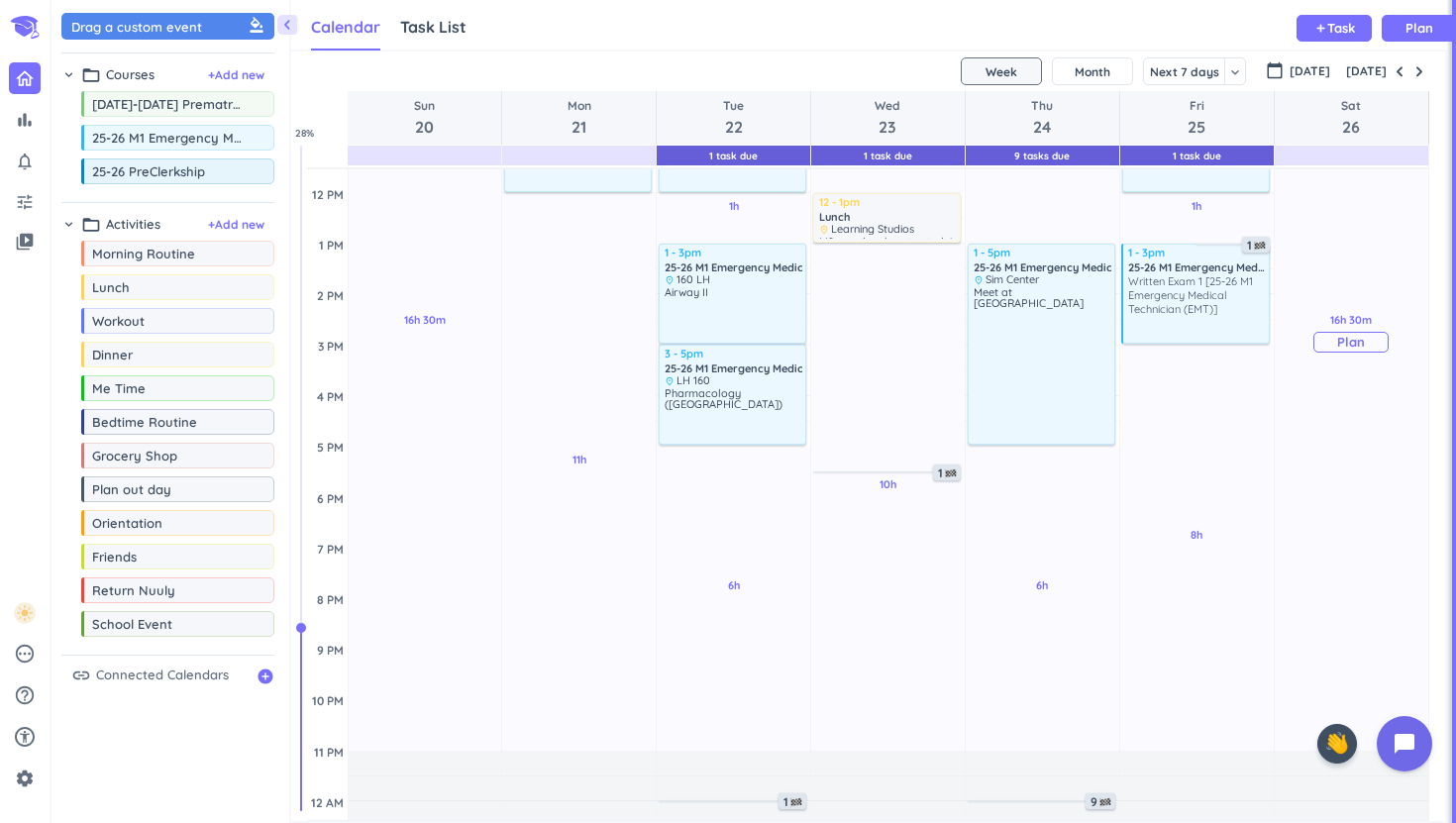 scroll, scrollTop: 383, scrollLeft: 0, axis: vertical 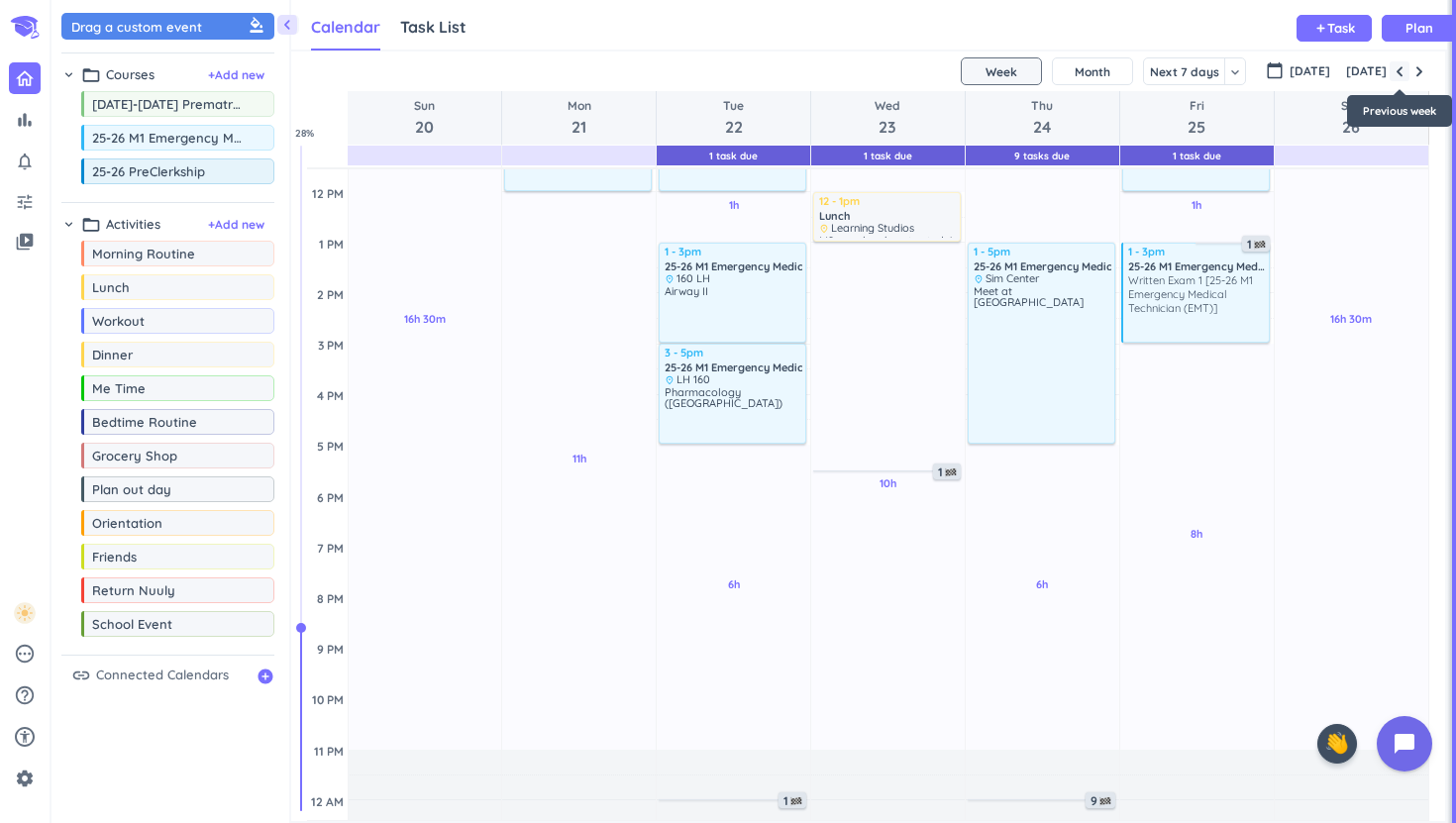 click at bounding box center [1400, 71] 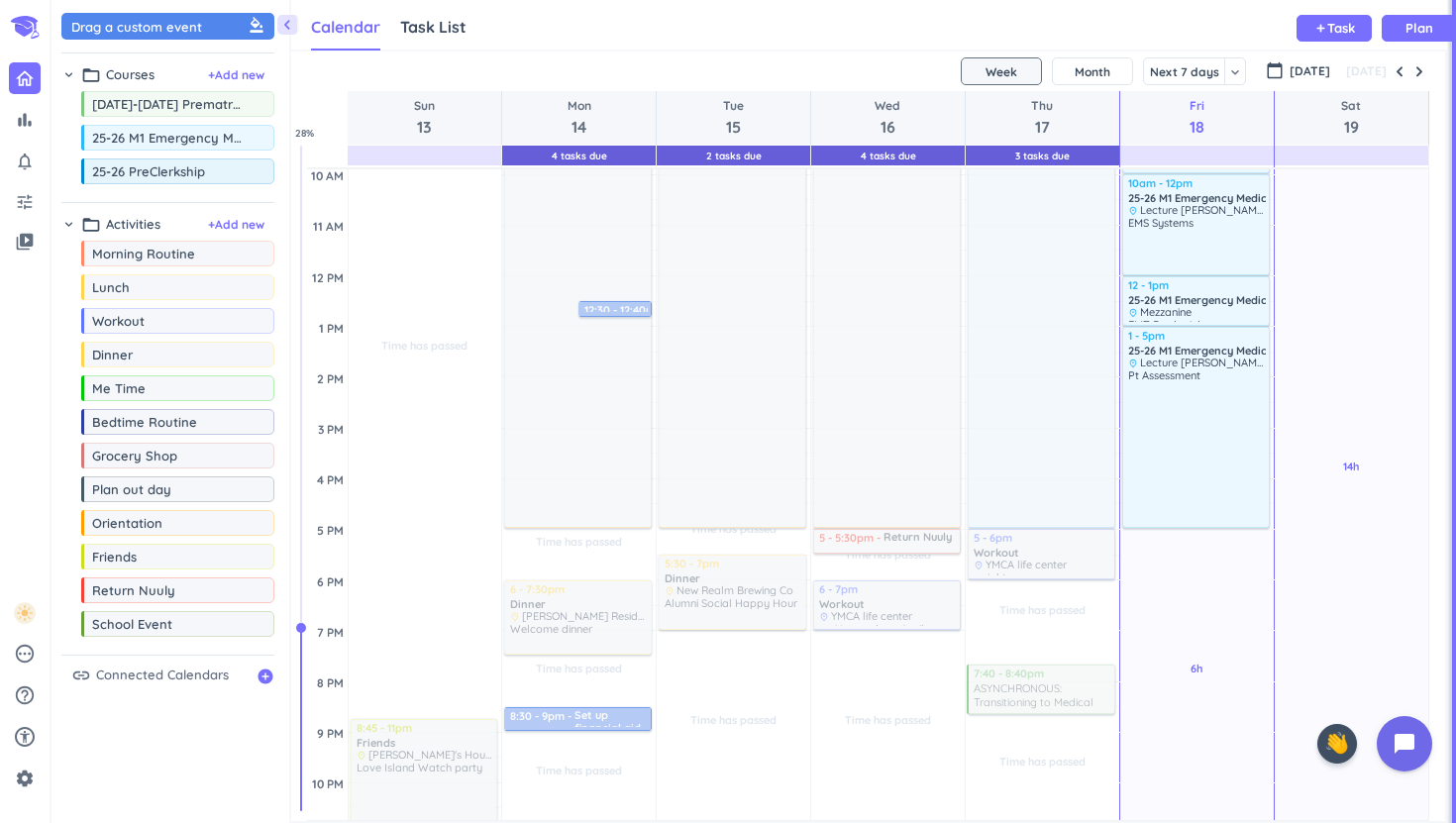 scroll, scrollTop: 417, scrollLeft: 0, axis: vertical 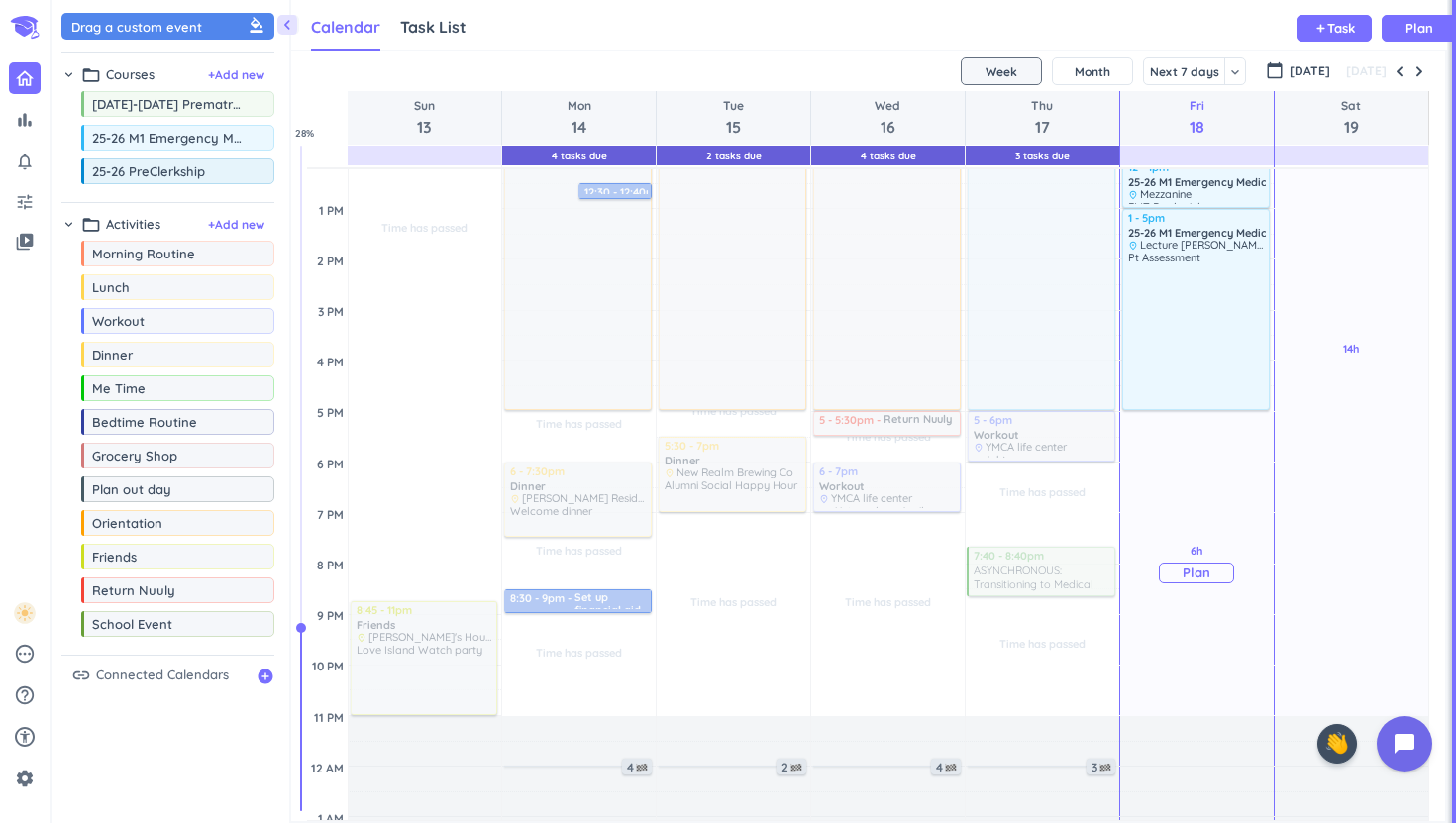 click on "Plan" at bounding box center (1196, 572) 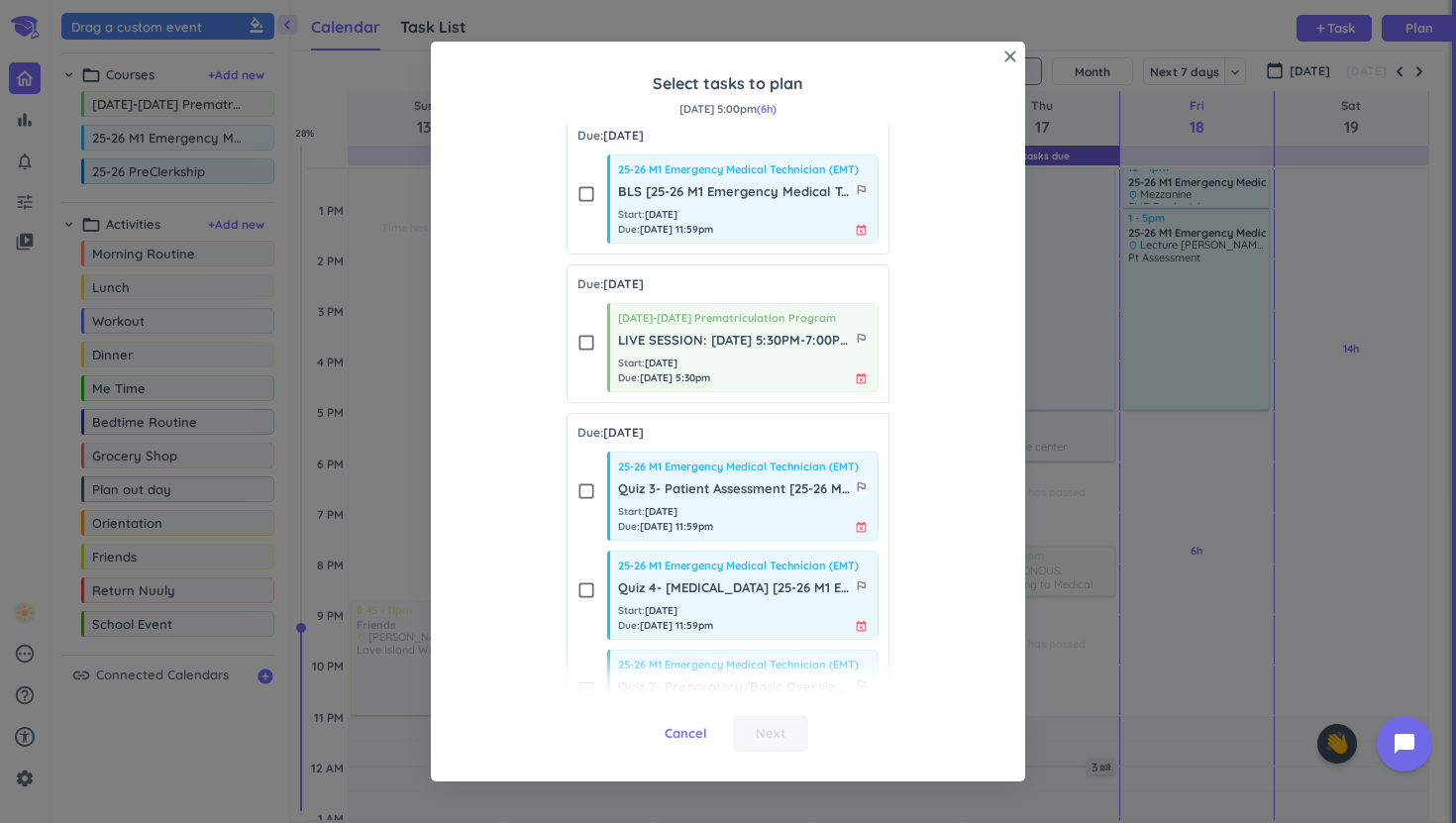scroll, scrollTop: 0, scrollLeft: 0, axis: both 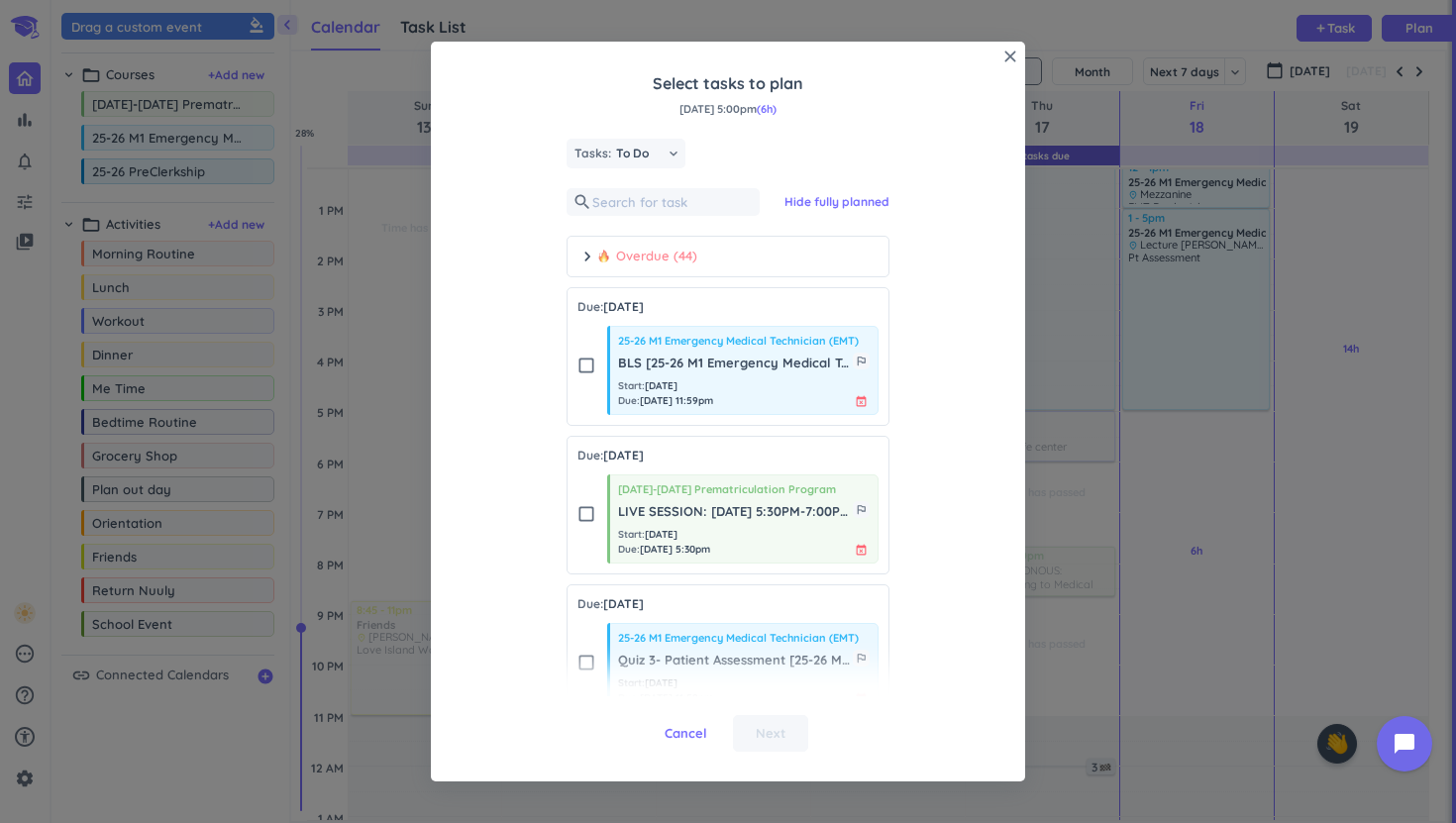 click on "Overdue (44)" at bounding box center [647, 257] 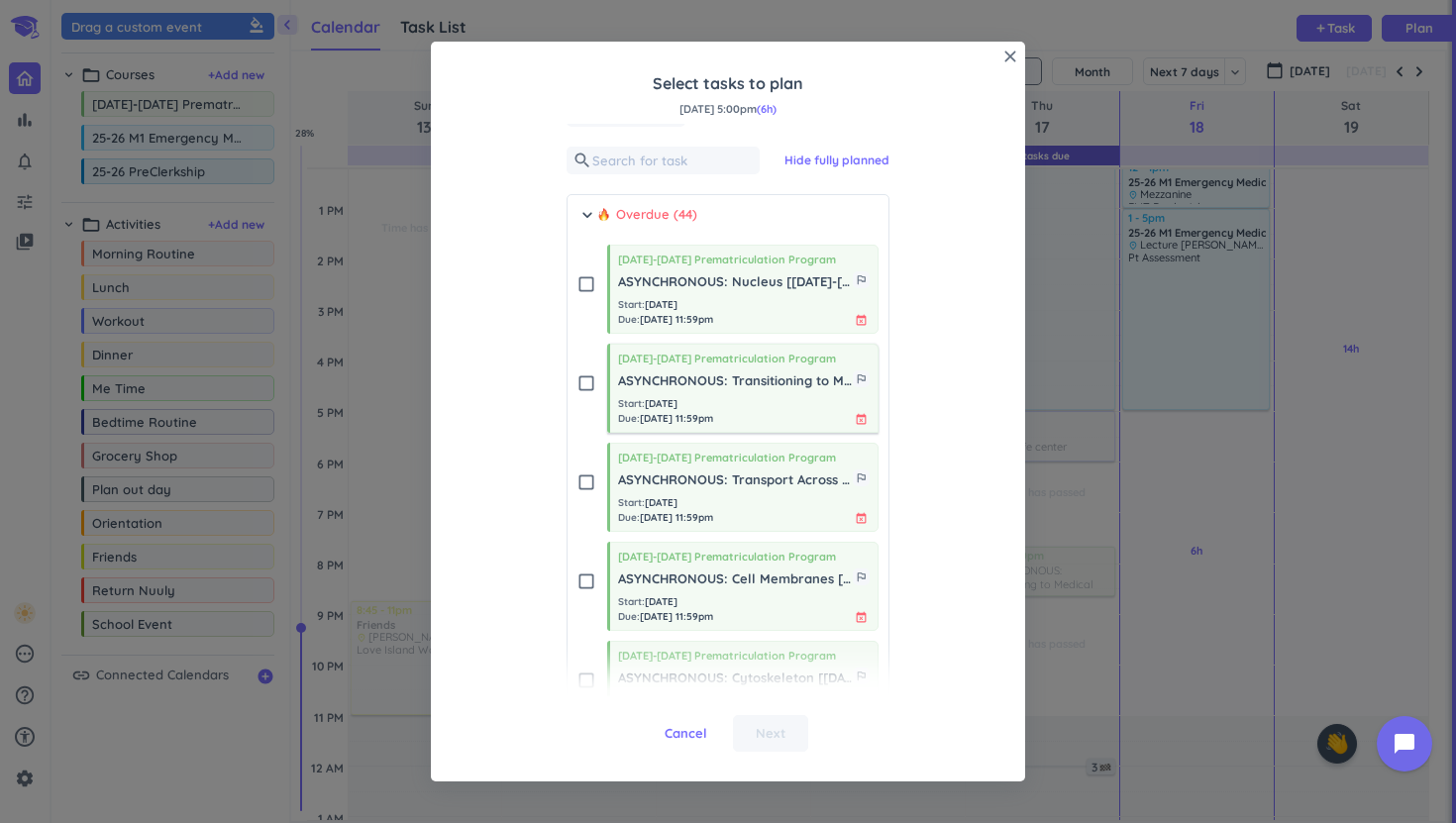 scroll, scrollTop: 39, scrollLeft: 0, axis: vertical 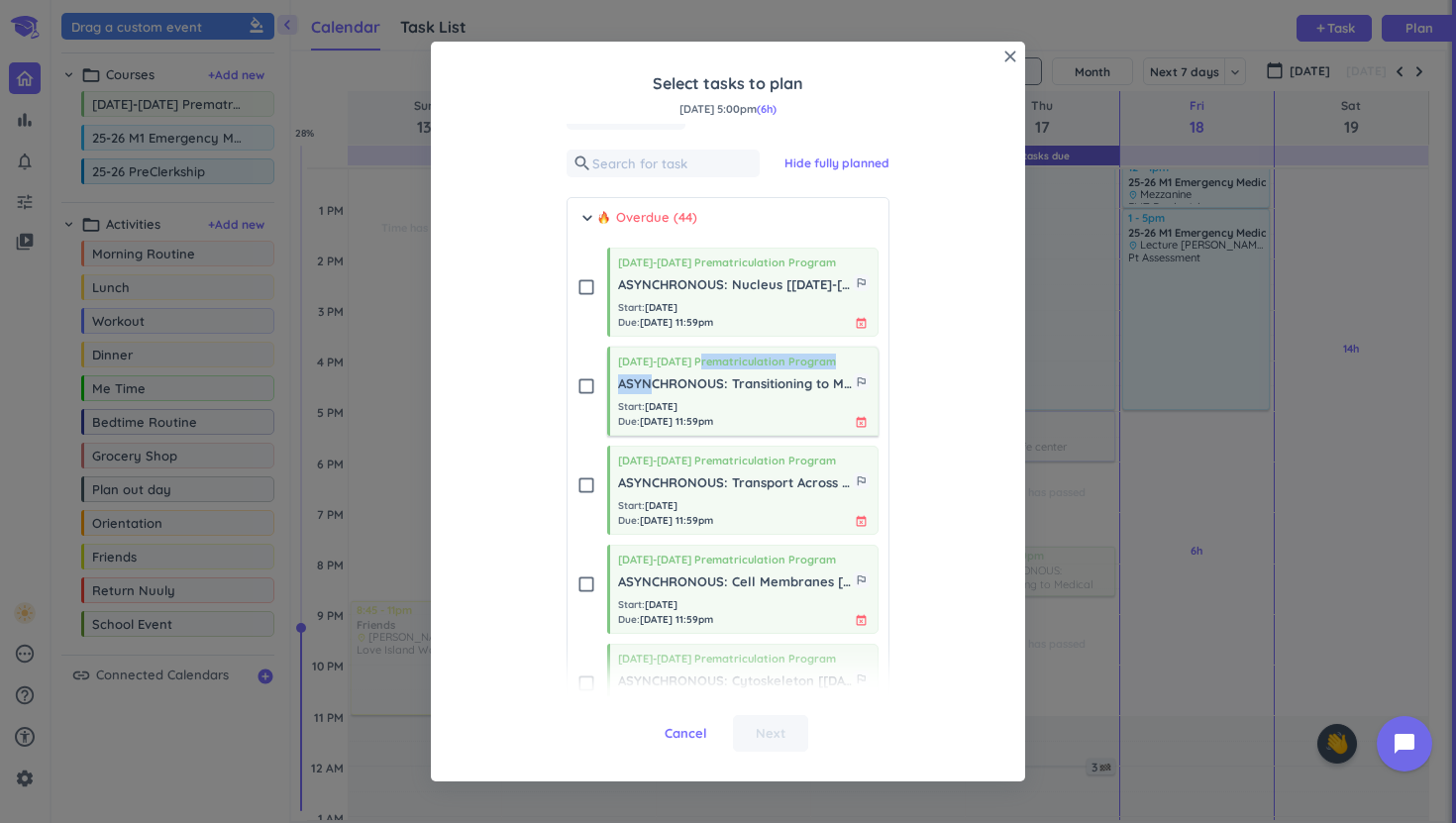 drag, startPoint x: 652, startPoint y: 375, endPoint x: 711, endPoint y: 355, distance: 62.29767 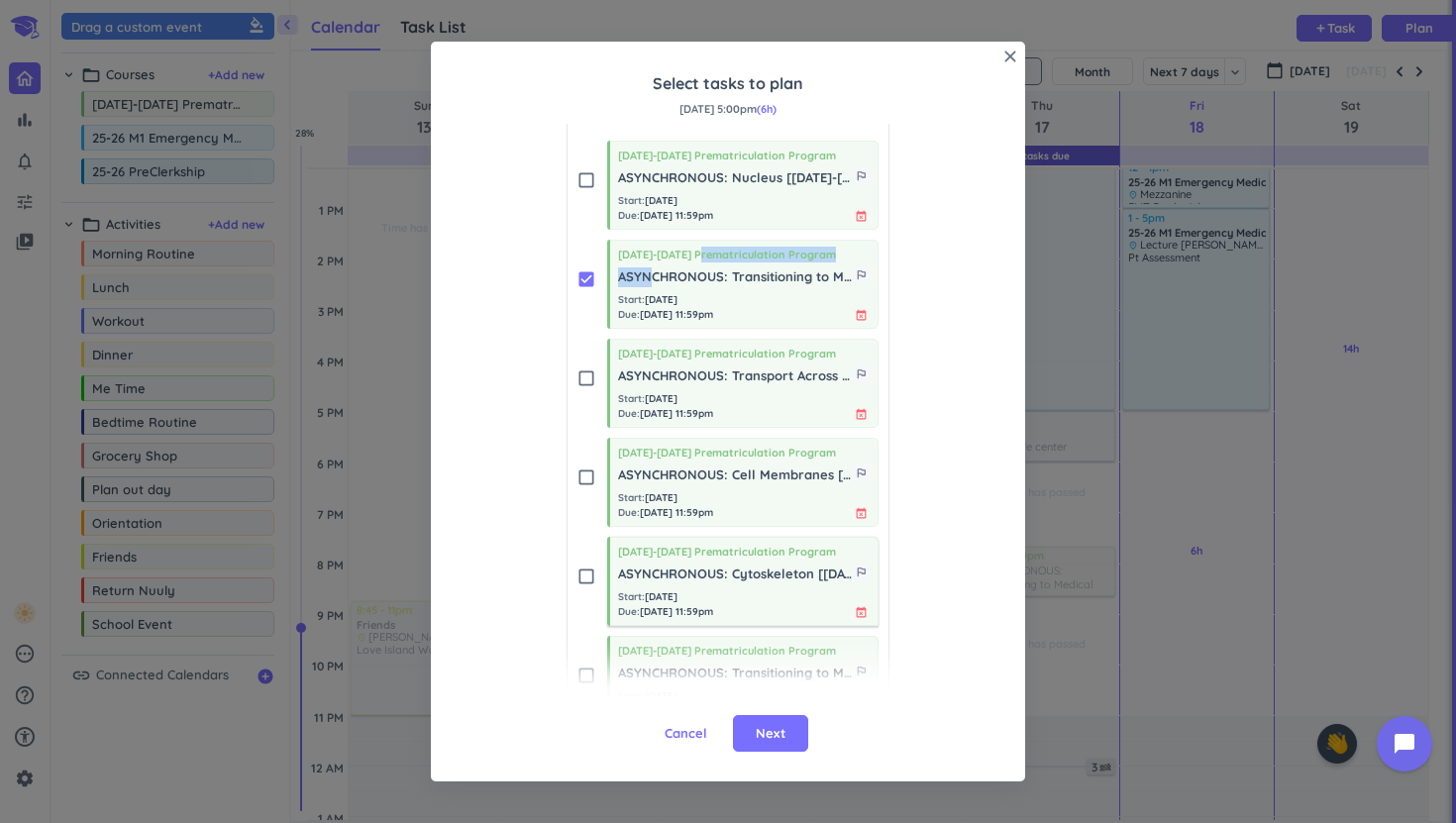 scroll, scrollTop: 45, scrollLeft: 0, axis: vertical 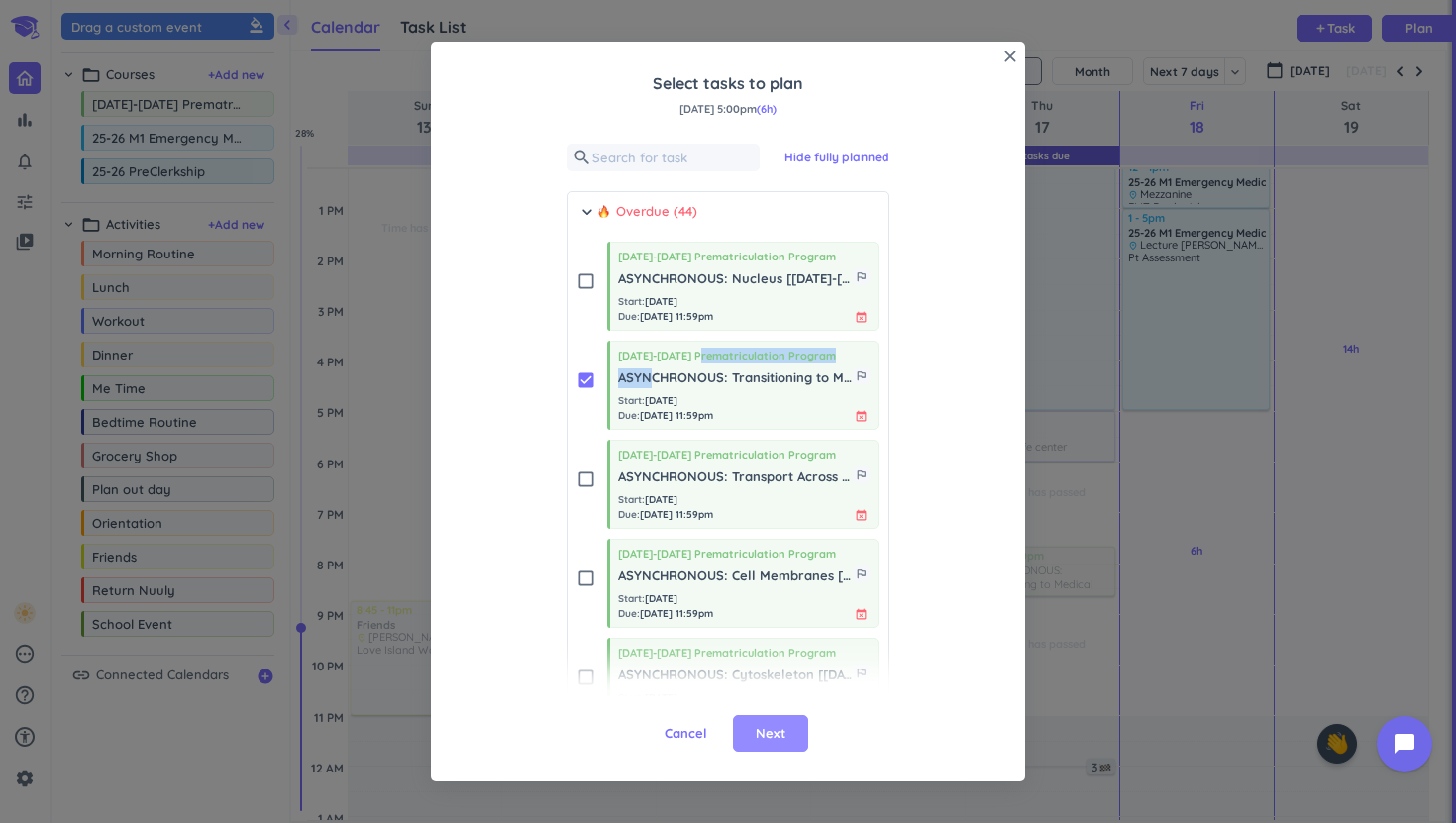 click on "Next" at bounding box center [771, 734] 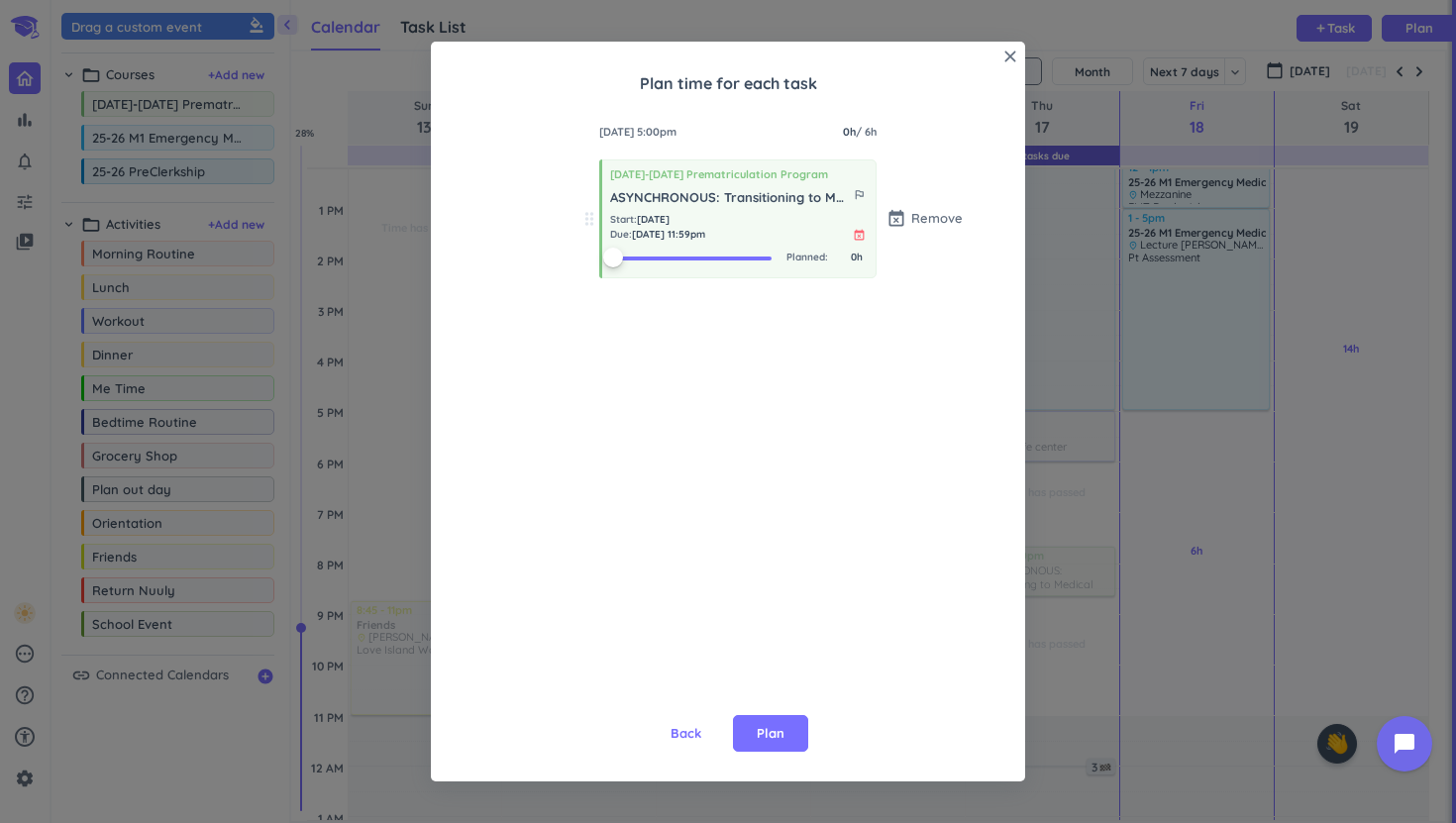 scroll, scrollTop: 0, scrollLeft: 0, axis: both 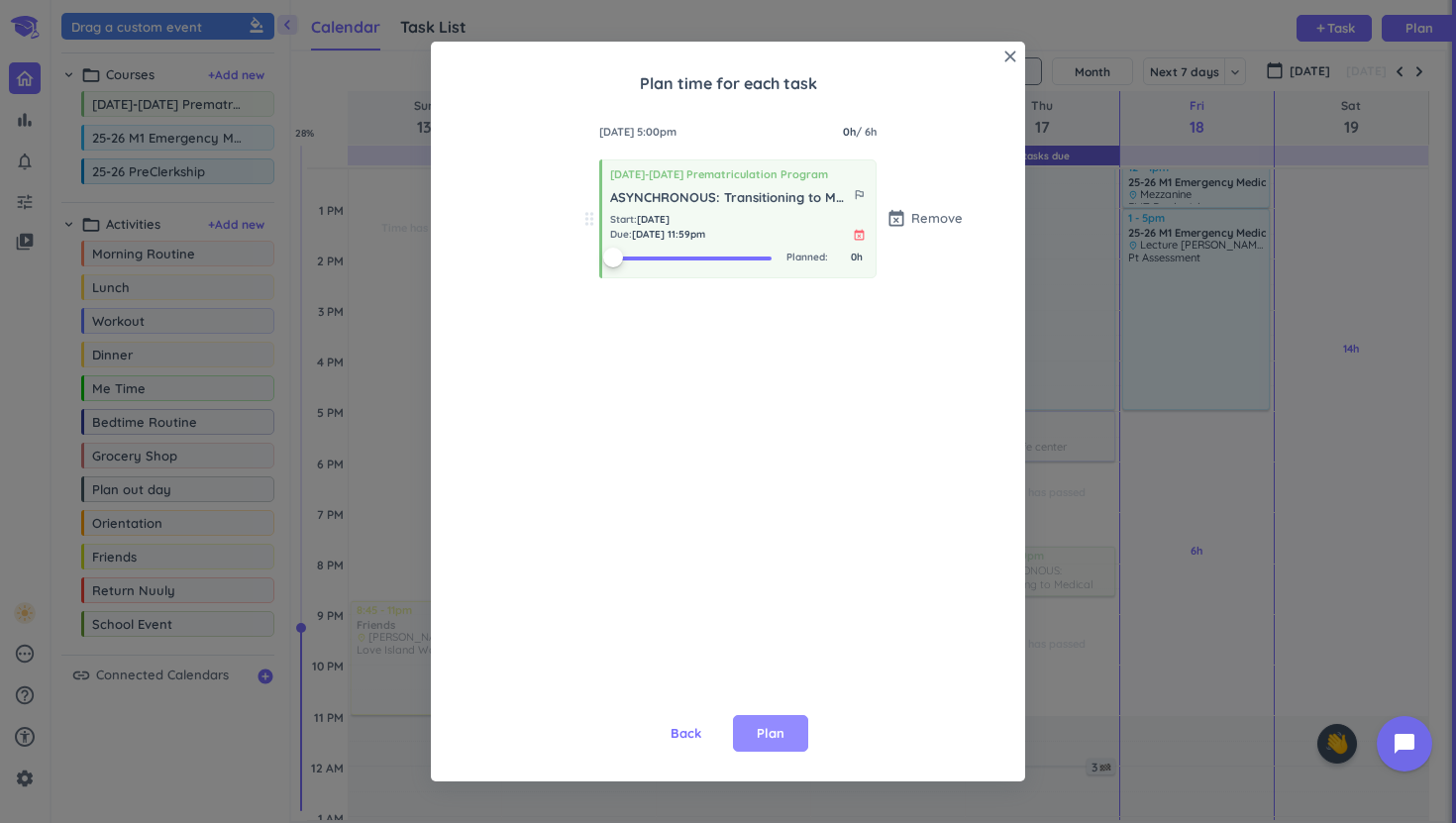 click on "Plan" at bounding box center [771, 734] 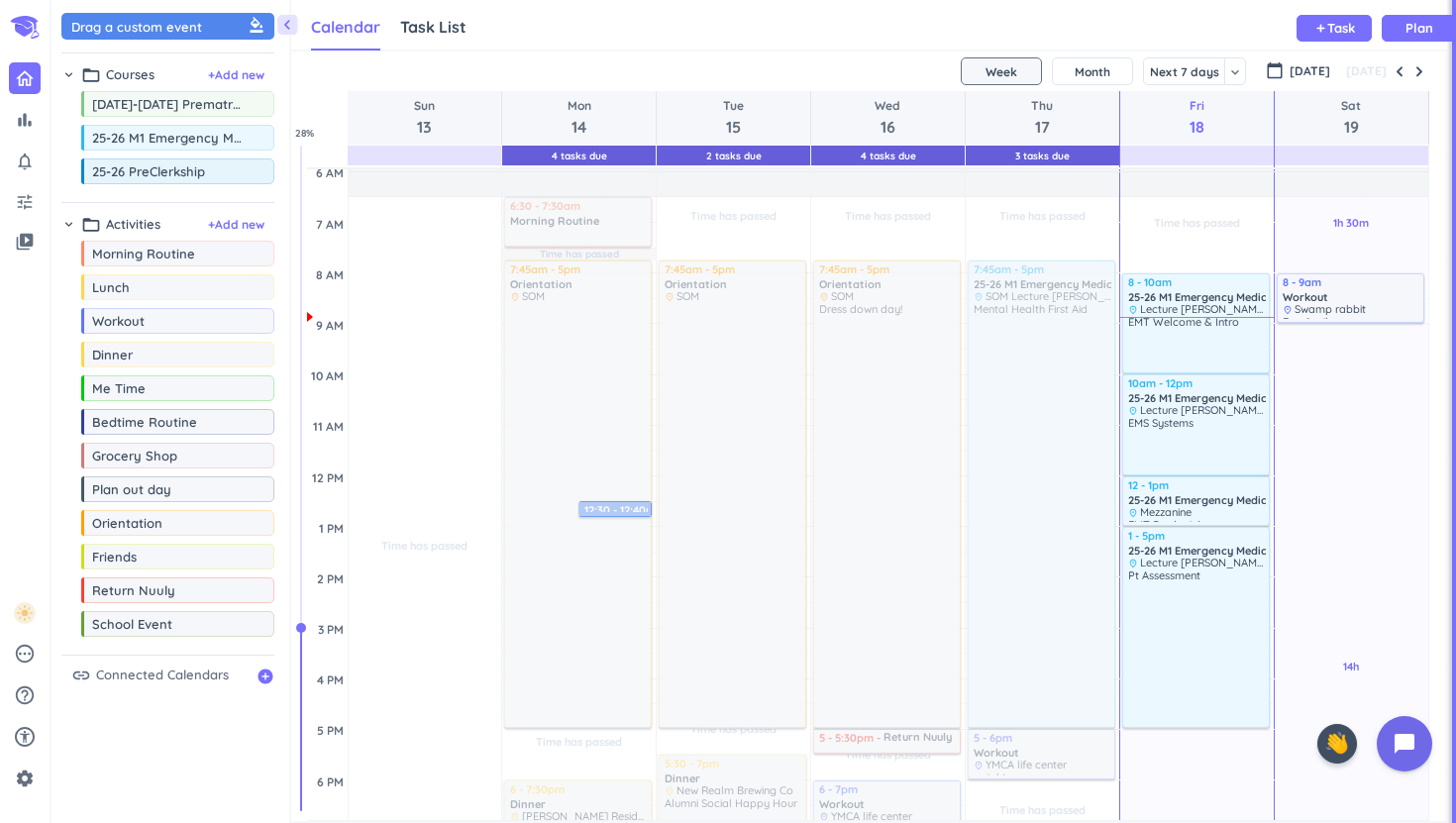 scroll, scrollTop: 0, scrollLeft: 0, axis: both 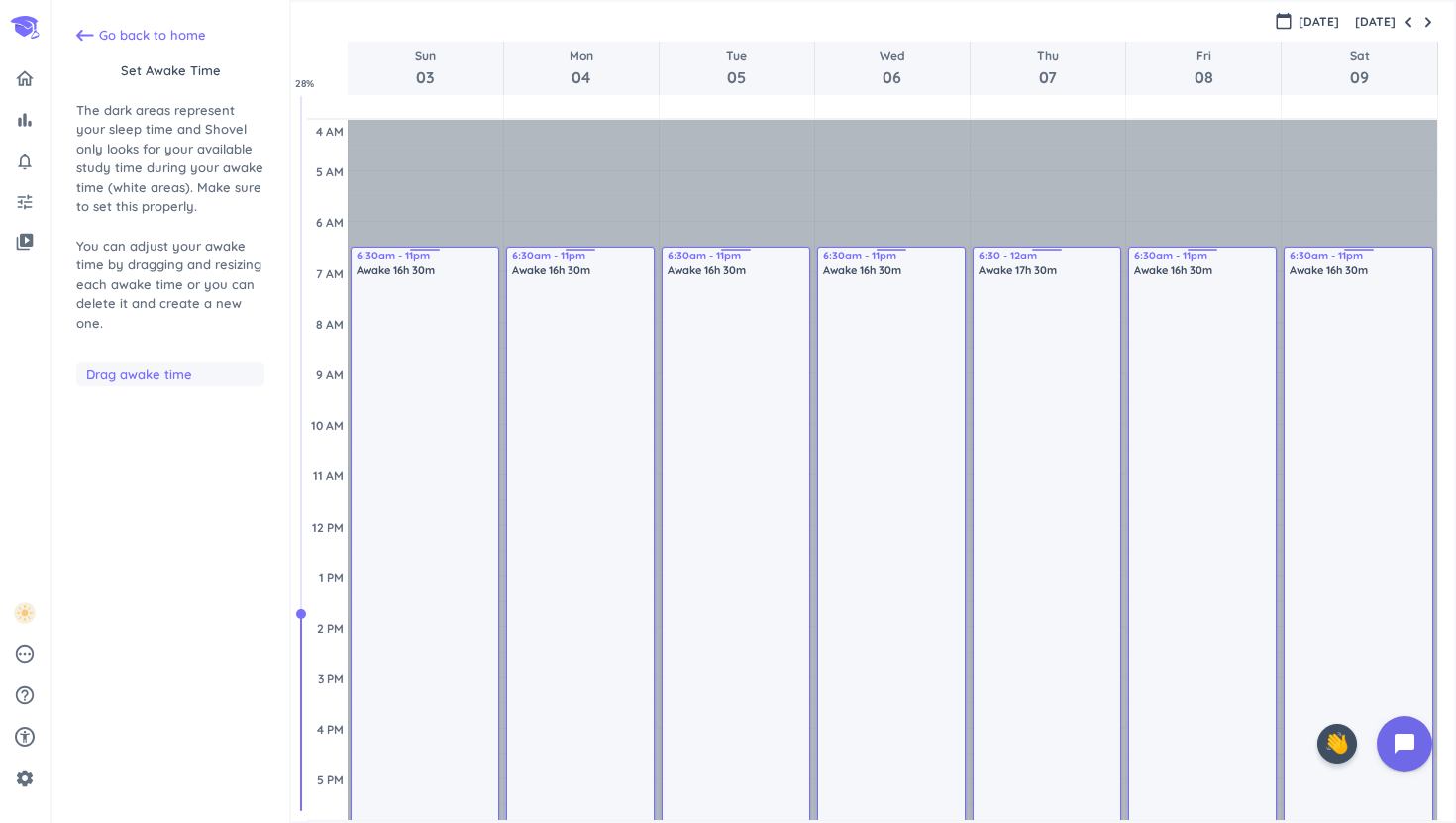 click on "[DATE]" at bounding box center (1395, 22) 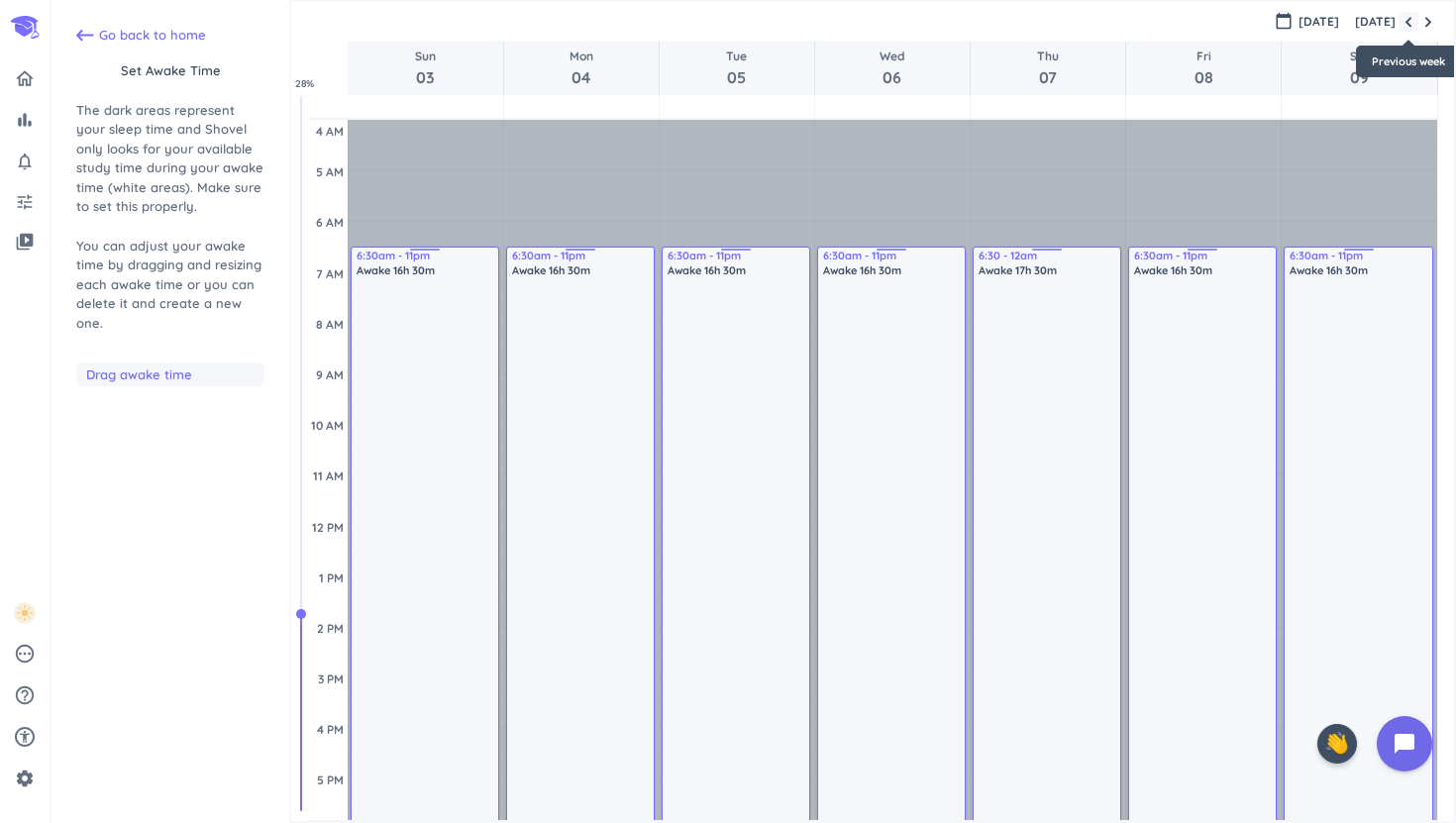 click at bounding box center [1408, 22] 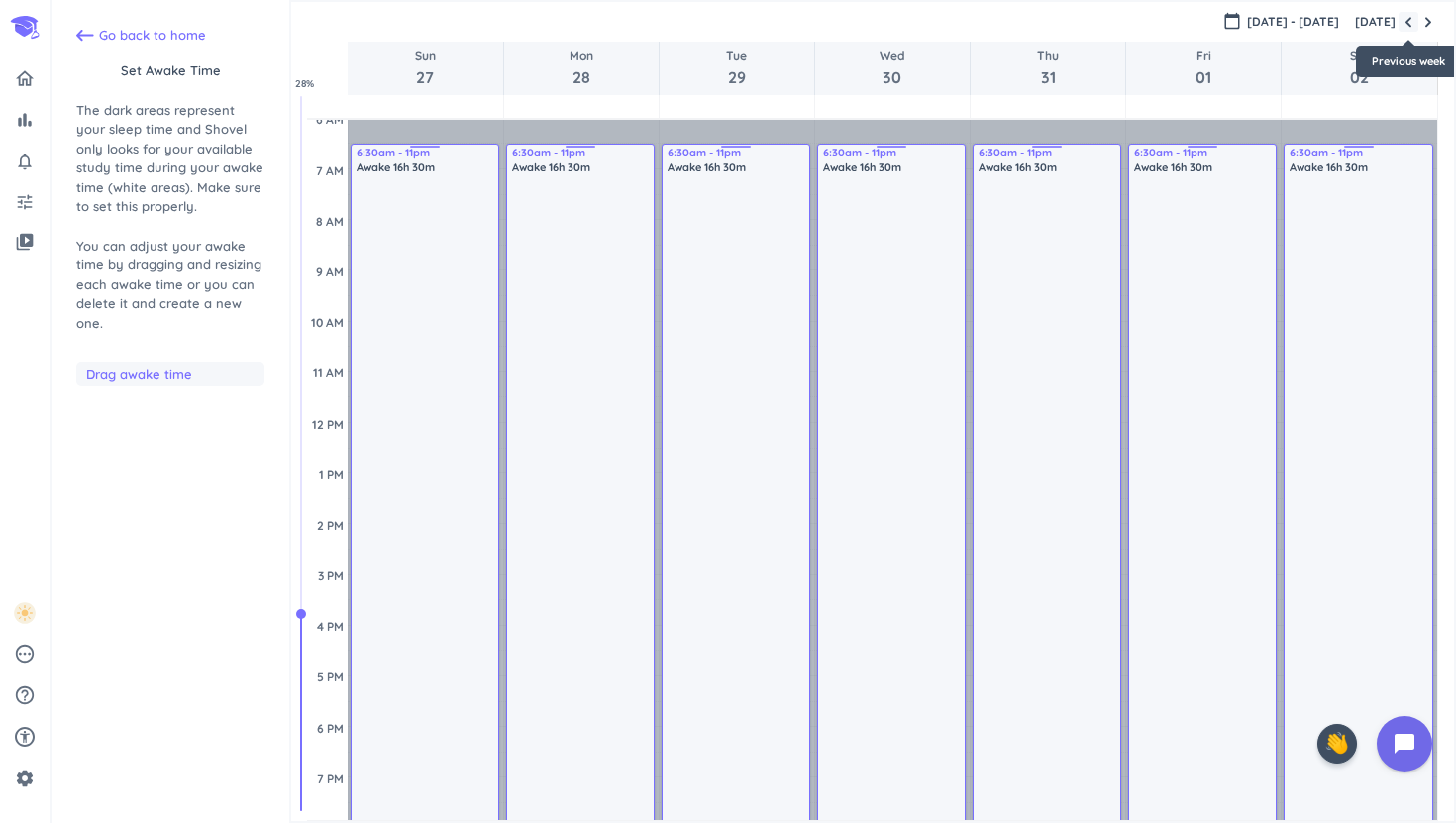 click at bounding box center (1408, 22) 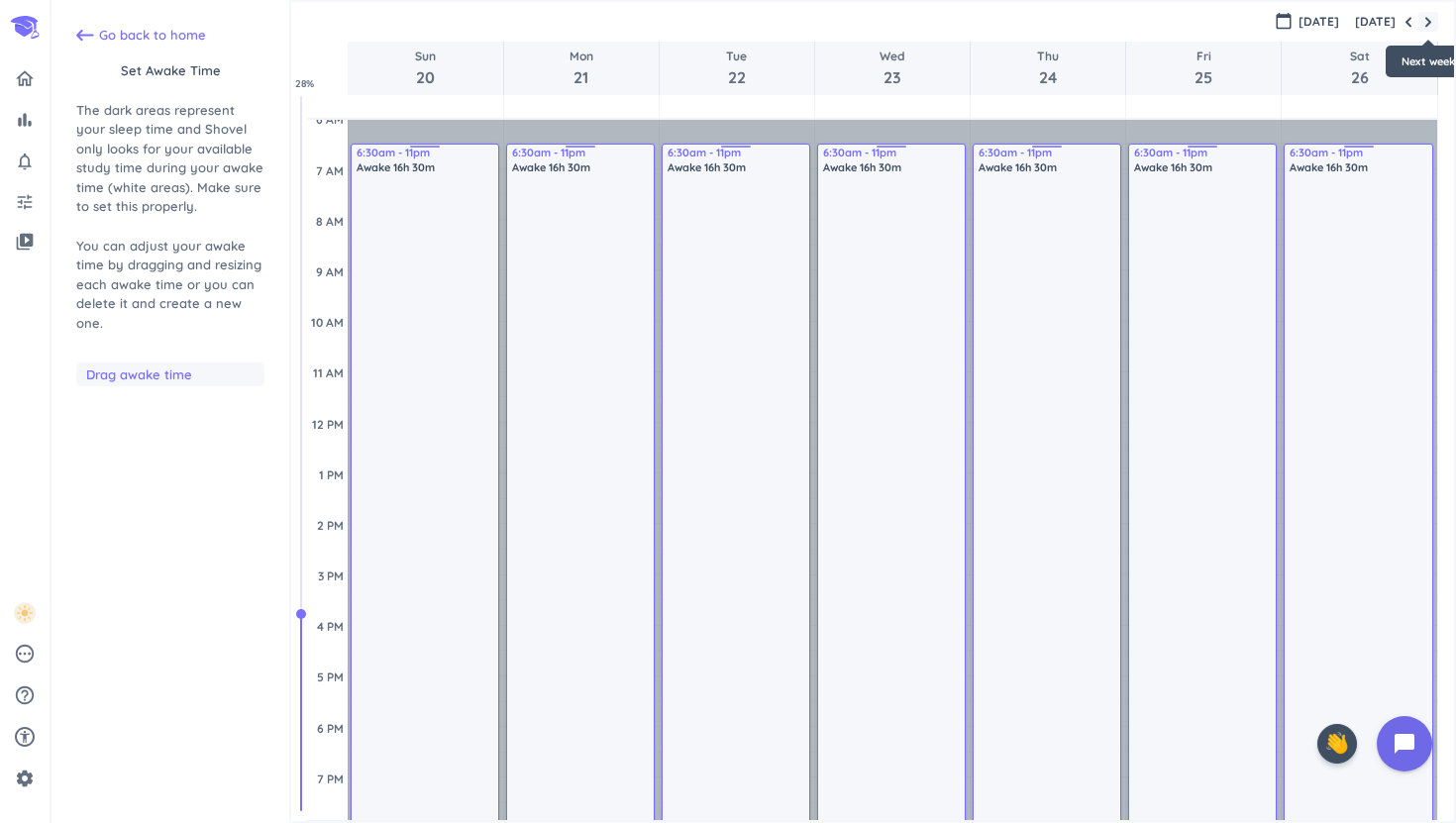 click at bounding box center [1428, 22] 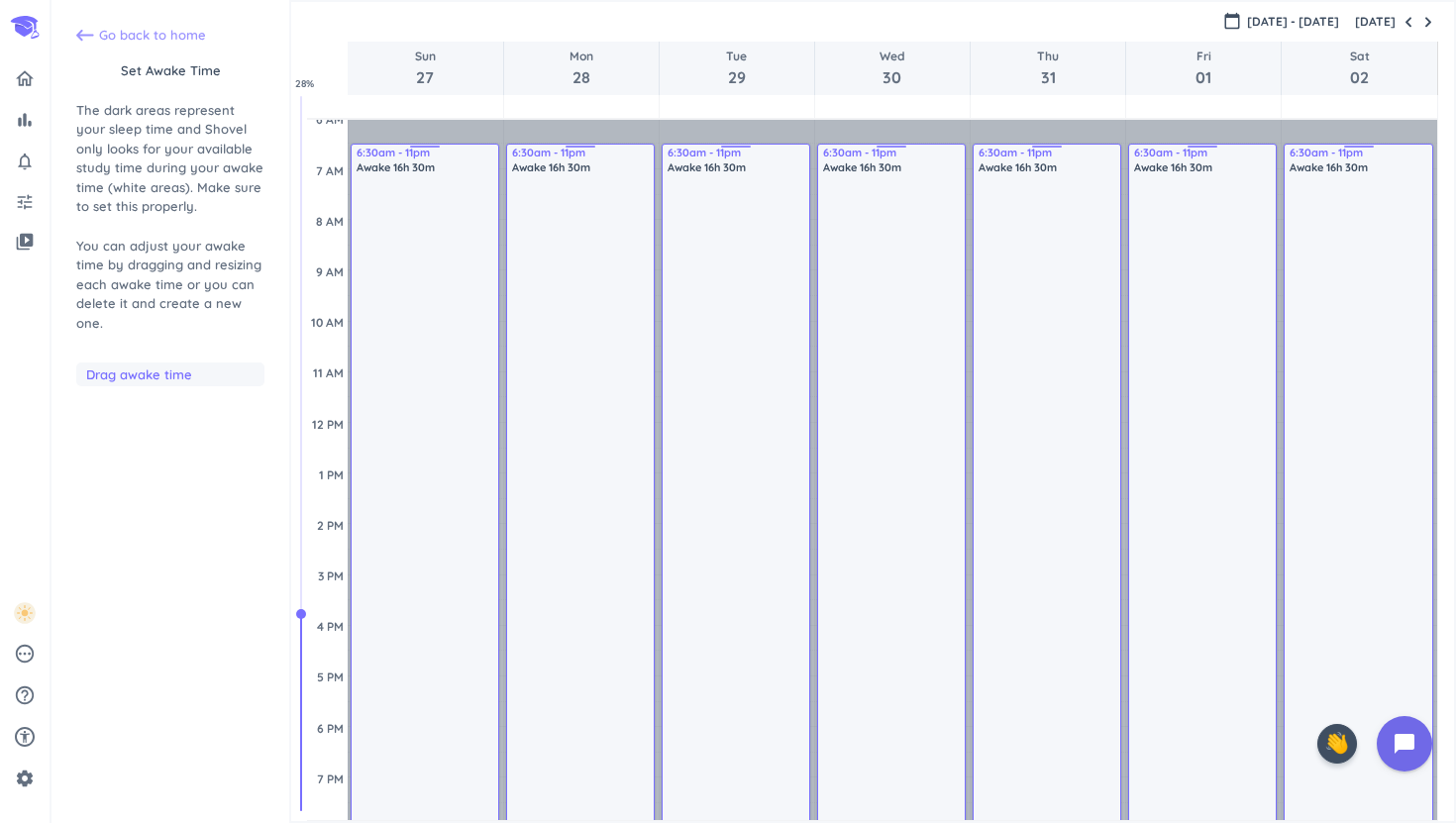 click on "Go back to home" at bounding box center (170, 36) 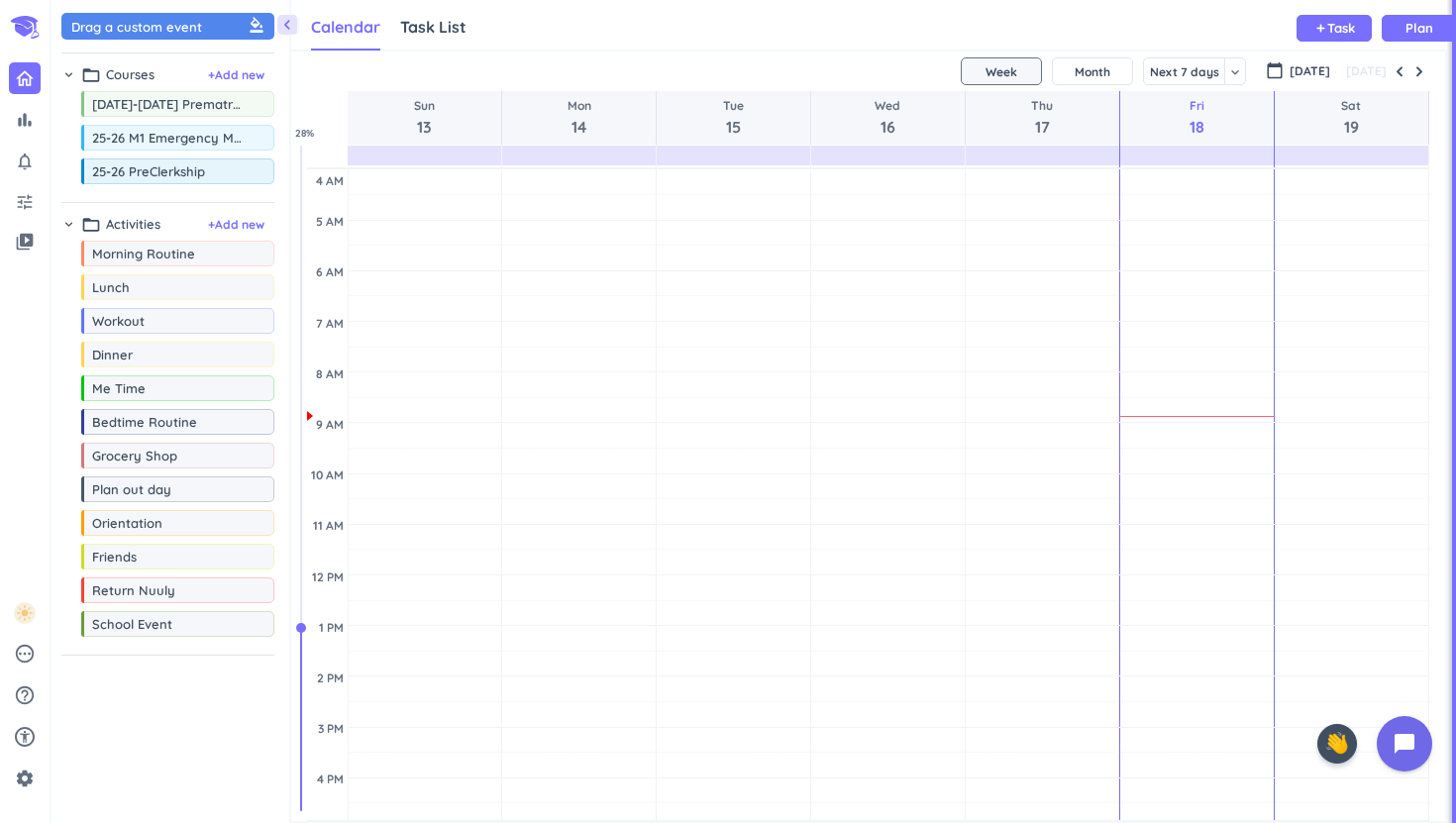 scroll, scrollTop: 1, scrollLeft: 1, axis: both 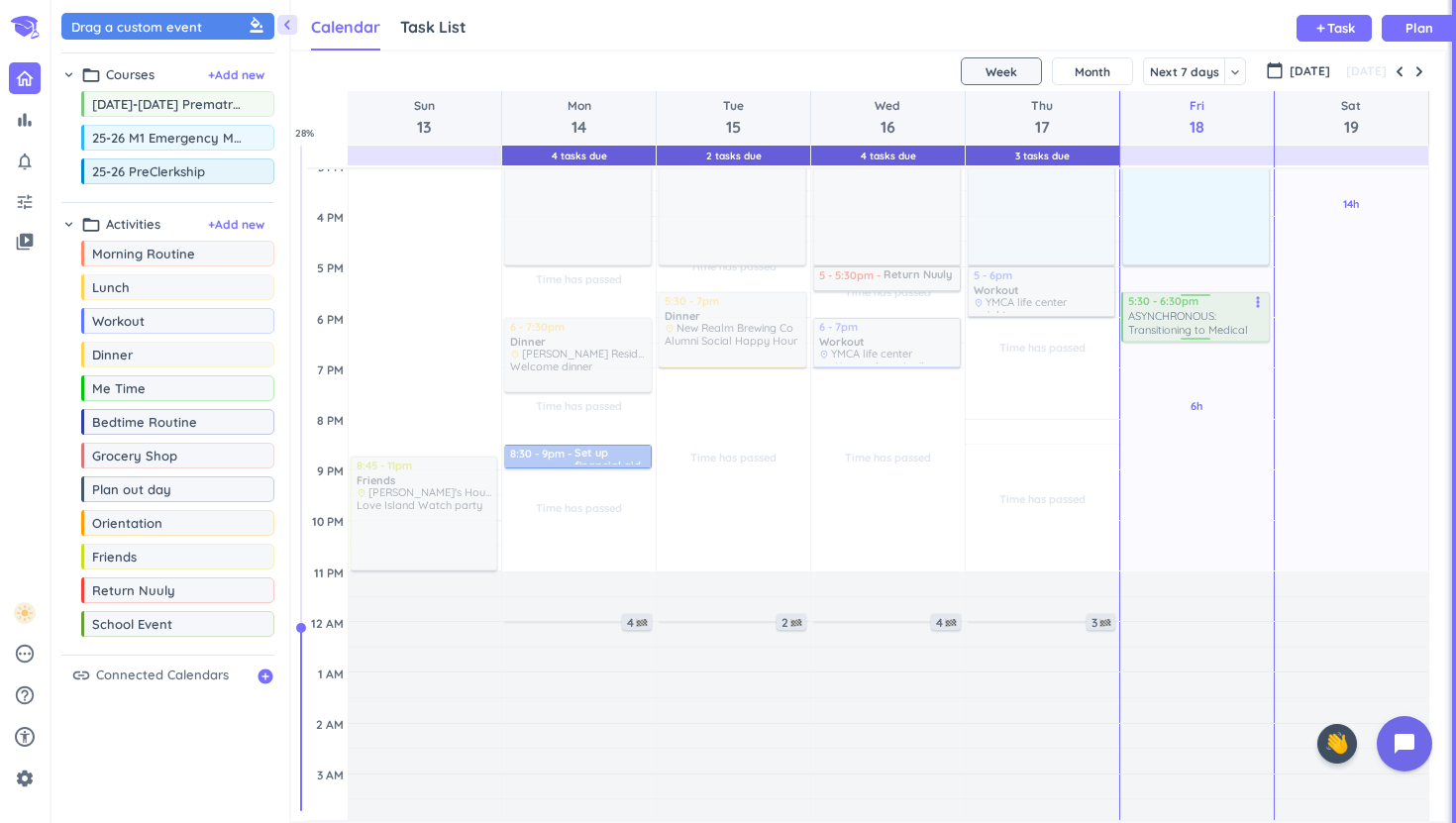 drag, startPoint x: 1054, startPoint y: 425, endPoint x: 1229, endPoint y: 307, distance: 211.06634 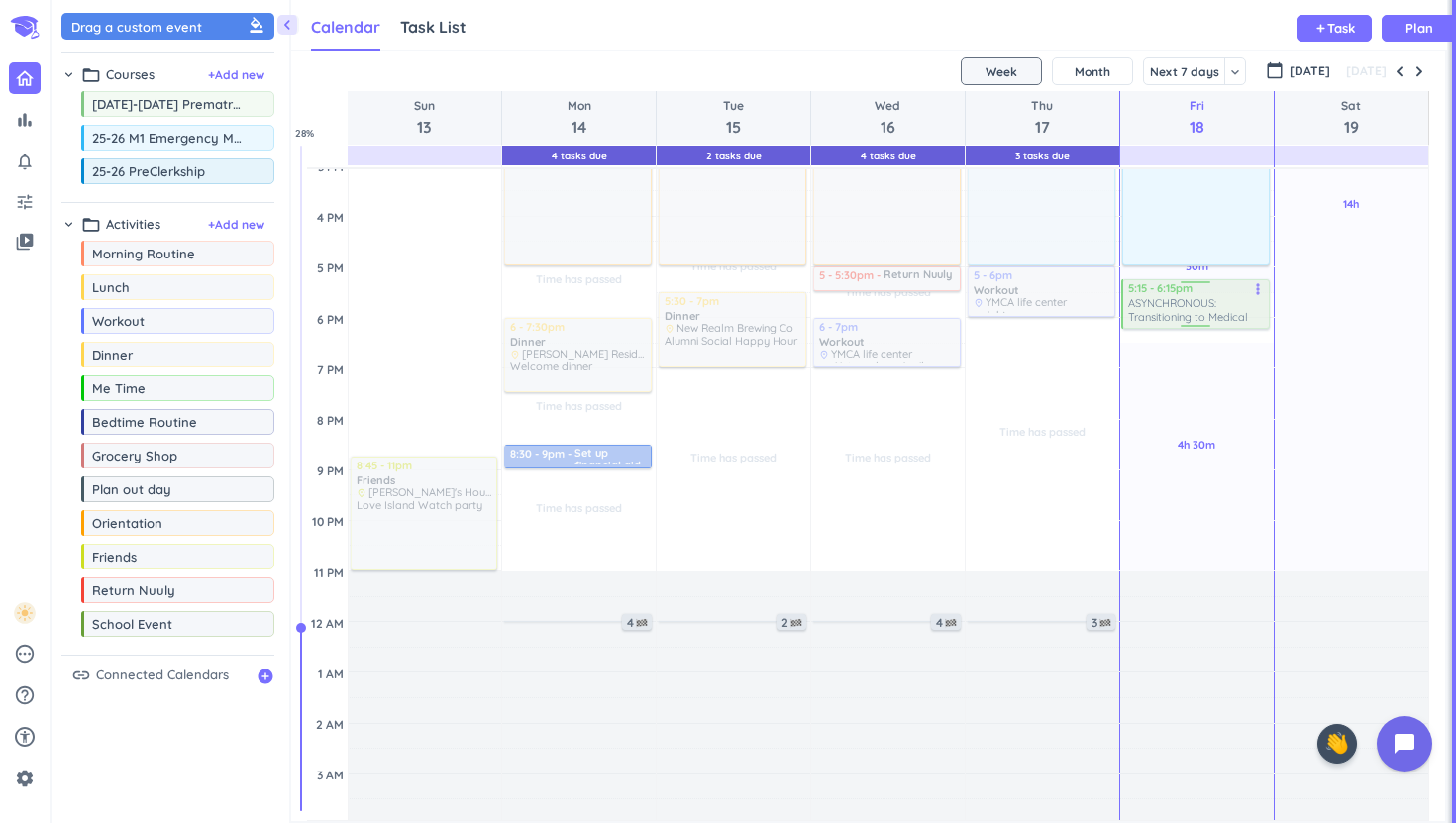 click on "Time has passed Past due Plan 30m Past due Plan 4h 30m Past due Plan Adjust Awake Time Adjust Awake Time 8 - 10am 25-26 M1 Emergency Medical Technician (EMT) delete_outline place Lecture [PERSON_NAME] 160 EMT Welcome & Intro  10am - 12pm 25-26 M1 Emergency Medical Technician (EMT) delete_outline place Lecture [PERSON_NAME] 160  EMS Systems  12 - 1pm 25-26 M1 Emergency Medical Technician (EMT) delete_outline place Mezzanine EMT Book pick up  1 - 5pm 25-26 M1 Emergency Medical Technician (EMT) delete_outline place Lecture [PERSON_NAME] 160  Pt Assessment  5:30 - 6:30pm [DATE]-[DATE] Prematriculation Program ASYNCHRONOUS: Transitioning to Medical School - The 3 Phases of Medical School [[DATE]-[DATE] Prematriculation Program] more_vert 5:15 - 6:15pm [DATE]-[DATE] Prematriculation Program ASYNCHRONOUS: Transitioning to Medical School - The 3 Phases of Medical School [[DATE]-[DATE] Prematriculation Program] more_vert" at bounding box center [1196, 216] 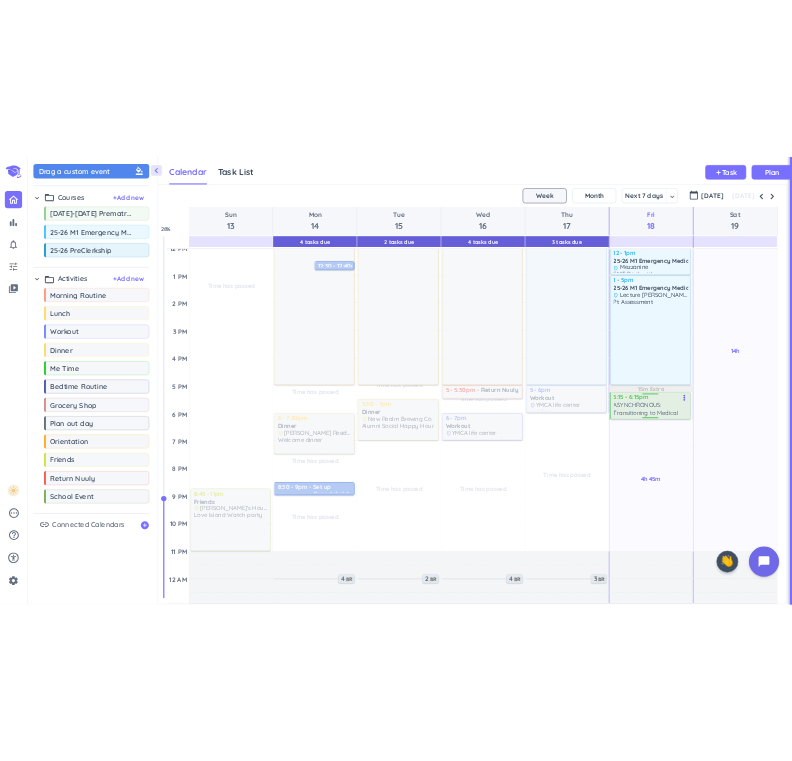 scroll, scrollTop: 444, scrollLeft: 0, axis: vertical 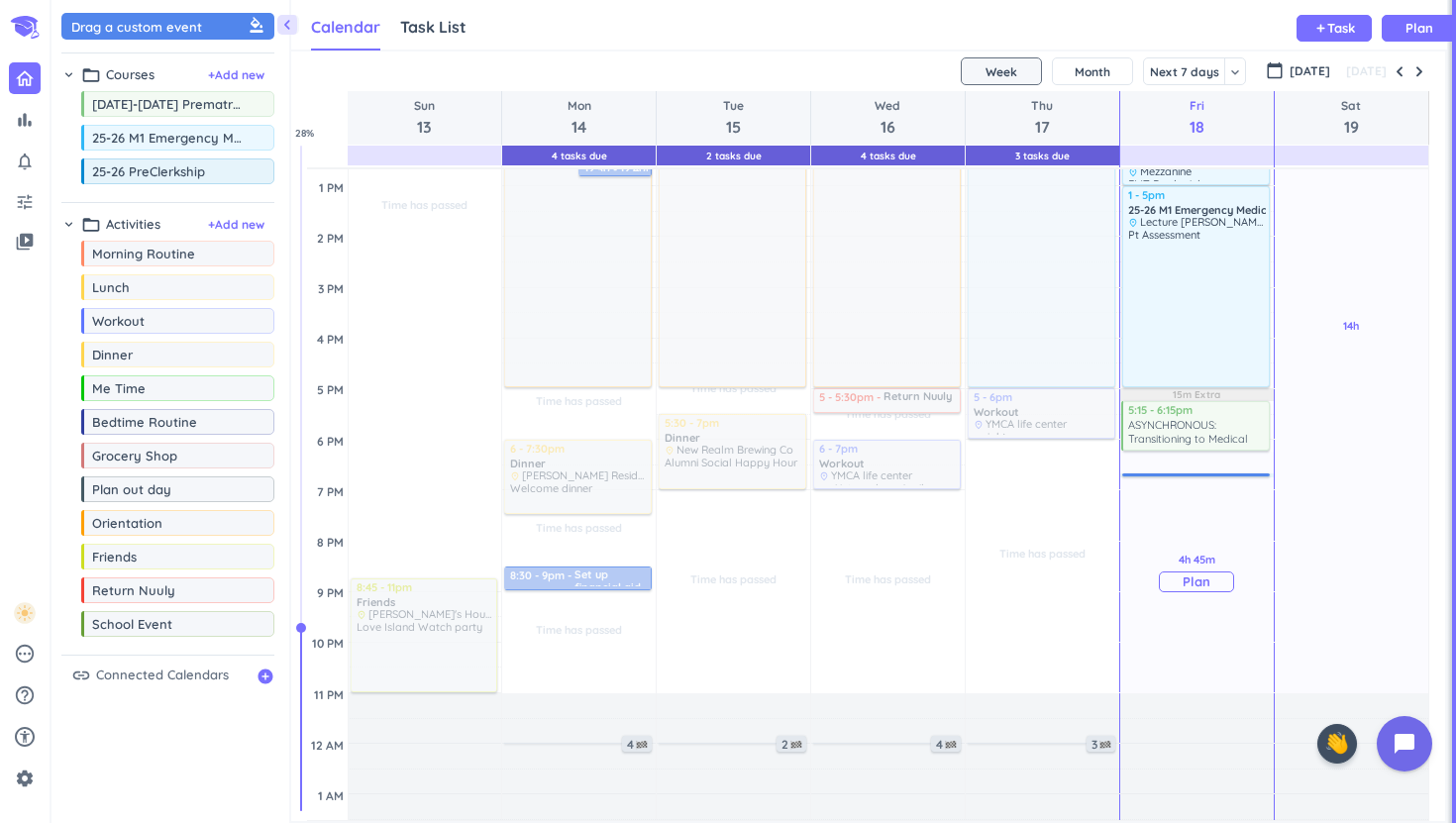 click on "4h 45m Past due Plan" at bounding box center (1196, 572) 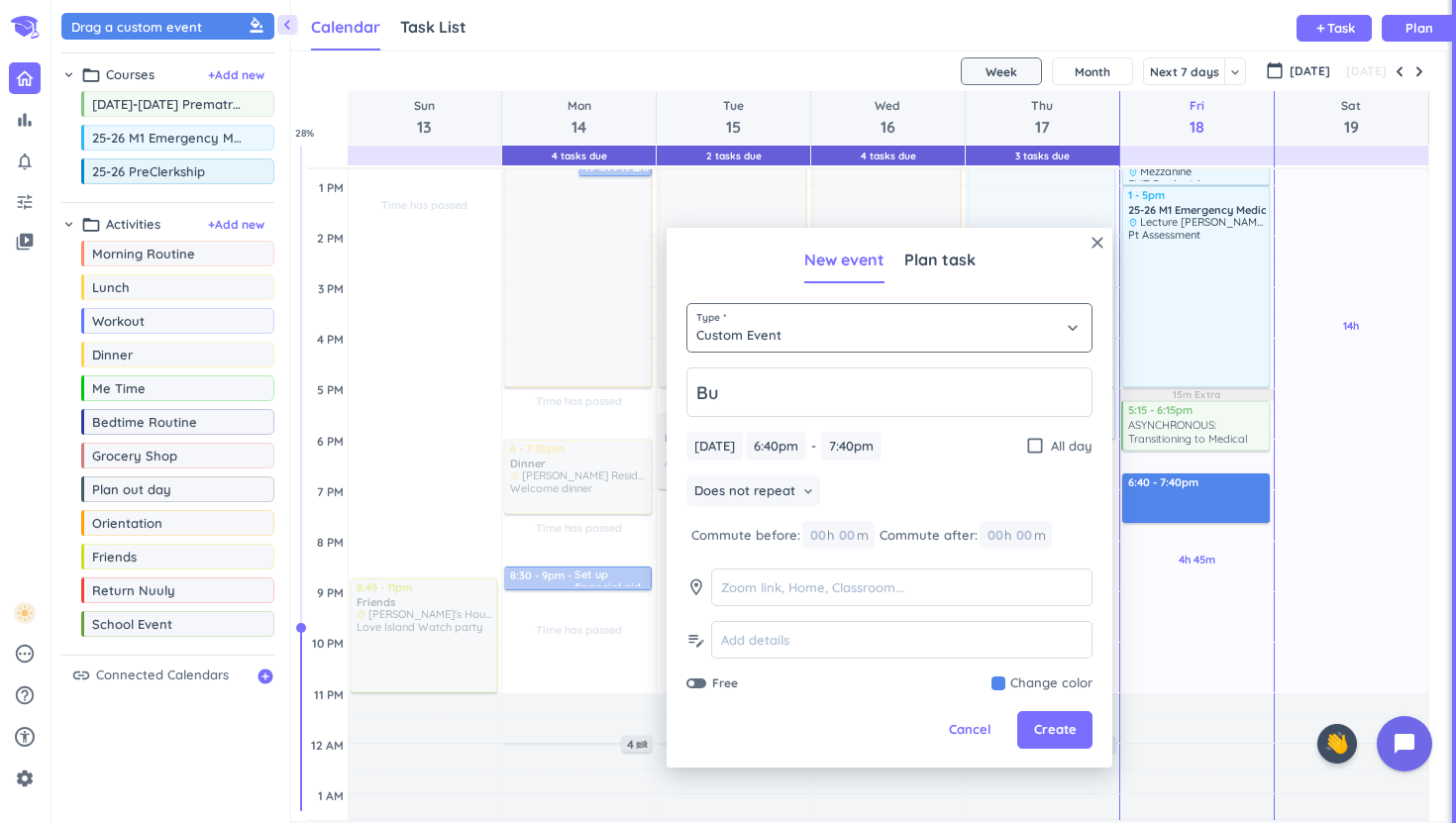 type on "B" 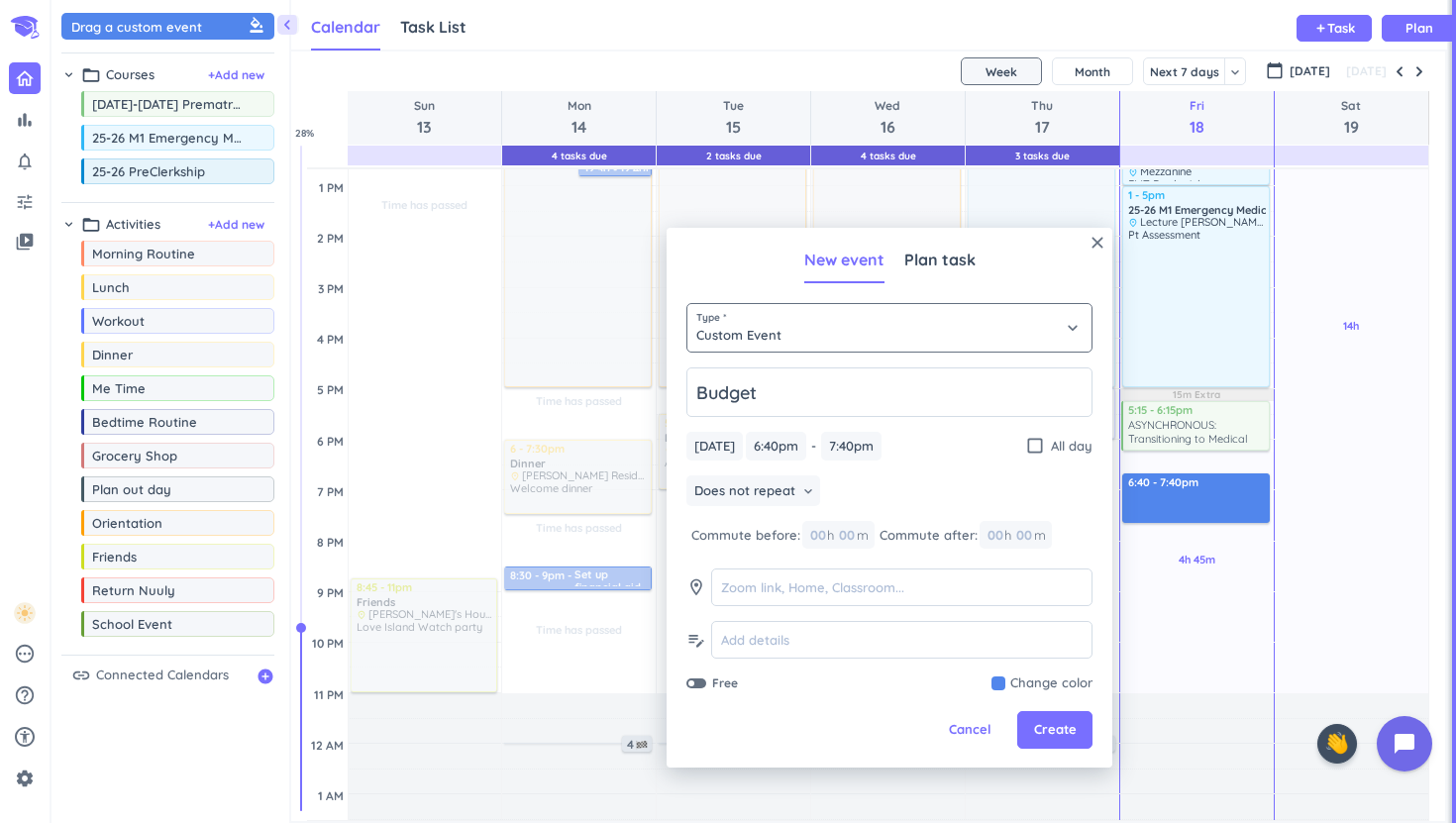 type on "Budget" 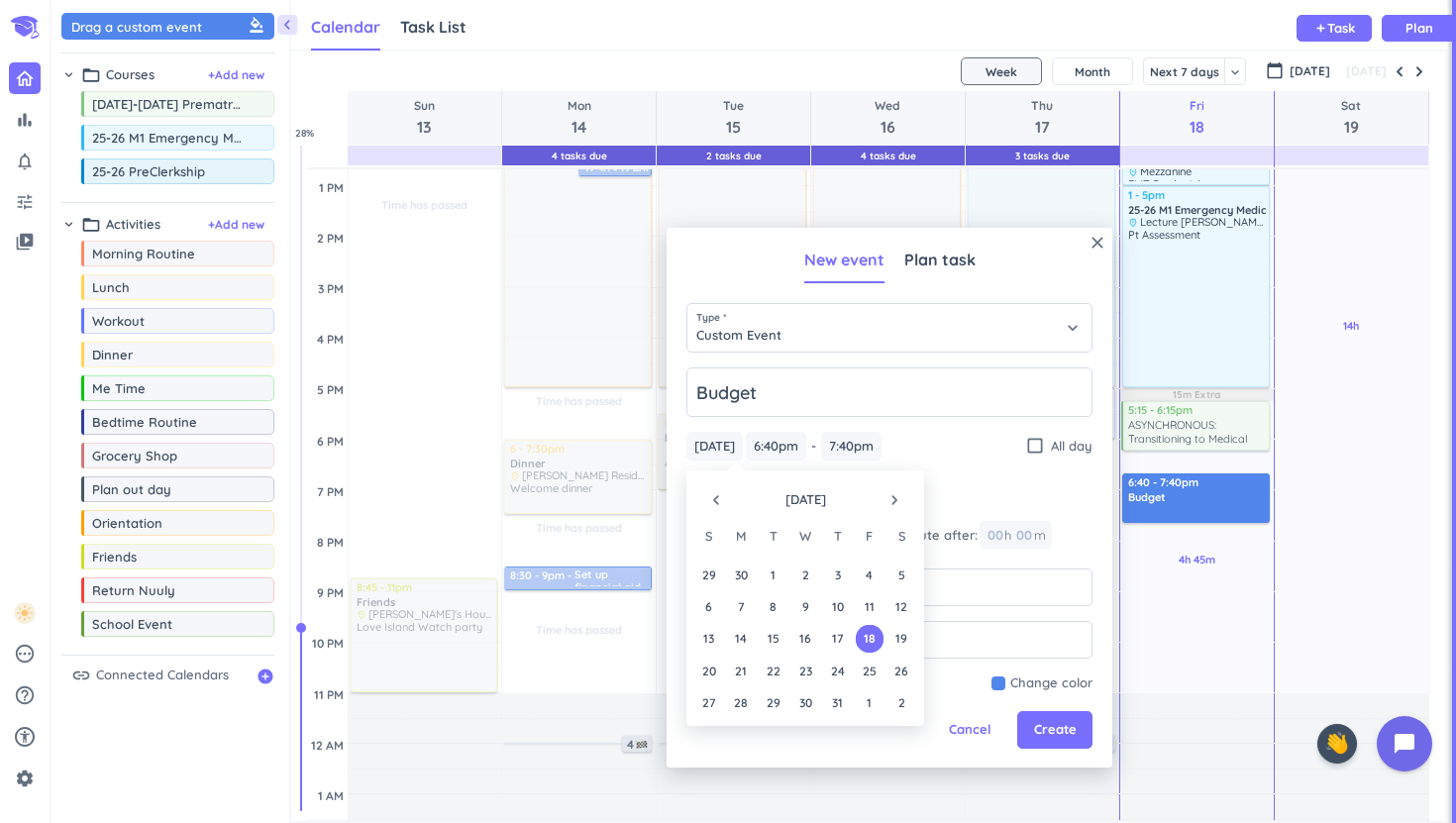 click on "Budget [DATE] [DATE]   6:40pm 6:40pm - 7:40pm 7:40pm check_box_outline_blank All day Does not repeat keyboard_arrow_down Commute before: 00 h 00 m Commute after: 00 h 00 m room edit_note Free Change color" at bounding box center [889, 530] 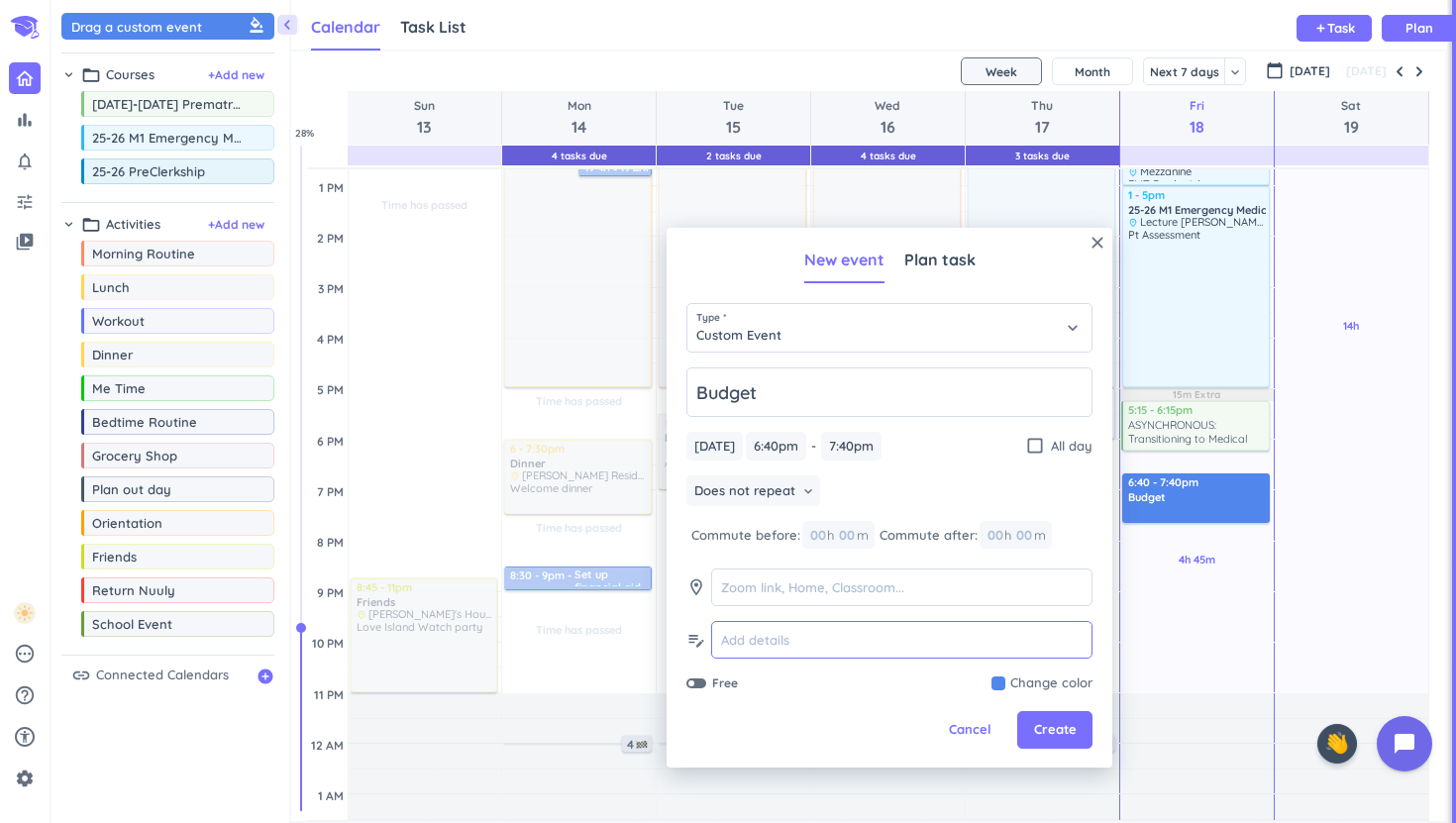 click at bounding box center (901, 640) 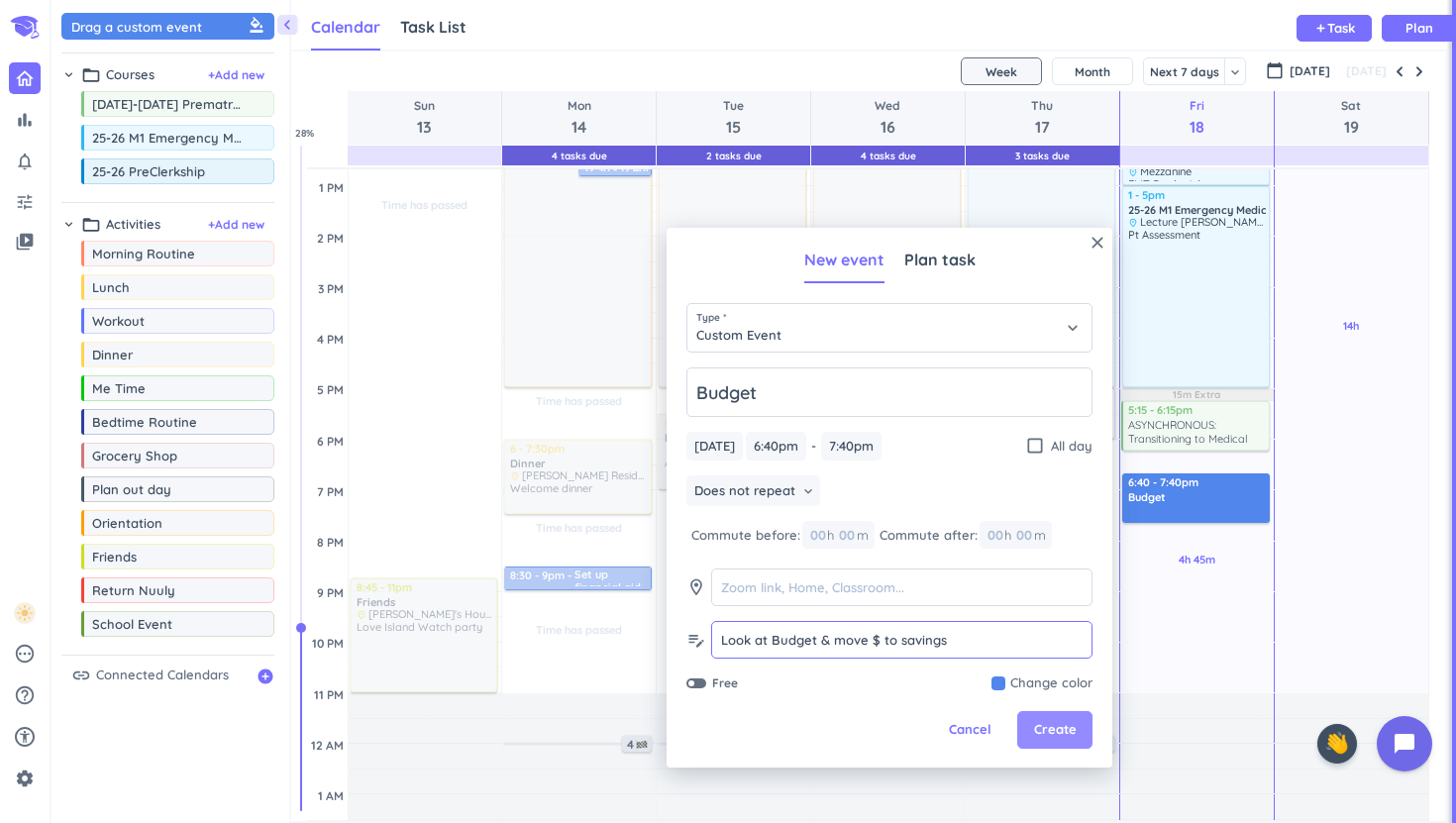 type on "Look at Budget & move $ to savings" 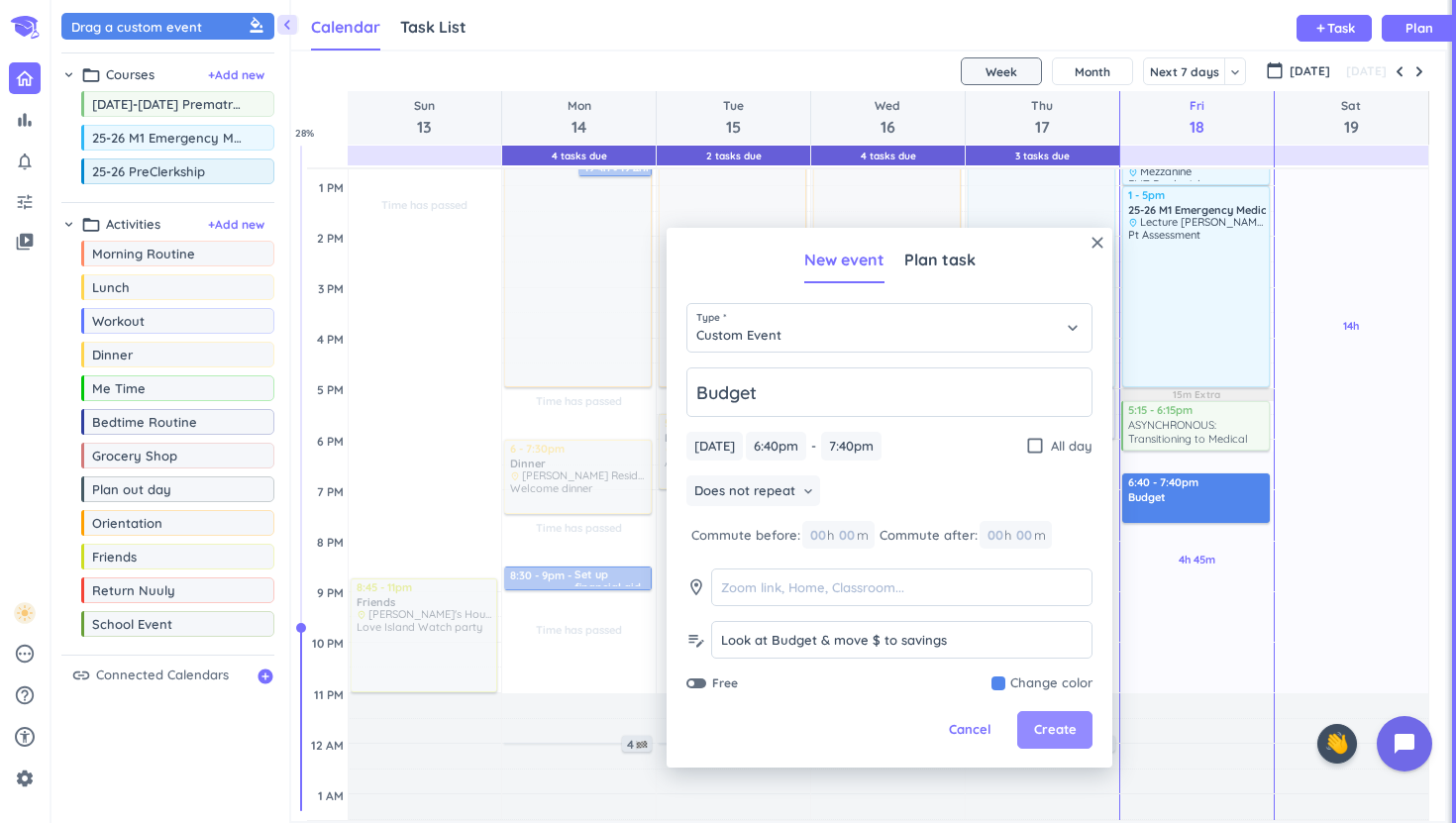 click on "Create" at bounding box center (1055, 730) 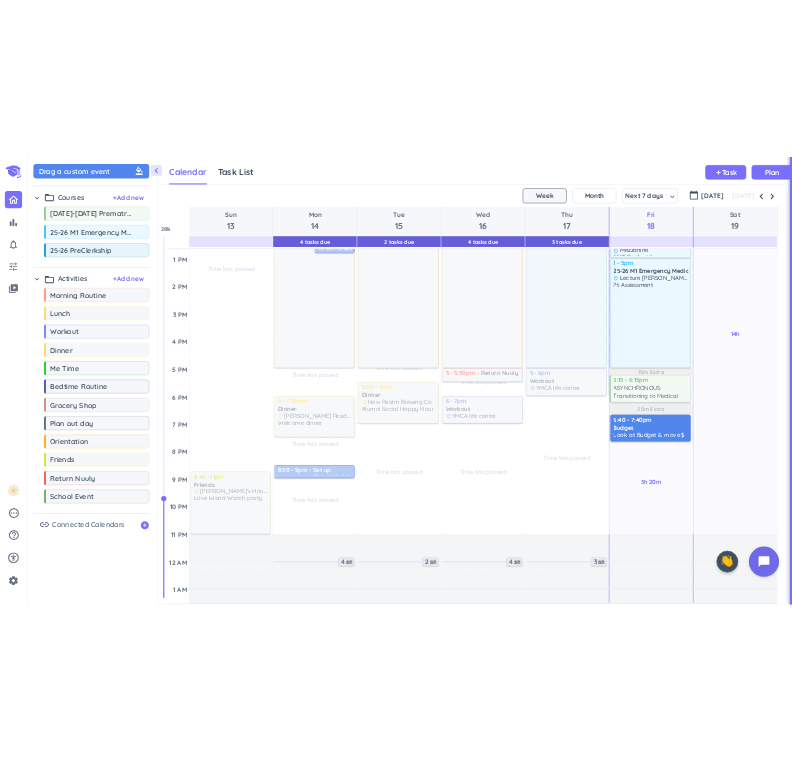 scroll, scrollTop: 707, scrollLeft: 487, axis: both 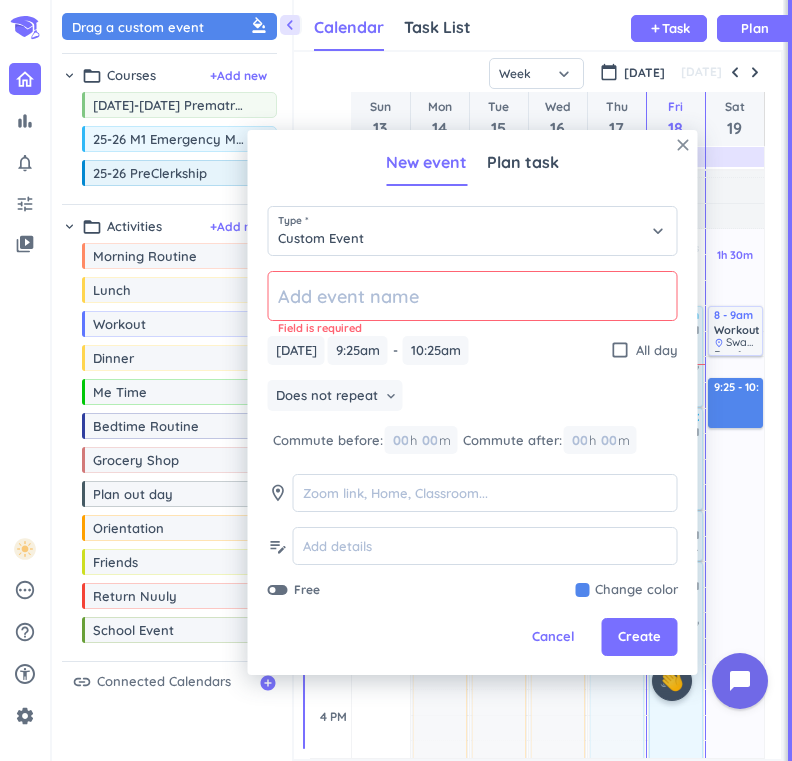 click on "close" at bounding box center (683, 145) 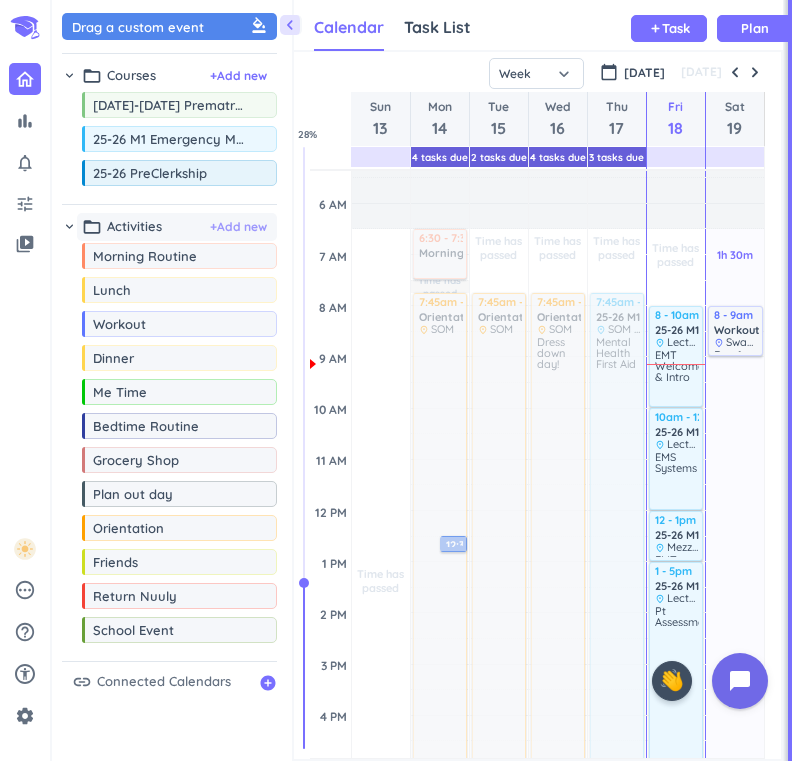 click on "+  Add new" at bounding box center [238, 227] 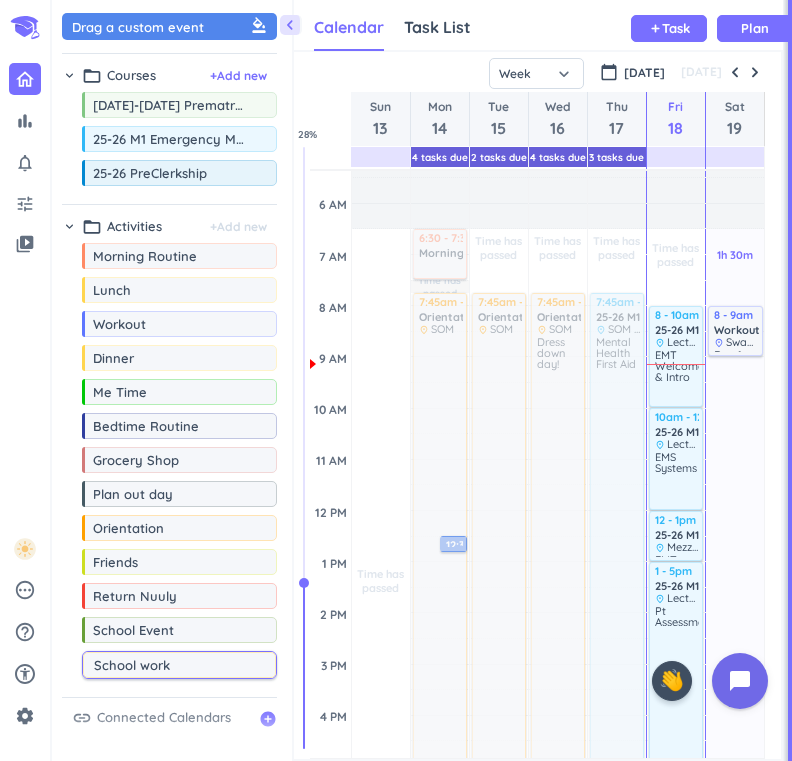 type on "School work" 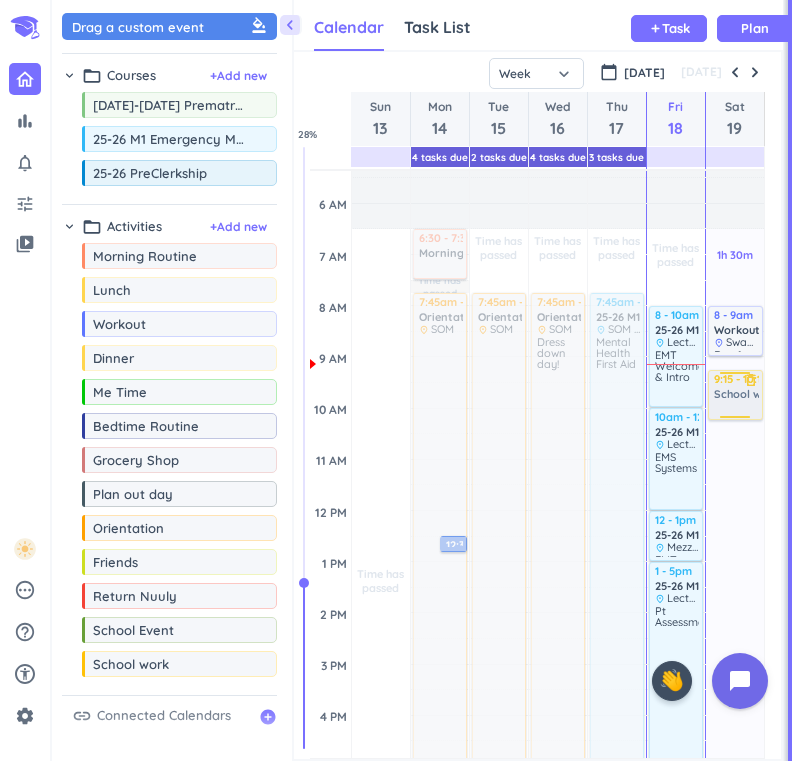 drag, startPoint x: 155, startPoint y: 673, endPoint x: 753, endPoint y: 372, distance: 669.48114 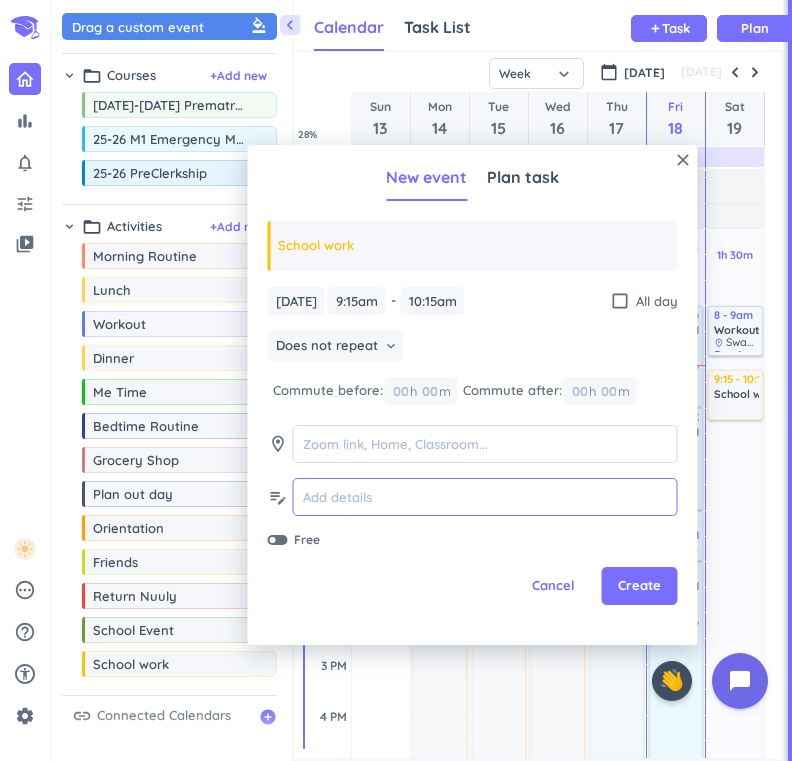 click at bounding box center [485, 497] 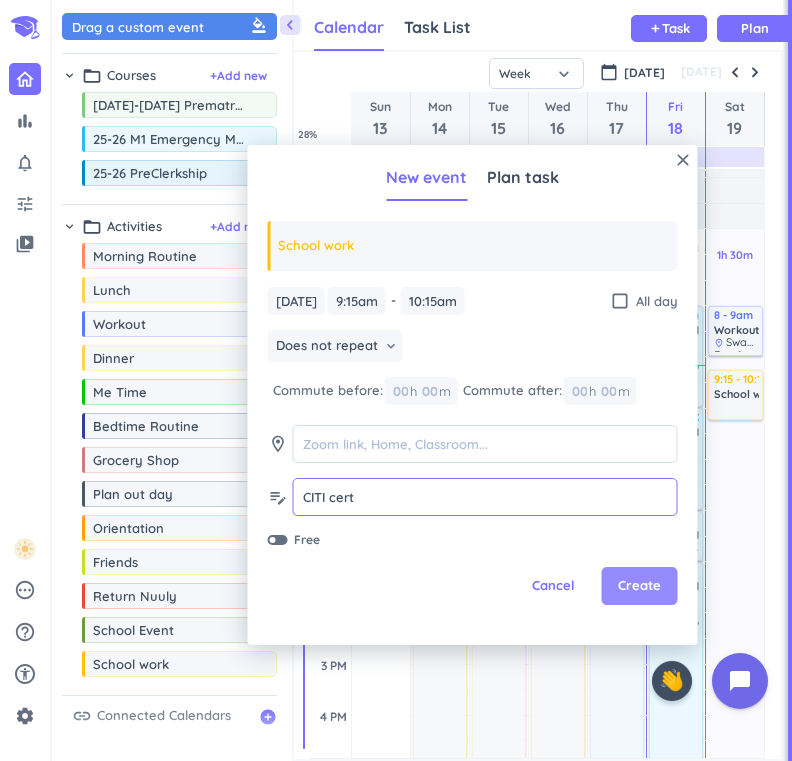 type on "CITI cert" 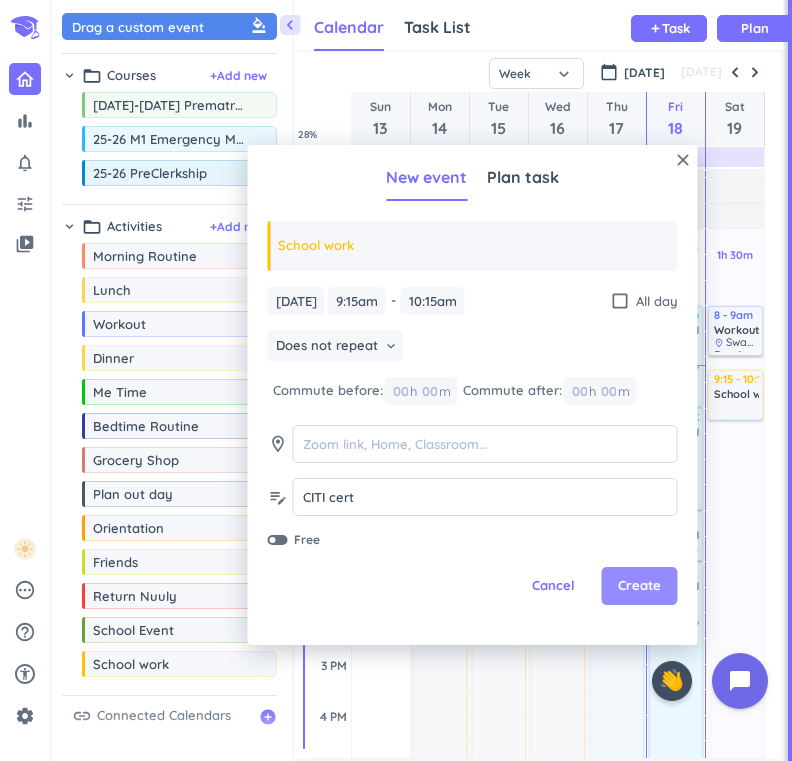 click on "Create" at bounding box center (639, 586) 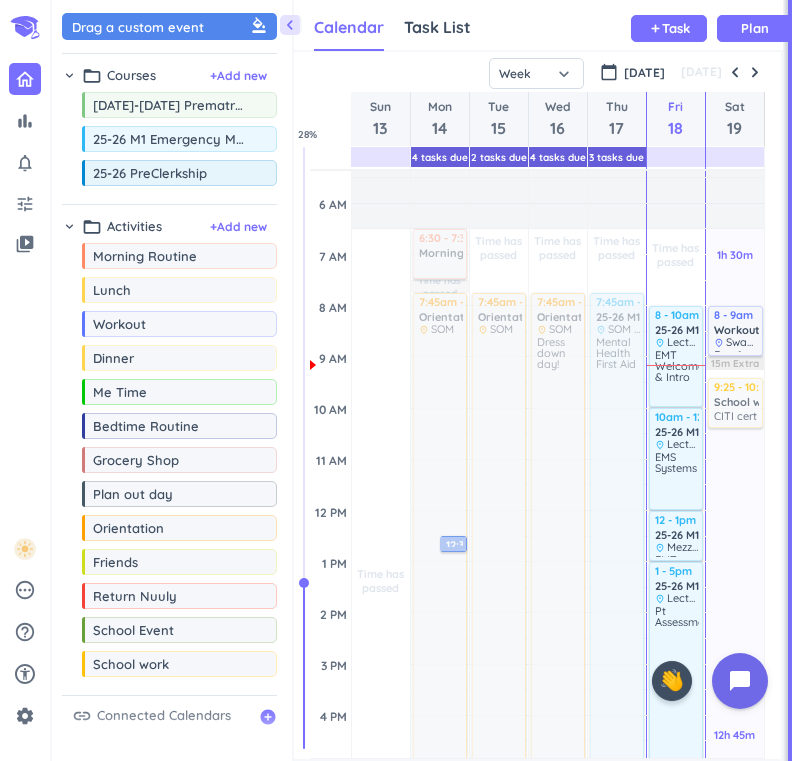 click on "1h 30m Past due Plan 12h 45m Past due Plan 15m Extra Adjust Awake Time Adjust Awake Time 8 - 9am Workout delete_outline place Swamp rabbit Run 6 miles 9:15 - 10:15am School work  delete_outline CITI cert  9:25 - 10:25am School work  delete_outline CITI cert" at bounding box center [735, 715] 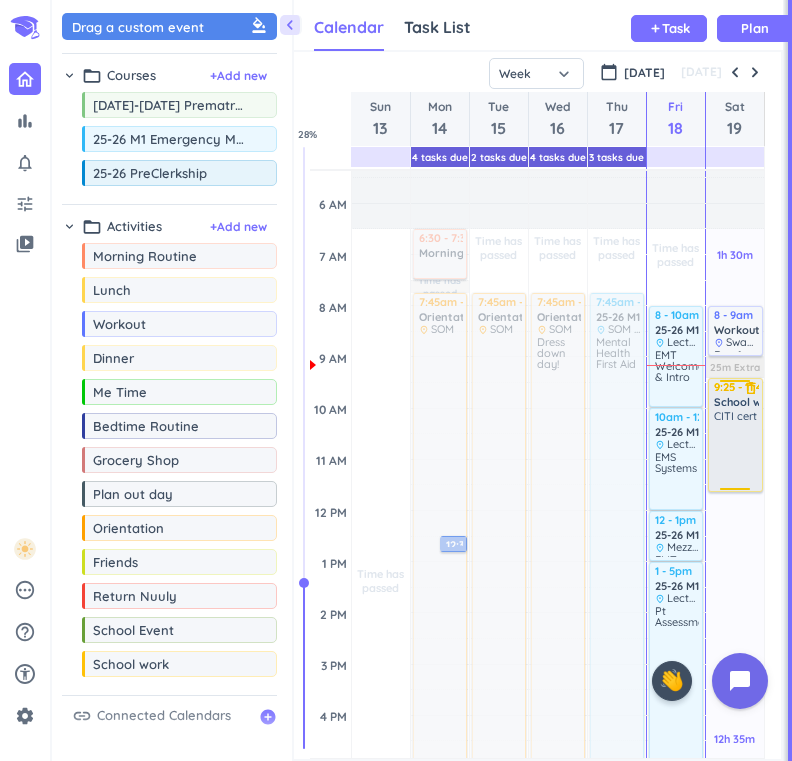 drag, startPoint x: 742, startPoint y: 420, endPoint x: 746, endPoint y: 490, distance: 70.11419 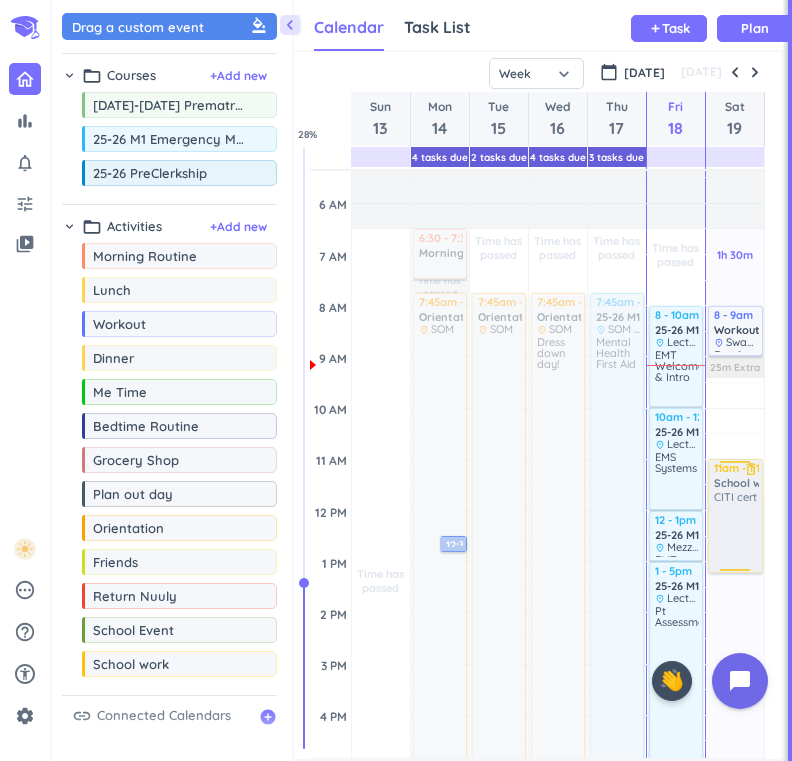 drag, startPoint x: 731, startPoint y: 409, endPoint x: 742, endPoint y: 480, distance: 71.84706 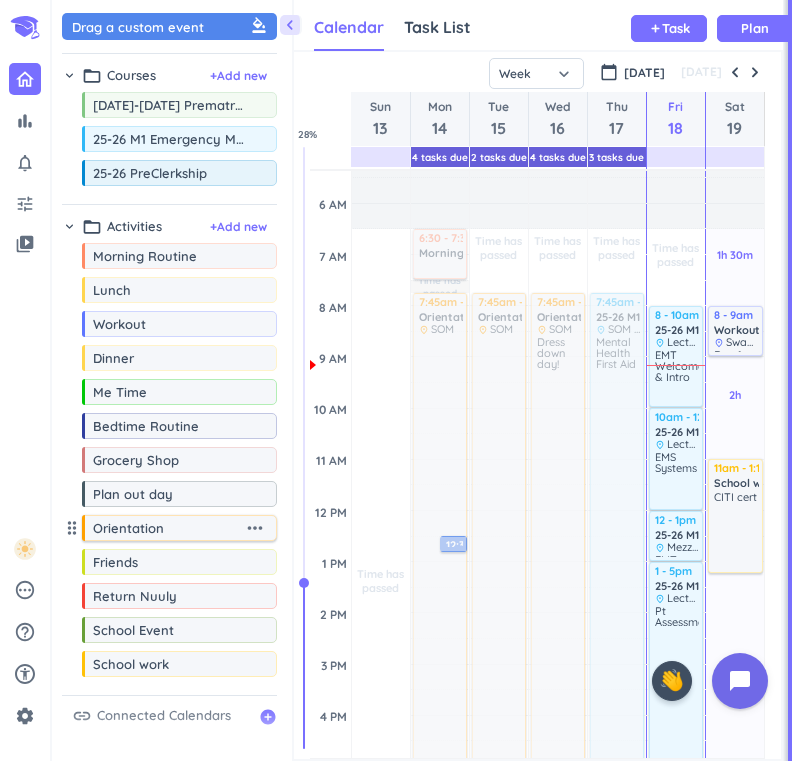 click on "more_horiz" at bounding box center [255, 528] 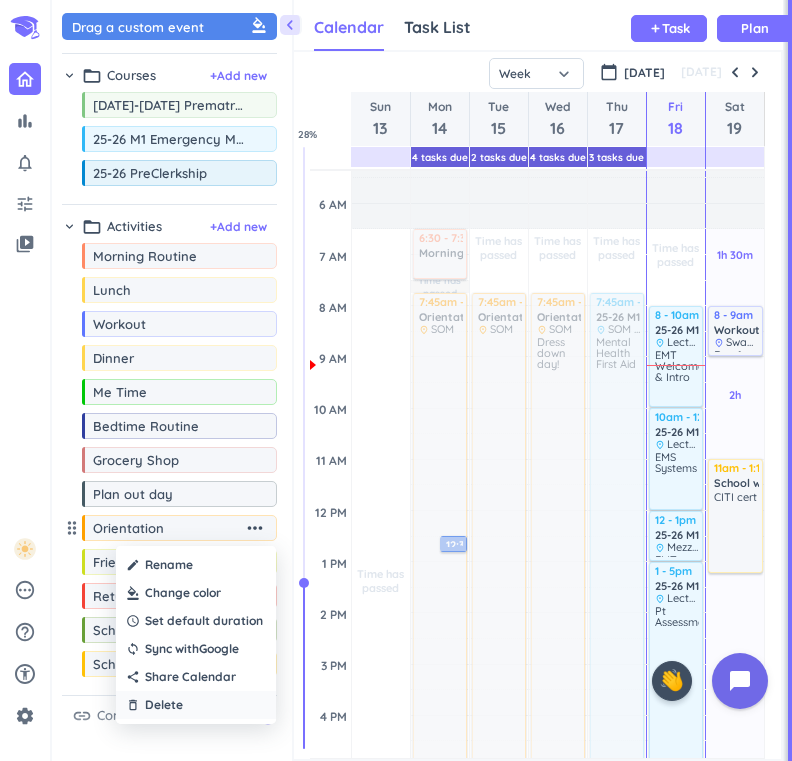 click on "delete_outline Delete" at bounding box center [196, 705] 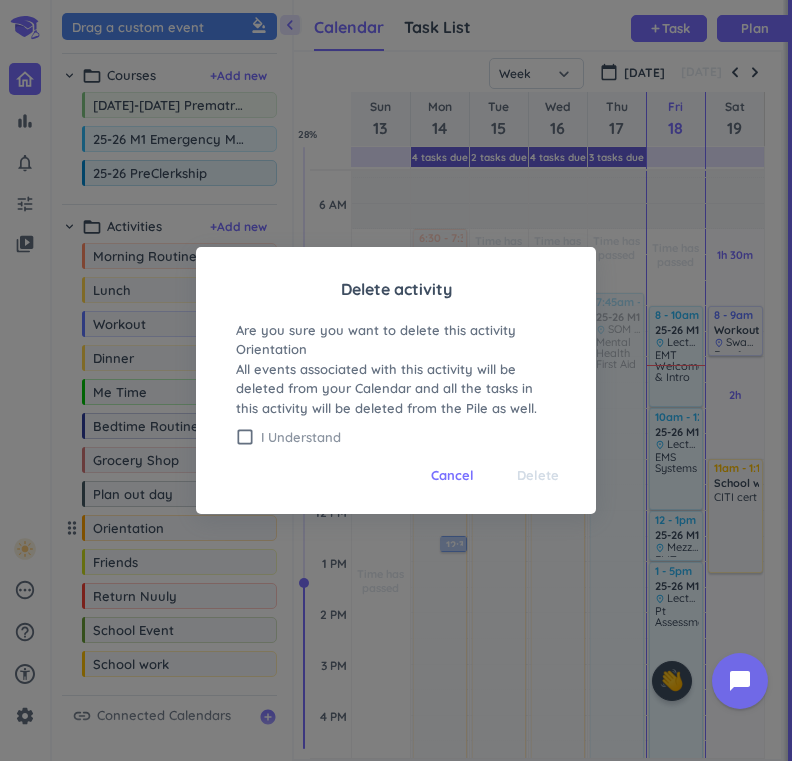 click on "I Understand" at bounding box center (408, 437) 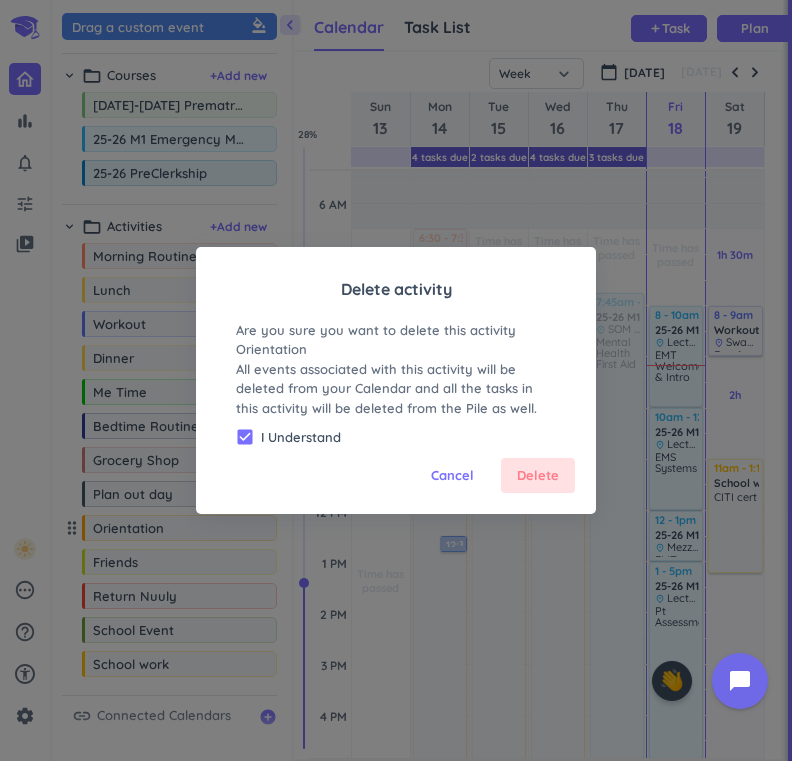 click on "Delete" at bounding box center (538, 476) 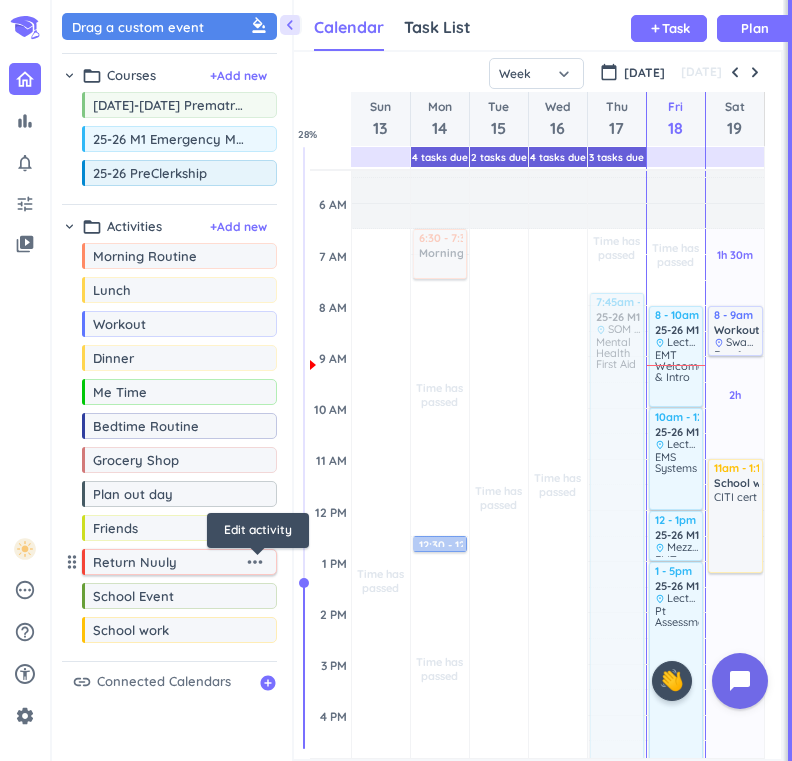 click on "more_horiz" at bounding box center (255, 562) 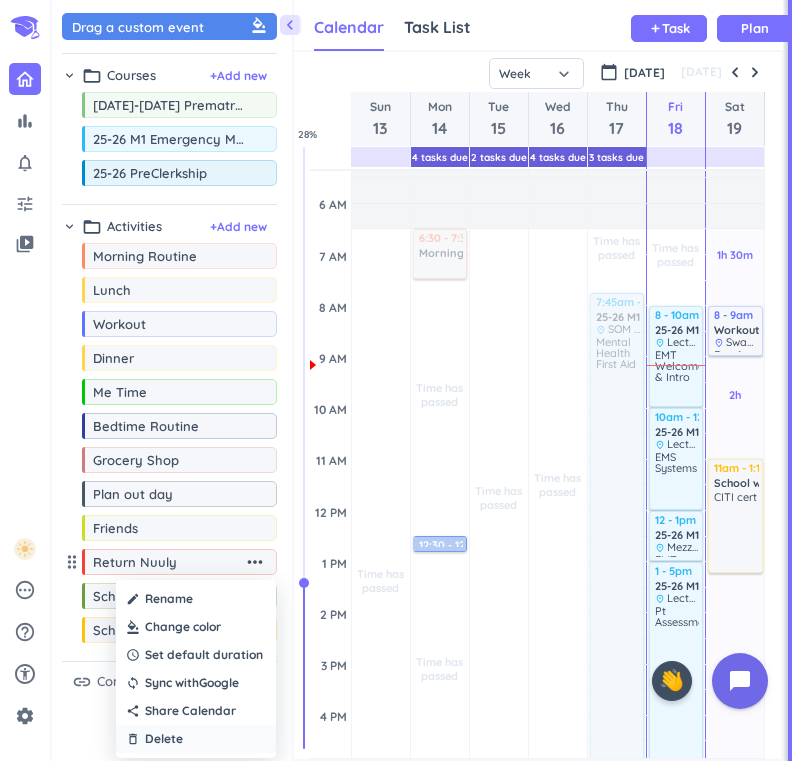 click on "delete_outline Delete" at bounding box center [196, 739] 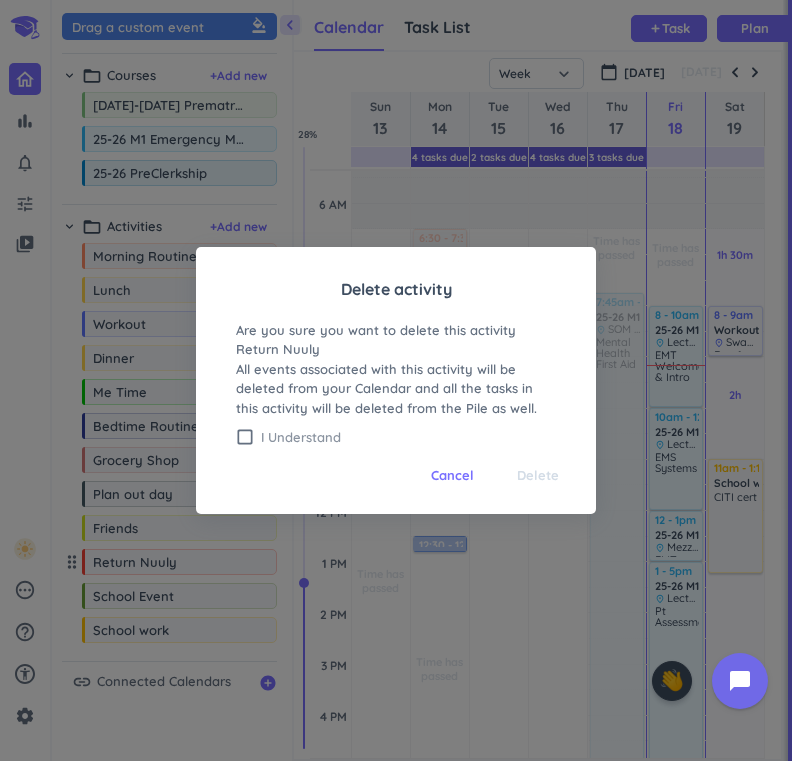 click on "I Understand" at bounding box center [408, 437] 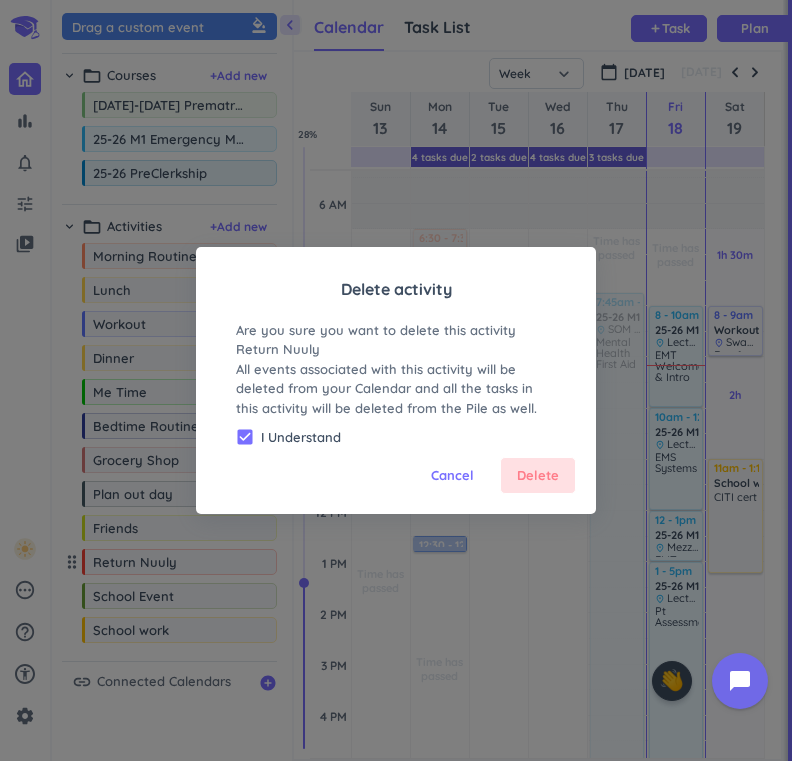 click on "Delete" at bounding box center [538, 476] 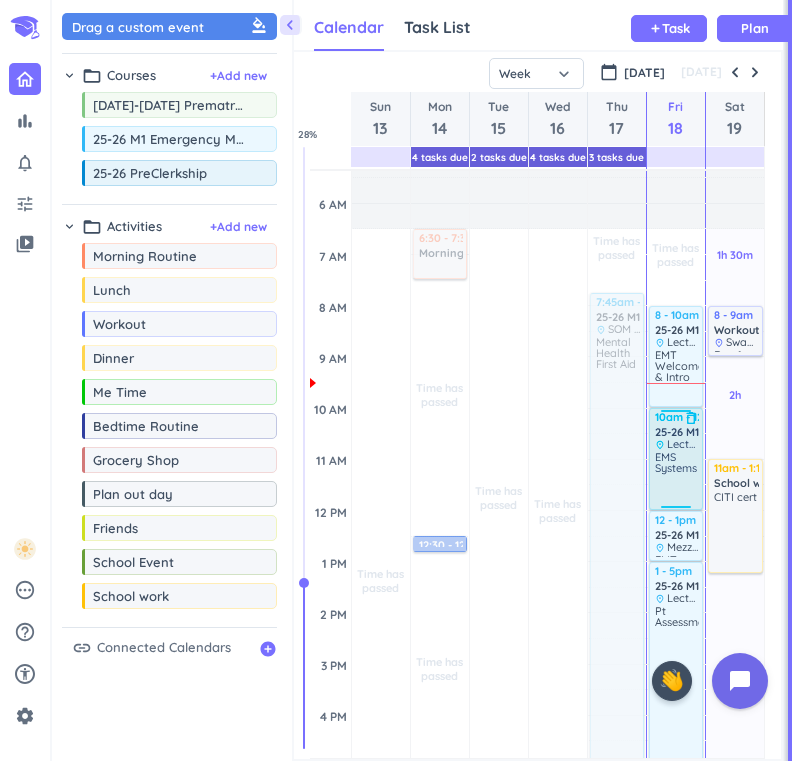 click on "EMS Systems" at bounding box center (676, 462) 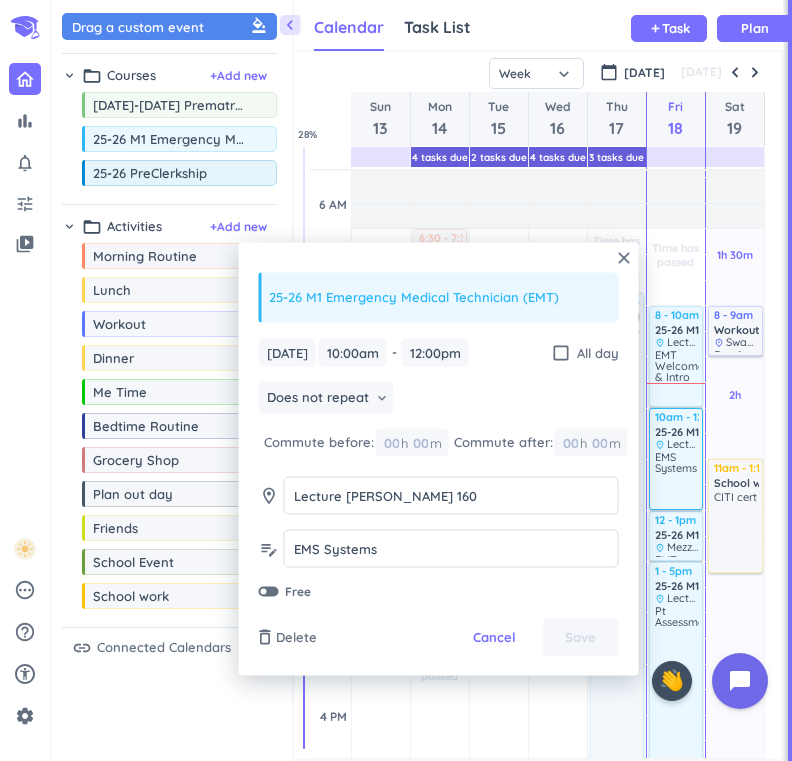 click on "close 25-26 M1 Emergency Medical Technician (EMT) [DATE] [DATE]   10:00am 10:00am - 12:00pm 12:00pm check_box_outline_blank All day Does not repeat keyboard_arrow_down Commute before: 00 h 00 m Commute after: 00 h 00 m room Lecture [PERSON_NAME] 160  Lecture [PERSON_NAME] 160  edit_note EMS Systems  EMS Systems  Free delete_outline Delete Cancel Save" at bounding box center (439, 459) 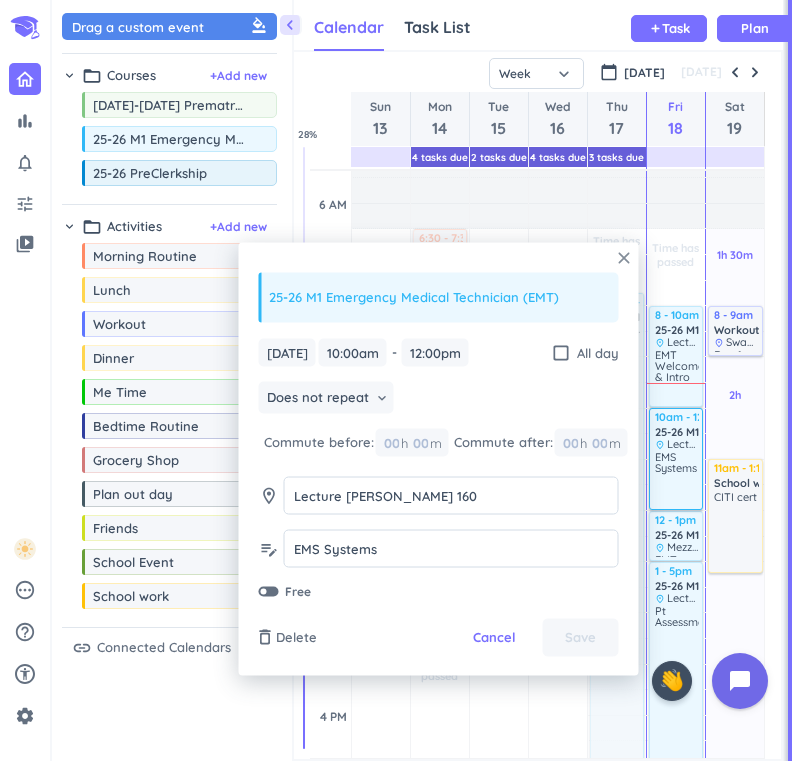 click on "close" at bounding box center [624, 258] 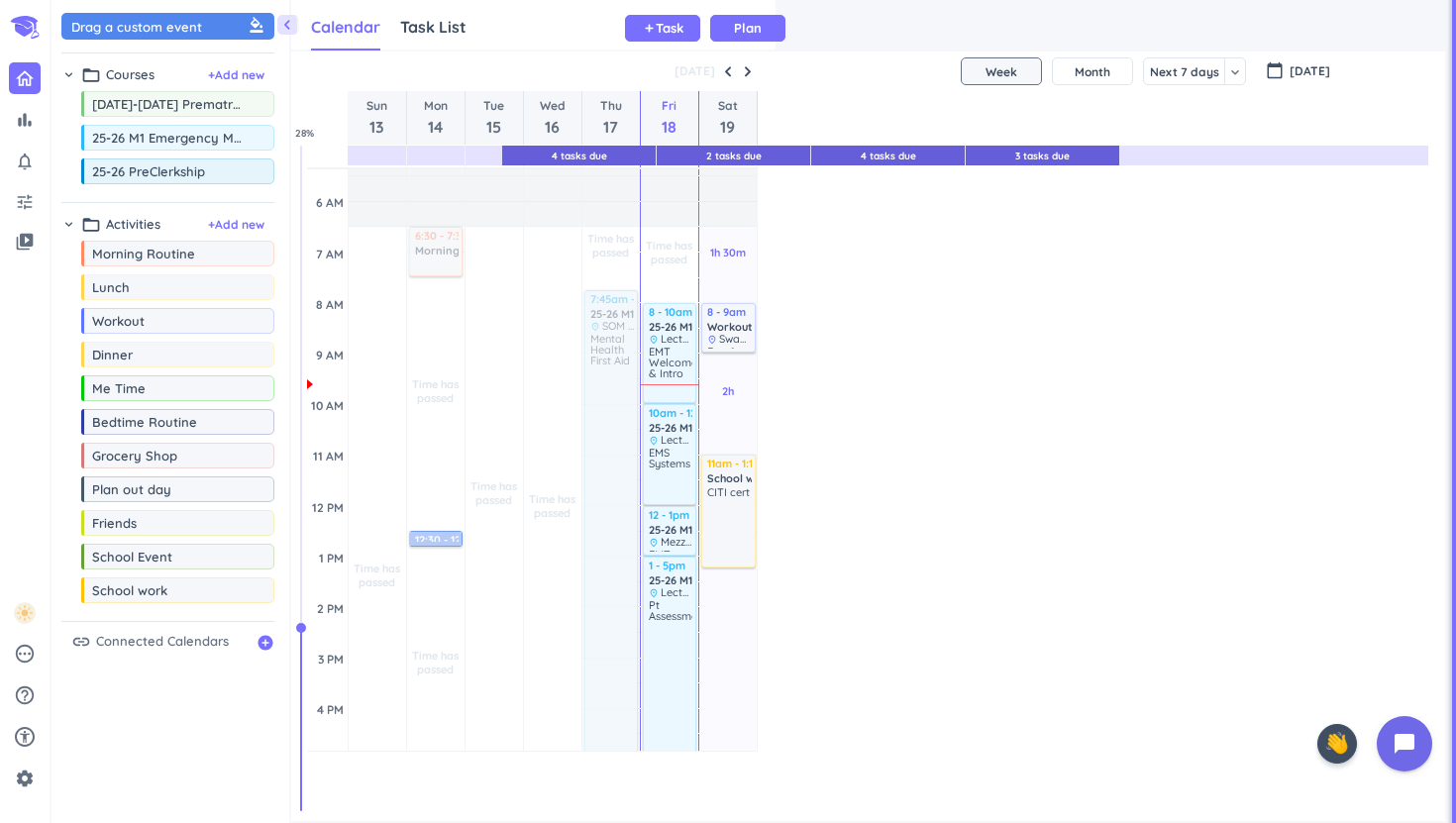 scroll, scrollTop: 1, scrollLeft: 1, axis: both 